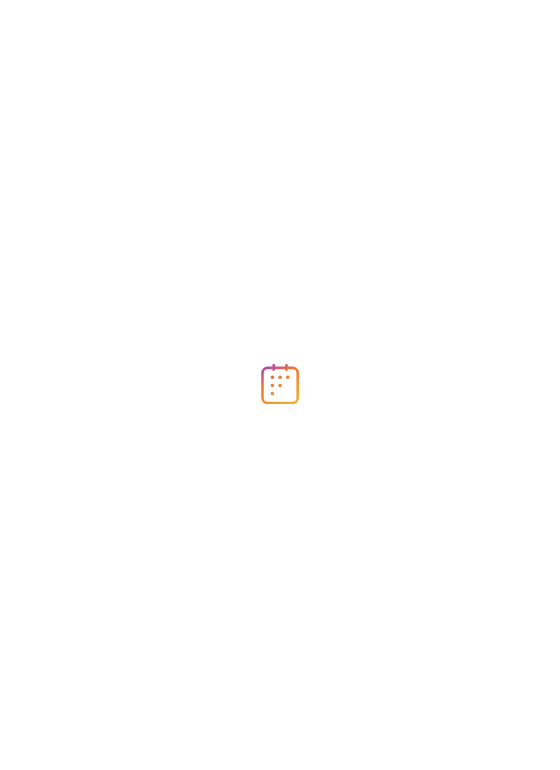 scroll, scrollTop: 0, scrollLeft: 0, axis: both 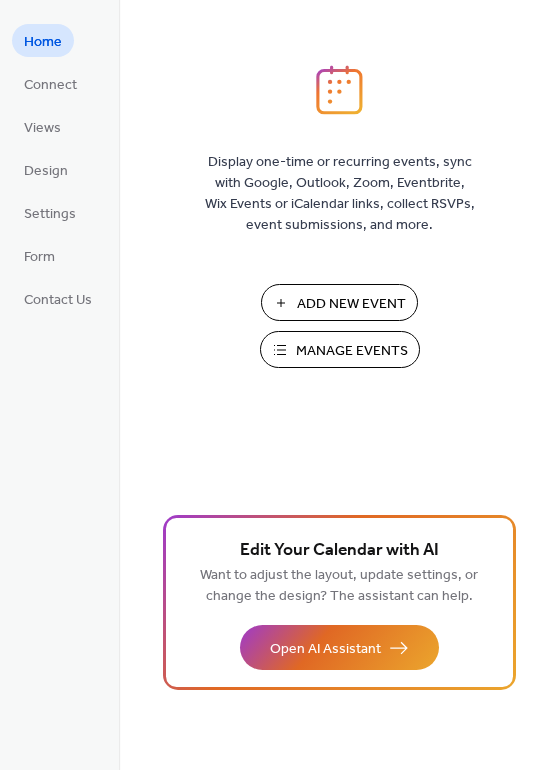 click on "Add New Event" at bounding box center [351, 304] 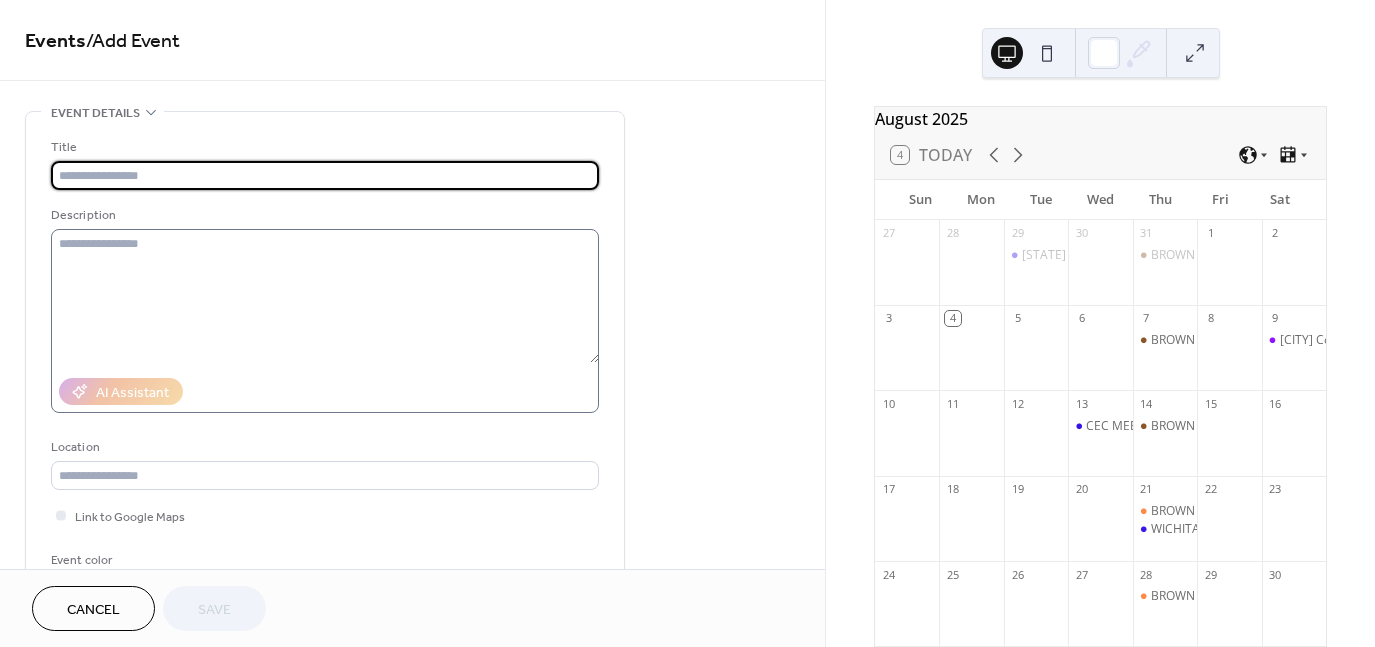 scroll, scrollTop: 0, scrollLeft: 0, axis: both 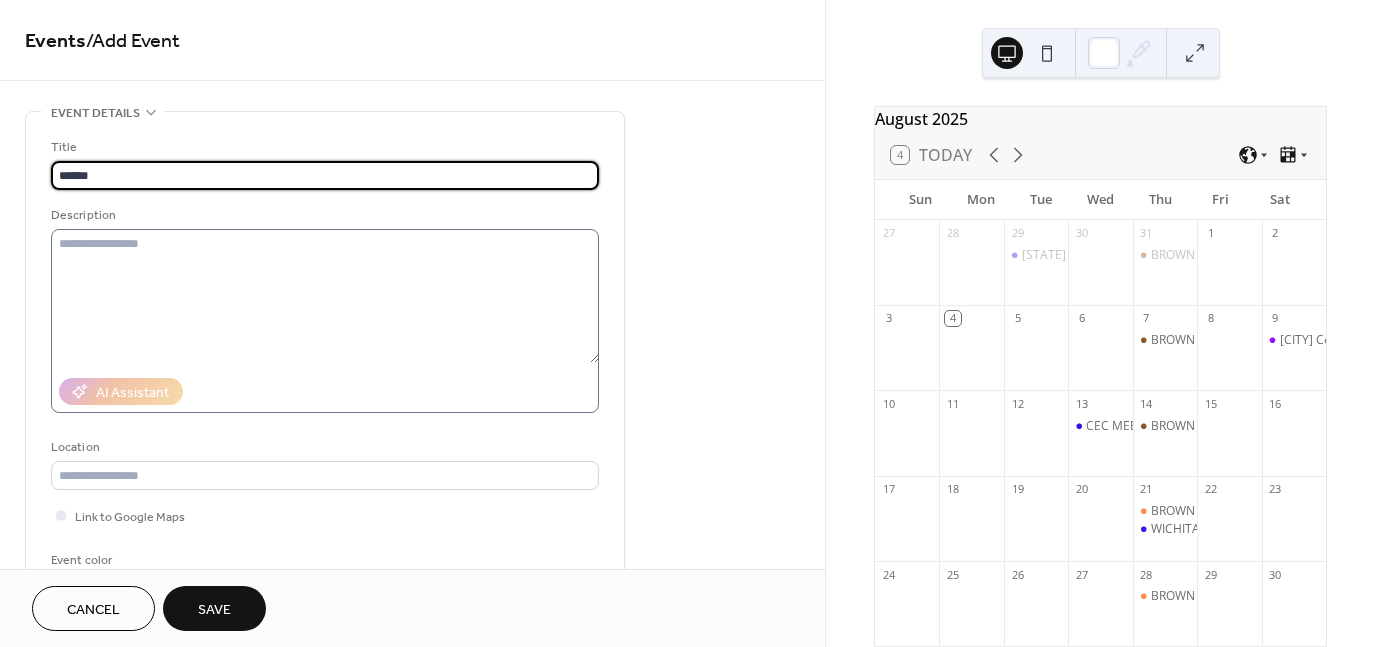 type on "******" 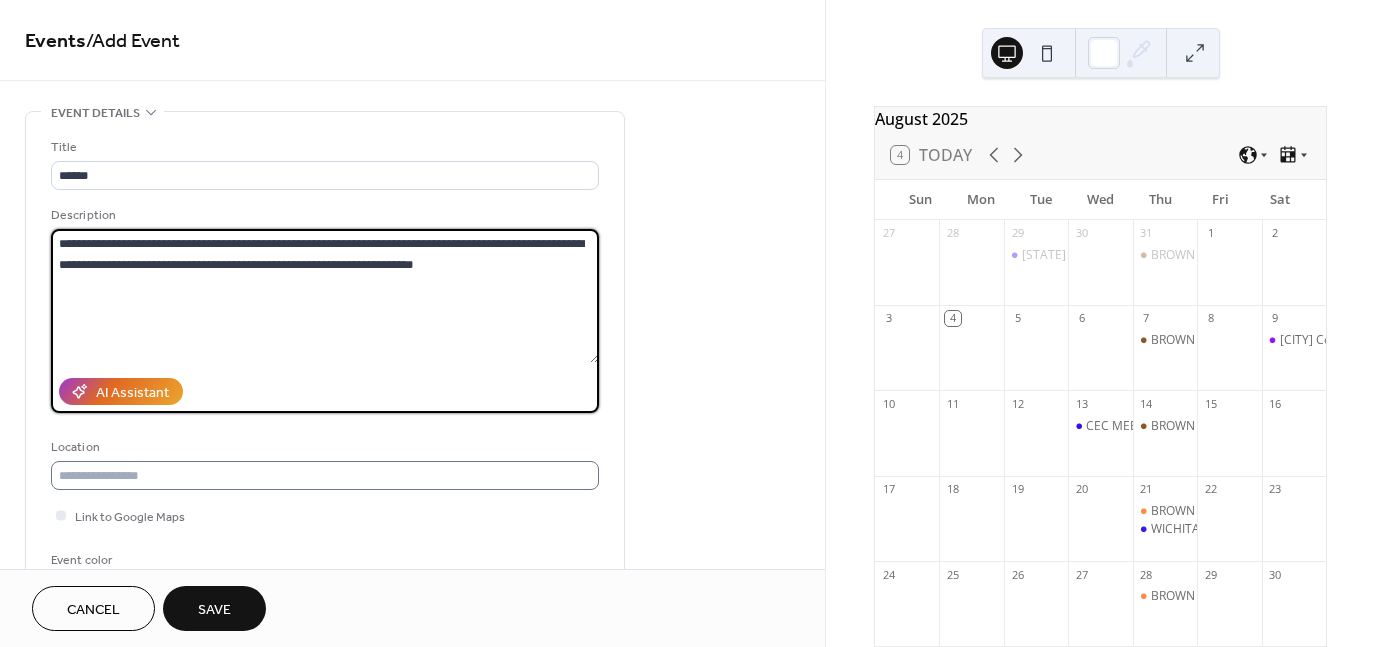 type on "**********" 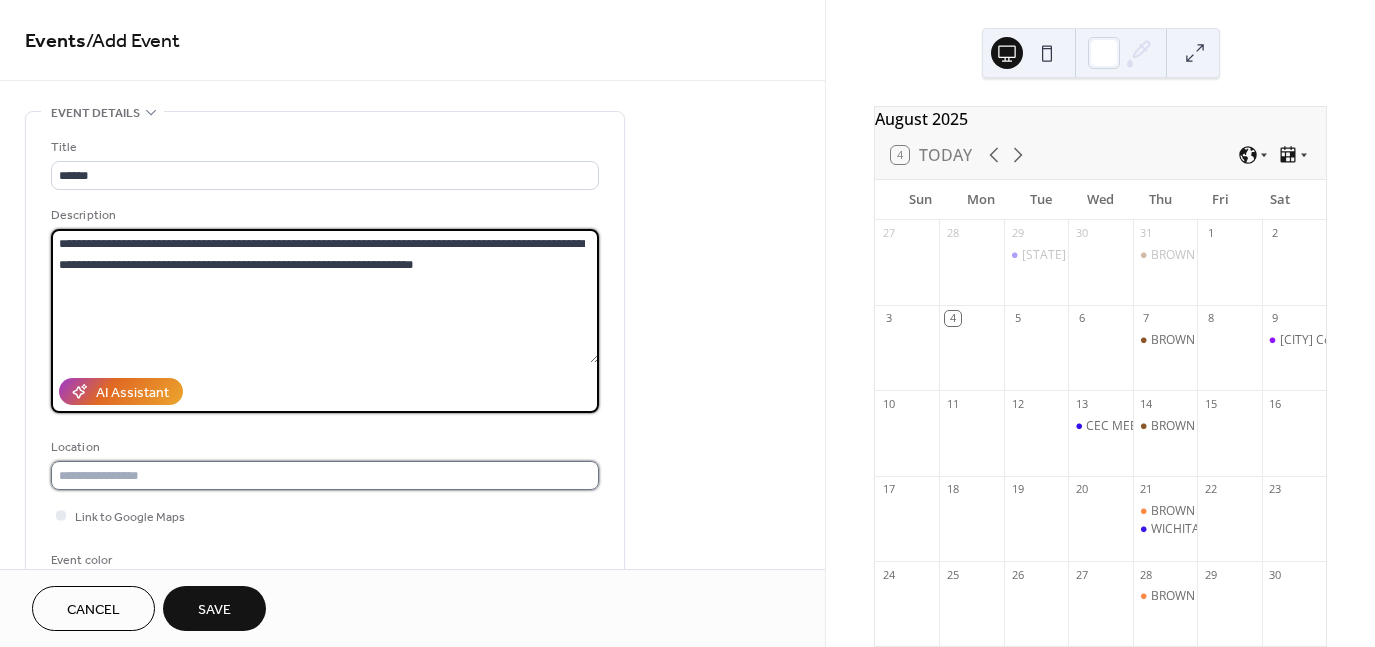 click at bounding box center (325, 475) 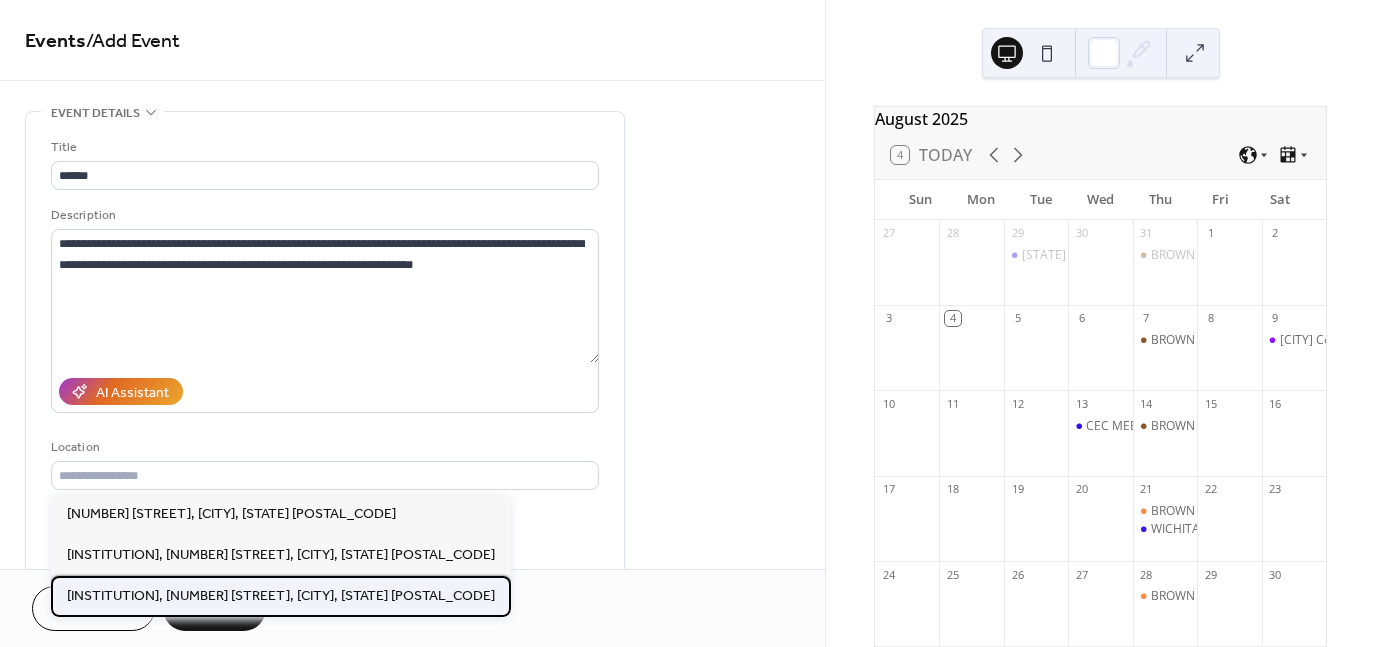 click on "Wichita County Democratic HQ, 3308 Kemp Blvd., Wichita Falls, TX 76308" at bounding box center (281, 595) 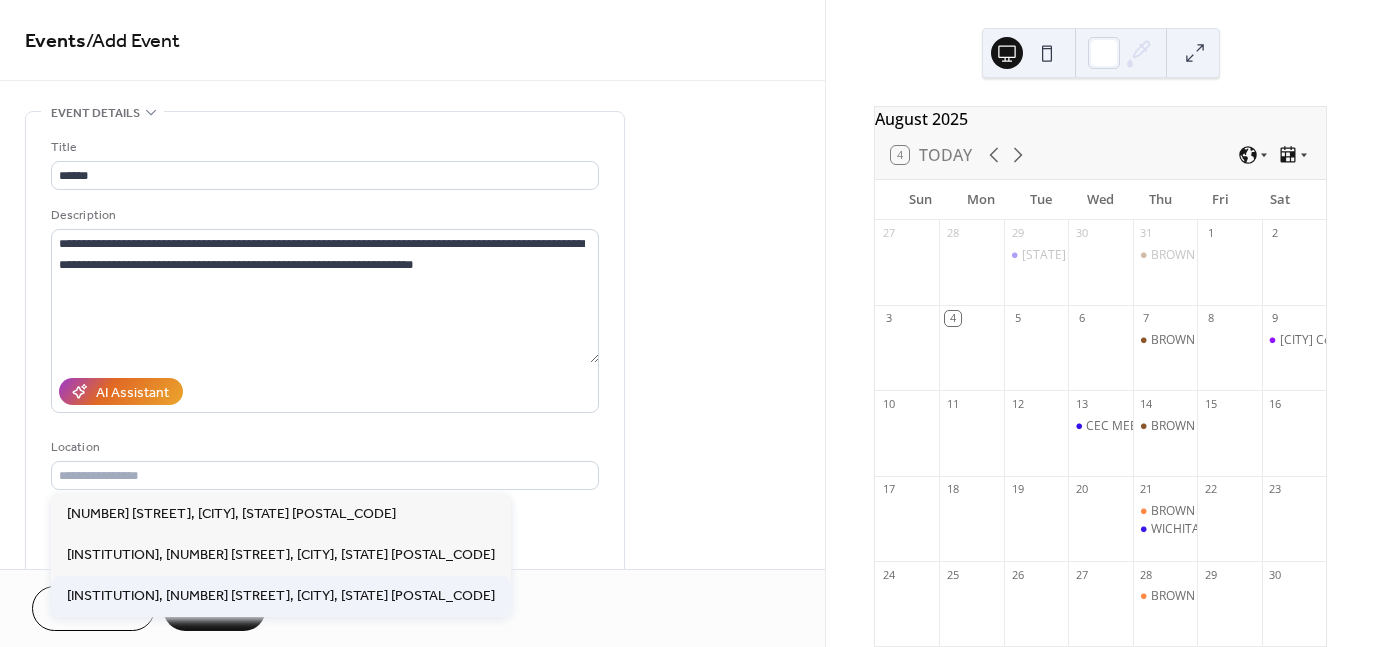 type on "**********" 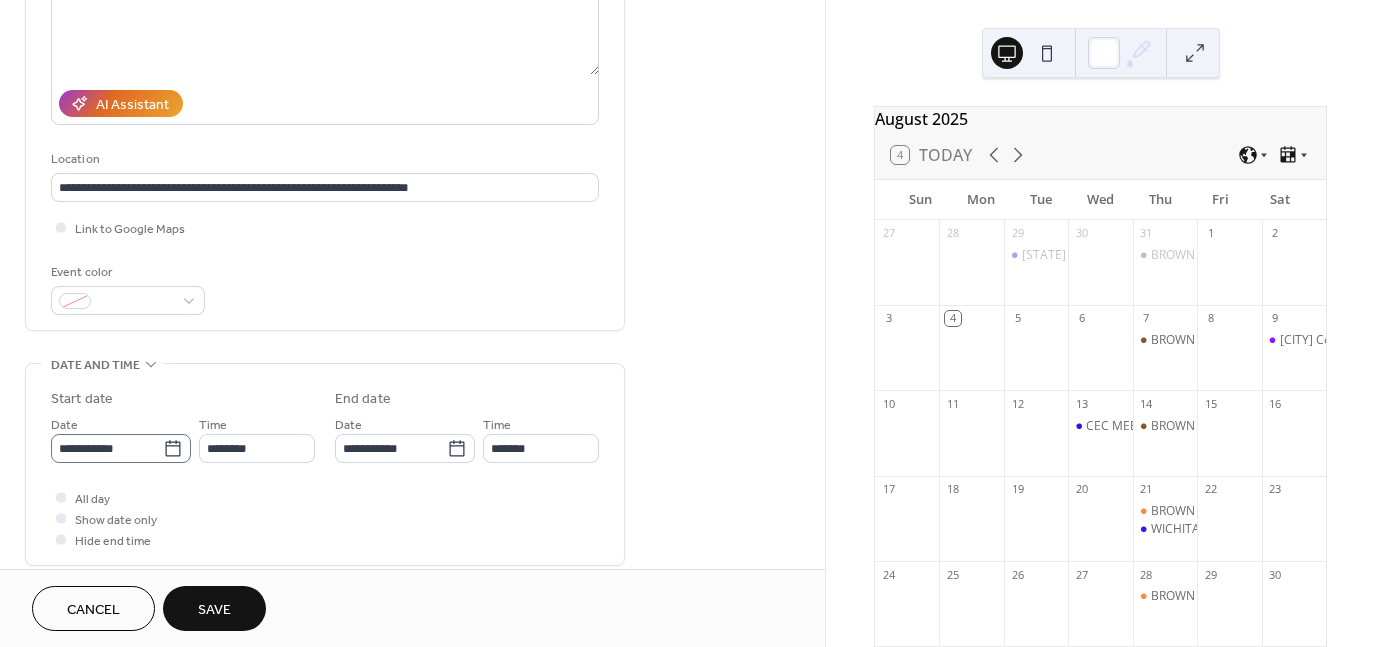 scroll, scrollTop: 300, scrollLeft: 0, axis: vertical 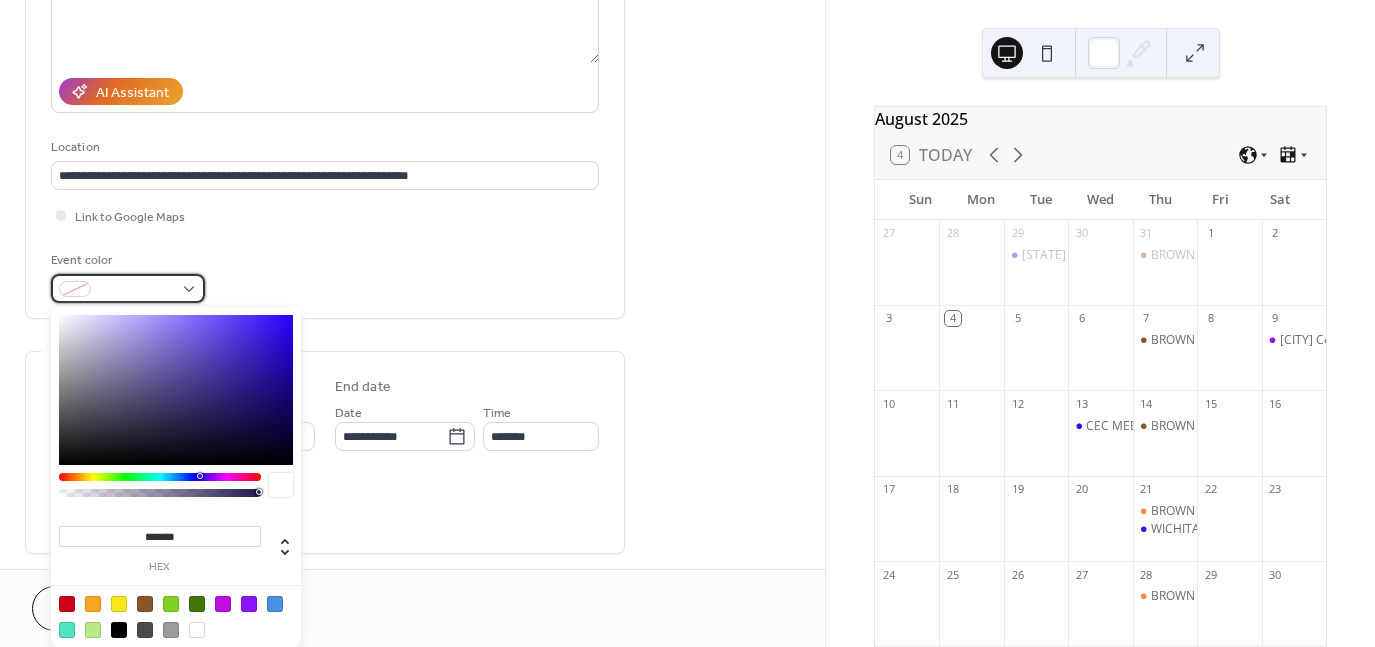 click at bounding box center [136, 290] 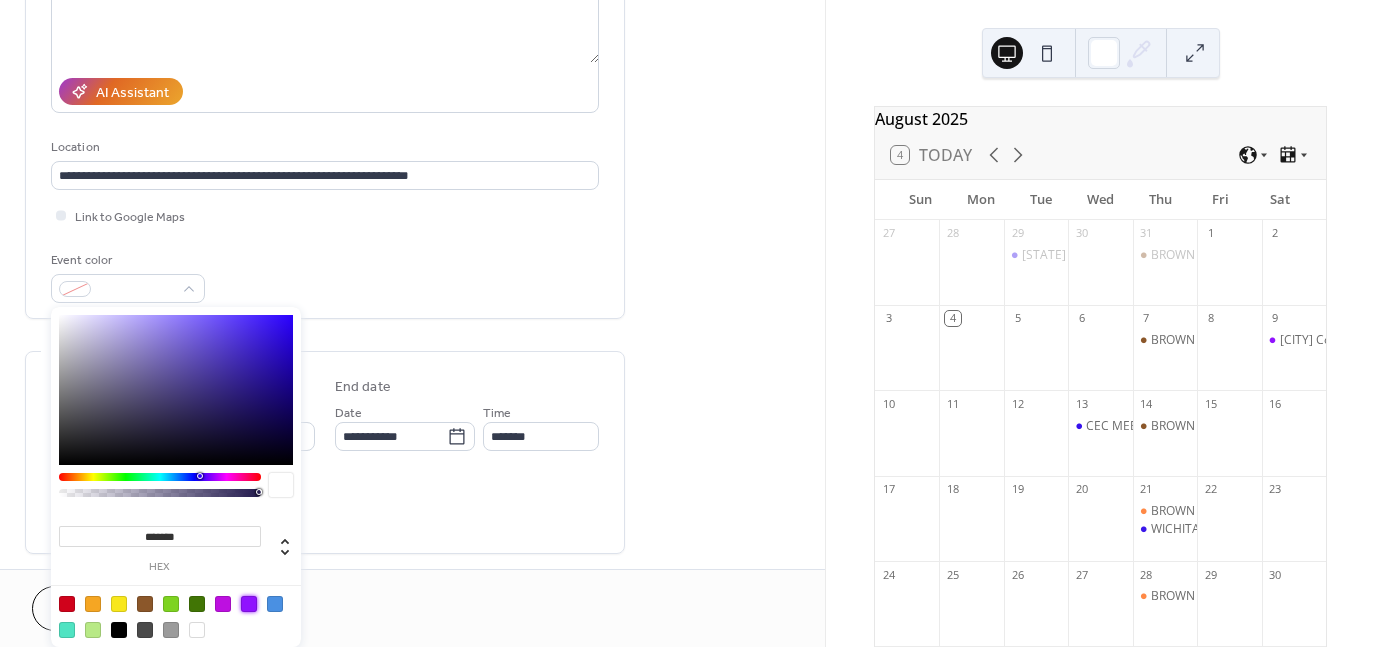 click at bounding box center (249, 604) 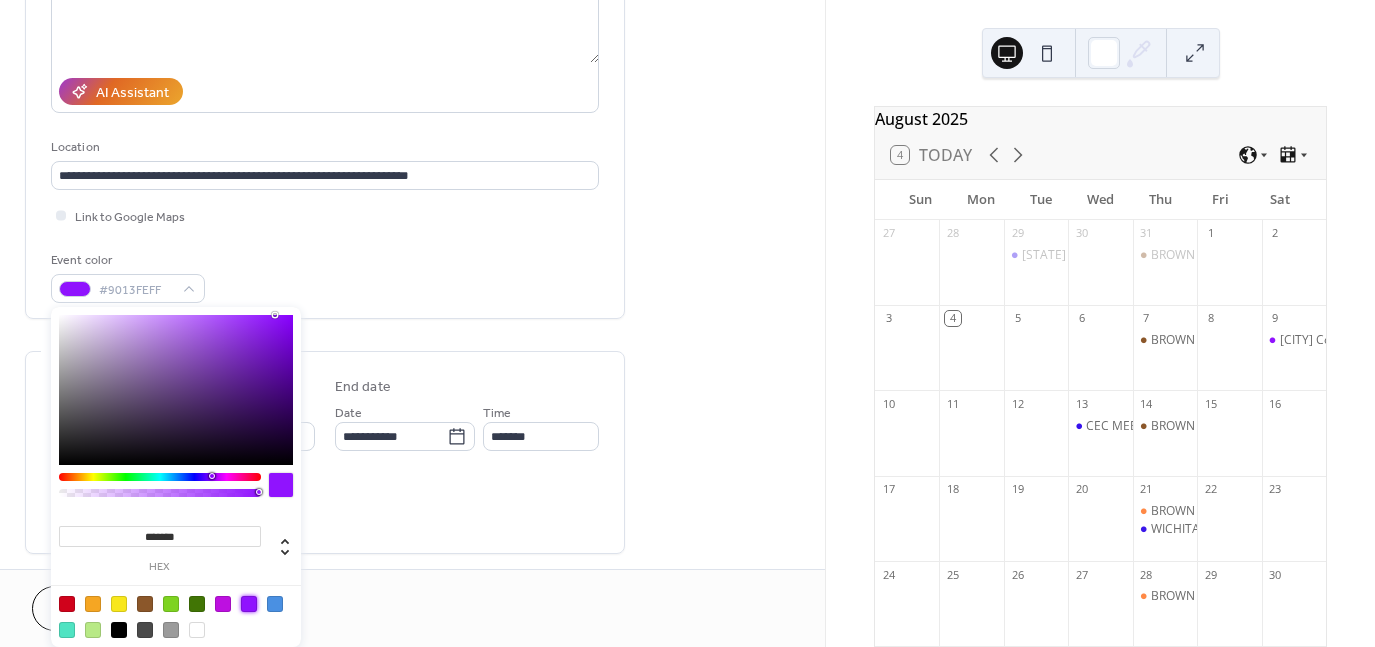 click on "Event color #9013FEFF" at bounding box center (325, 276) 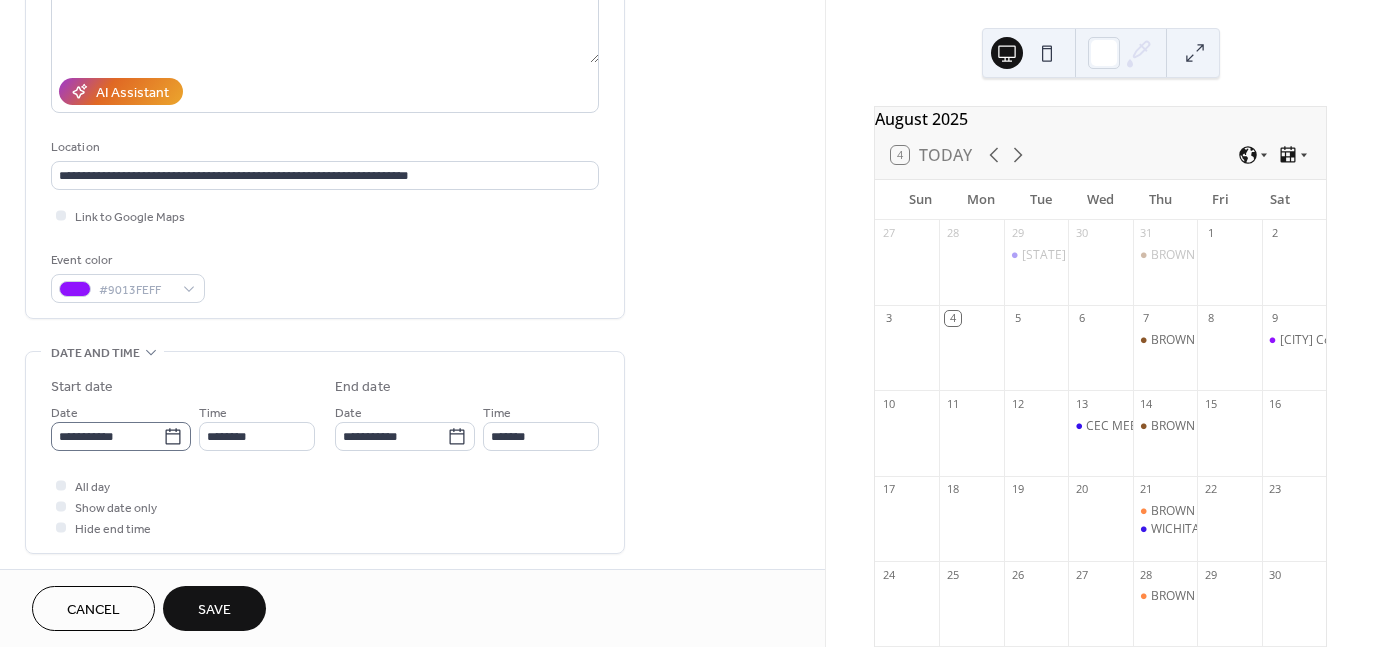 click on "**********" at bounding box center (687, 323) 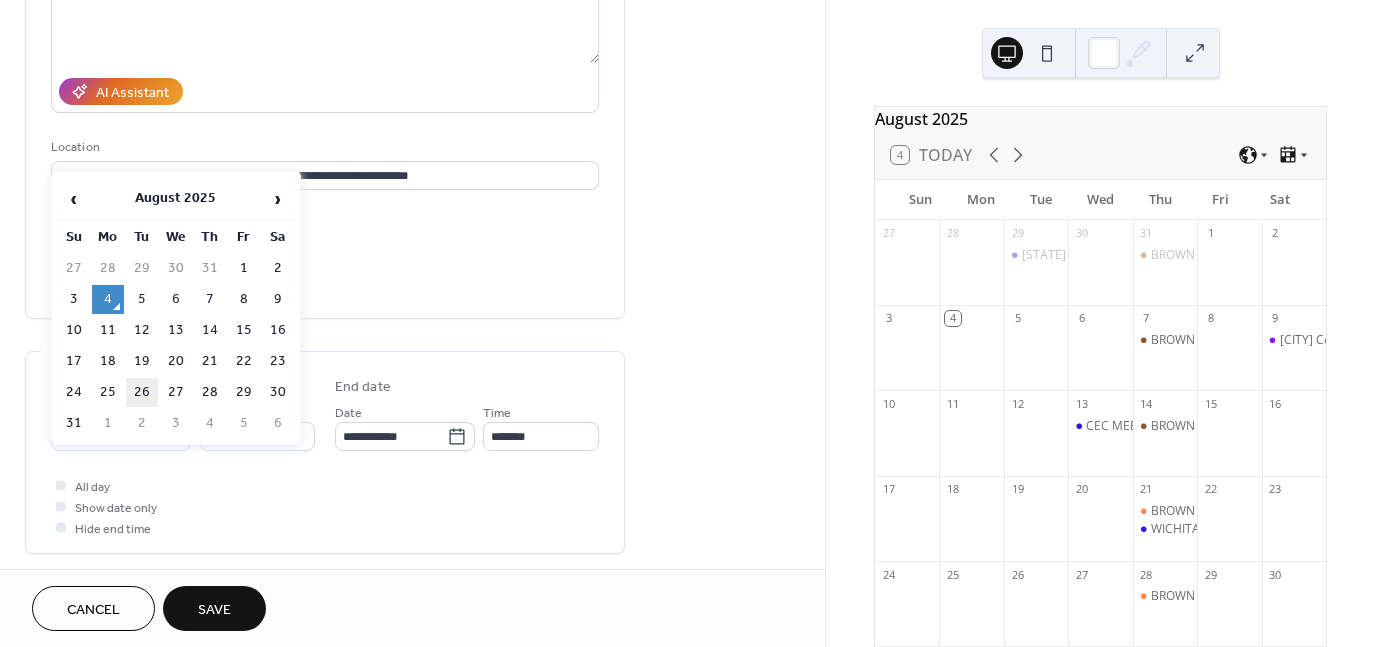 click on "26" at bounding box center [142, 392] 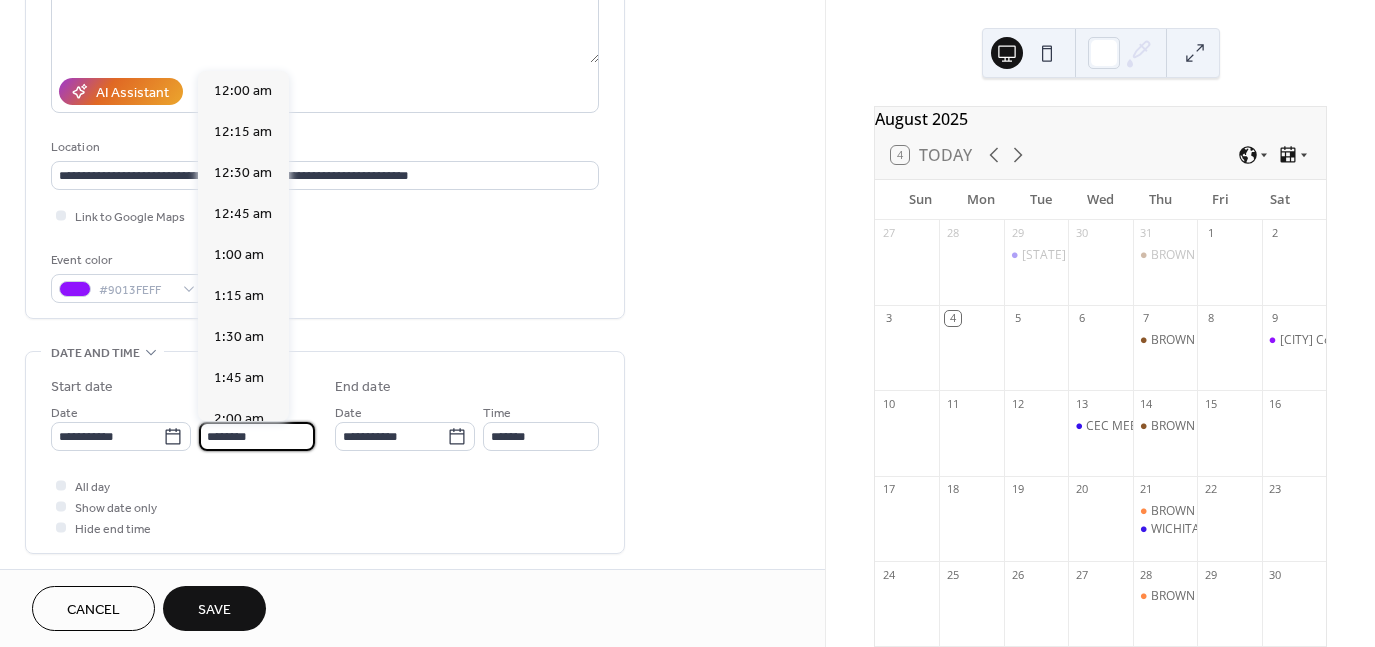 click on "********" at bounding box center (257, 436) 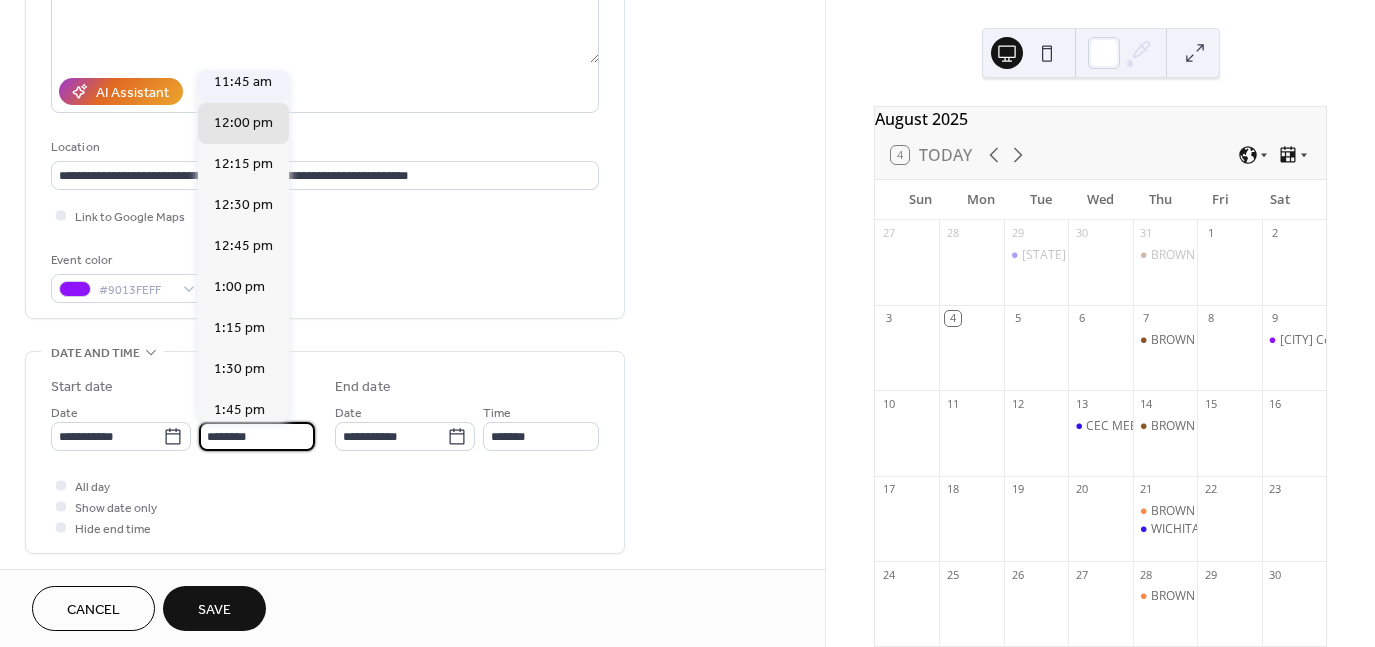 scroll, scrollTop: 1868, scrollLeft: 0, axis: vertical 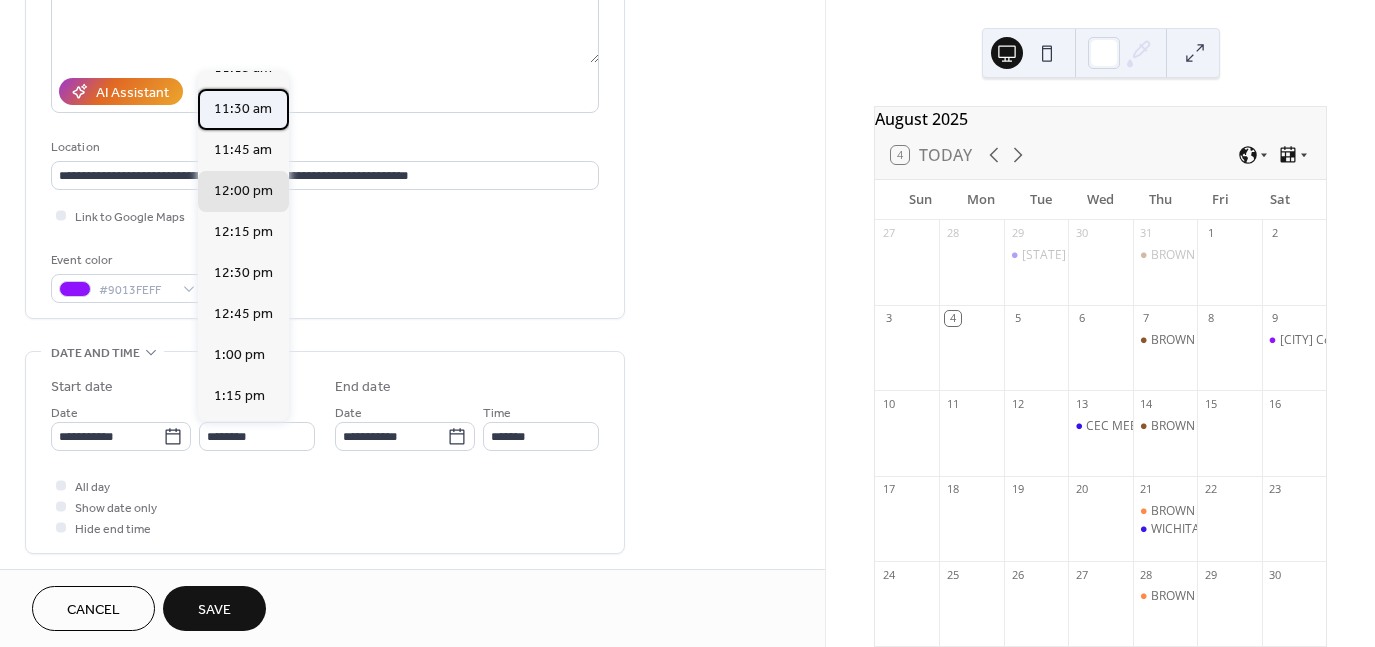 click on "11:30 am" at bounding box center (243, 109) 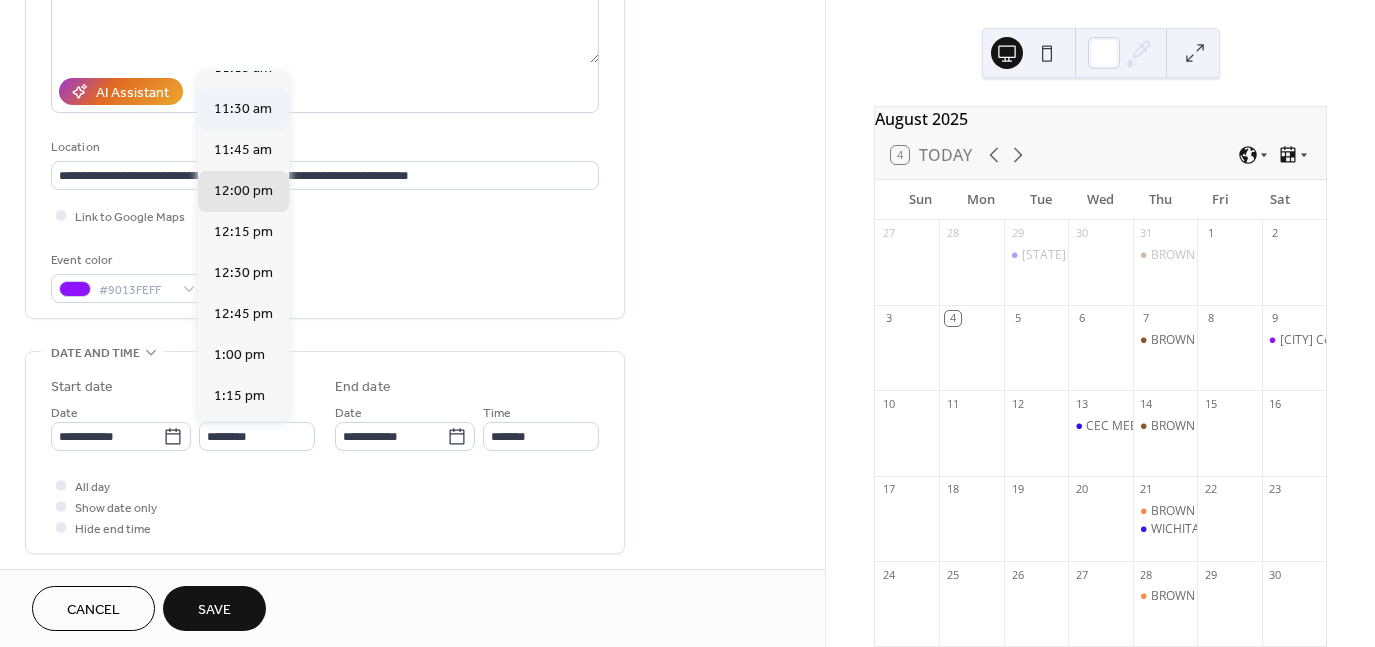 type on "********" 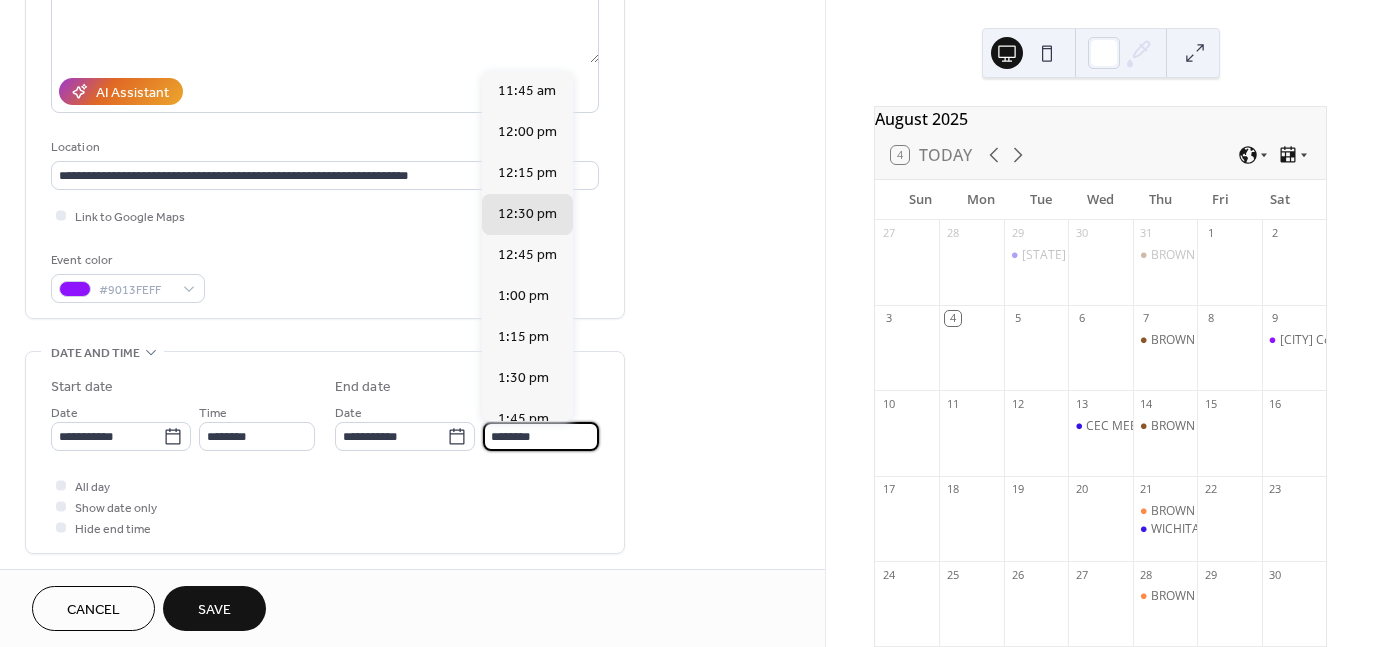 click on "********" at bounding box center (541, 436) 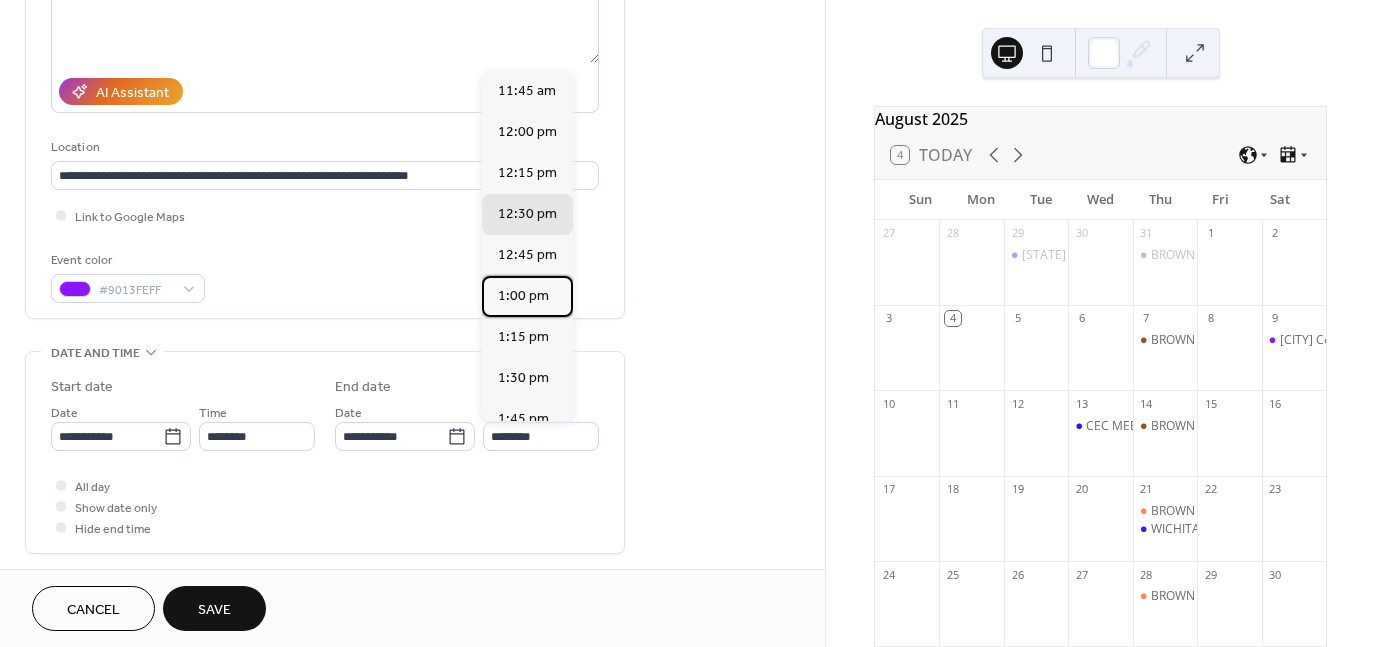 click on "1:00 pm" at bounding box center (523, 296) 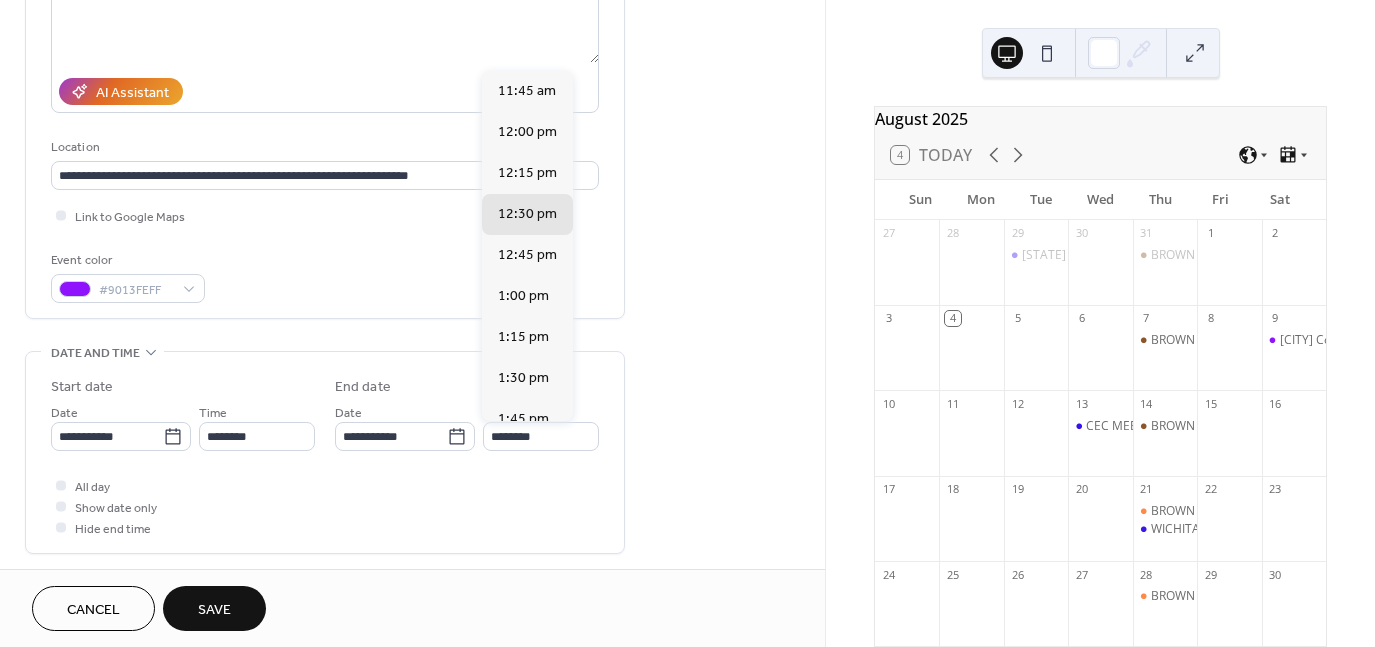 type on "*******" 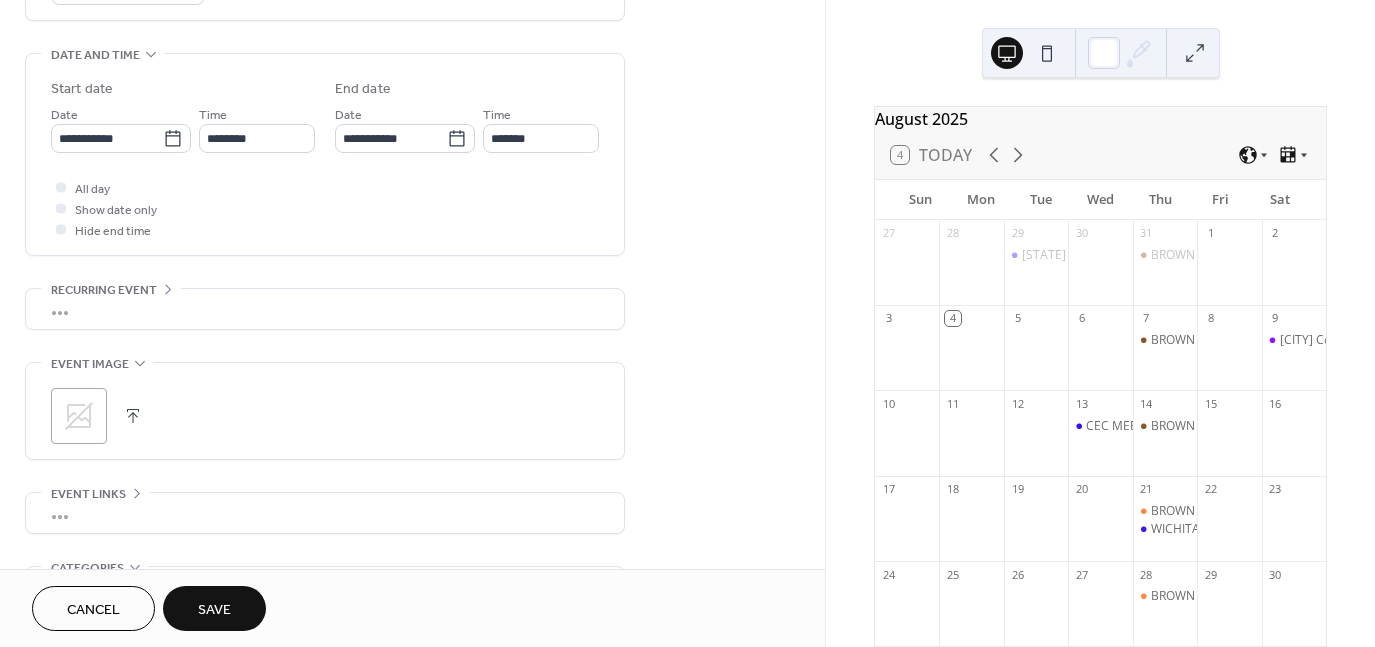 scroll, scrollTop: 600, scrollLeft: 0, axis: vertical 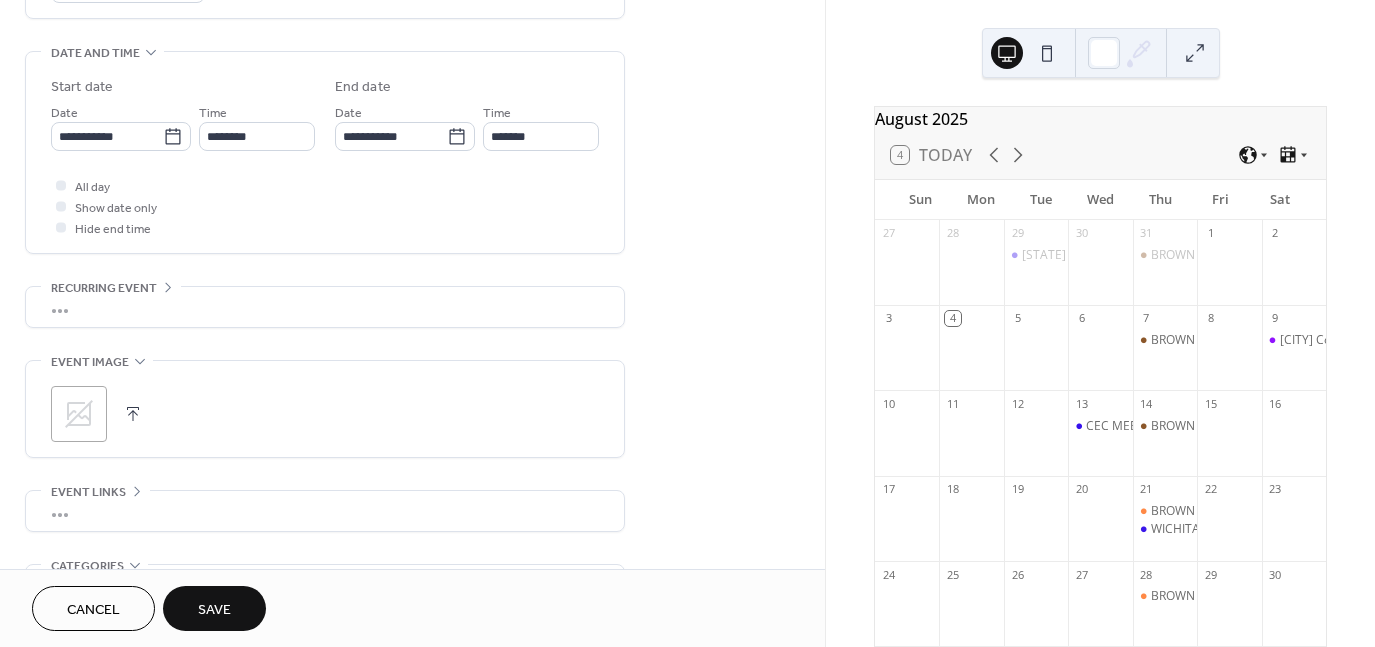 click 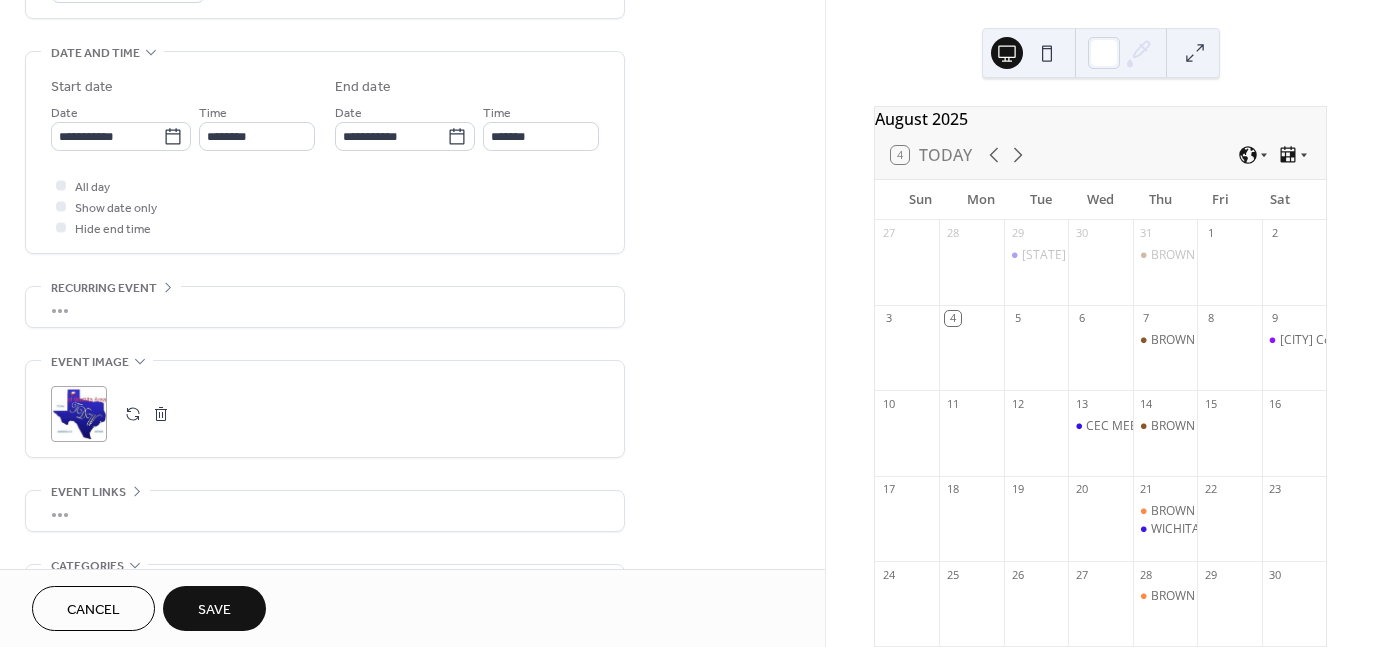 click on "Save" at bounding box center (214, 610) 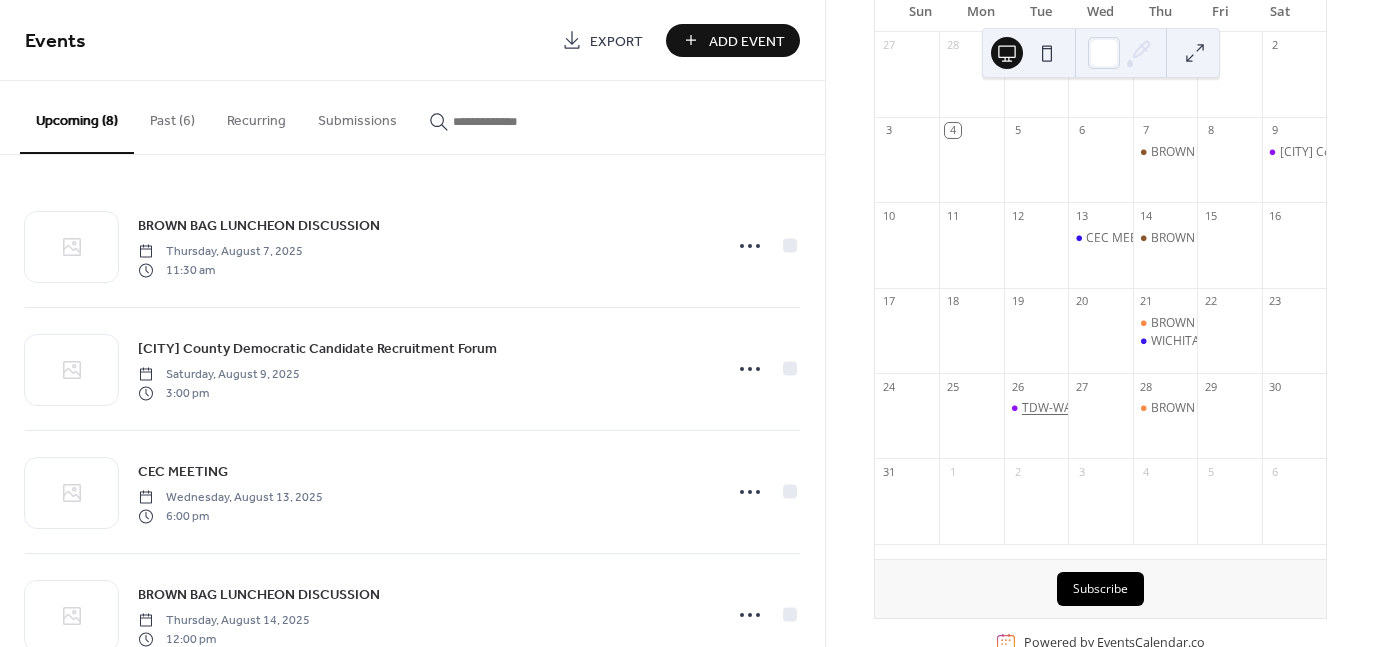 scroll, scrollTop: 200, scrollLeft: 0, axis: vertical 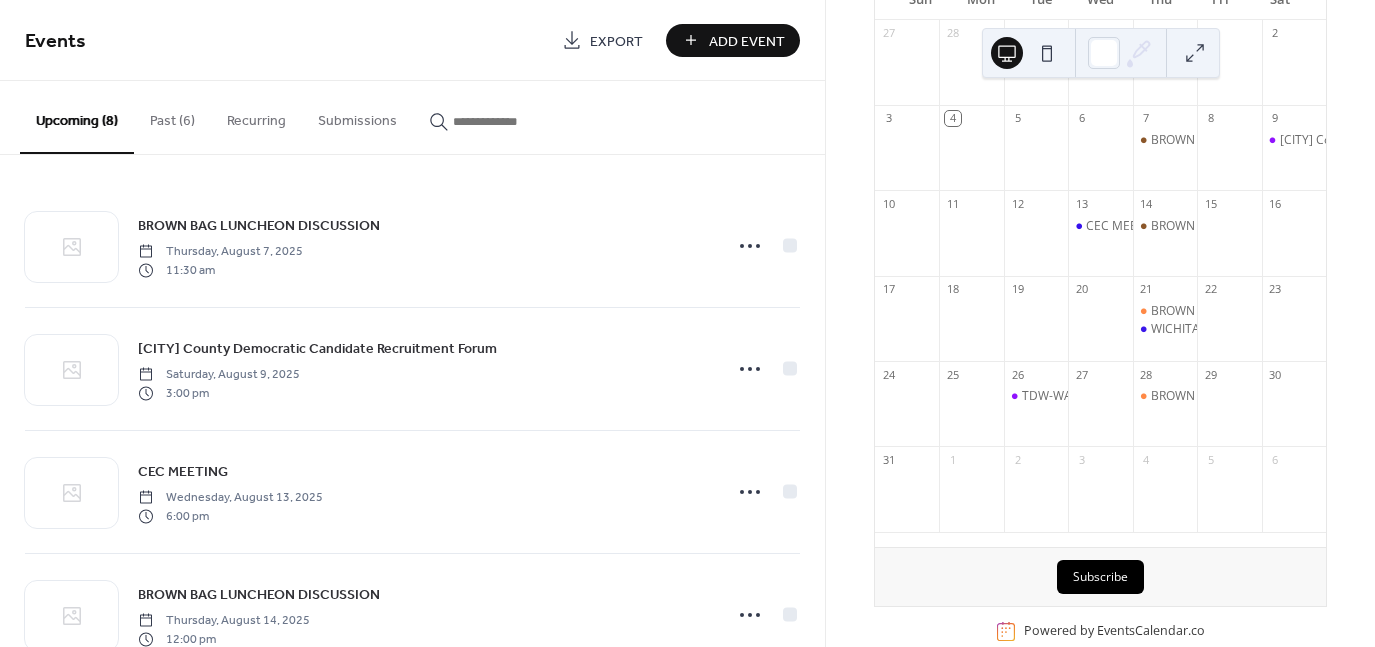 click on "Add Event" at bounding box center (747, 41) 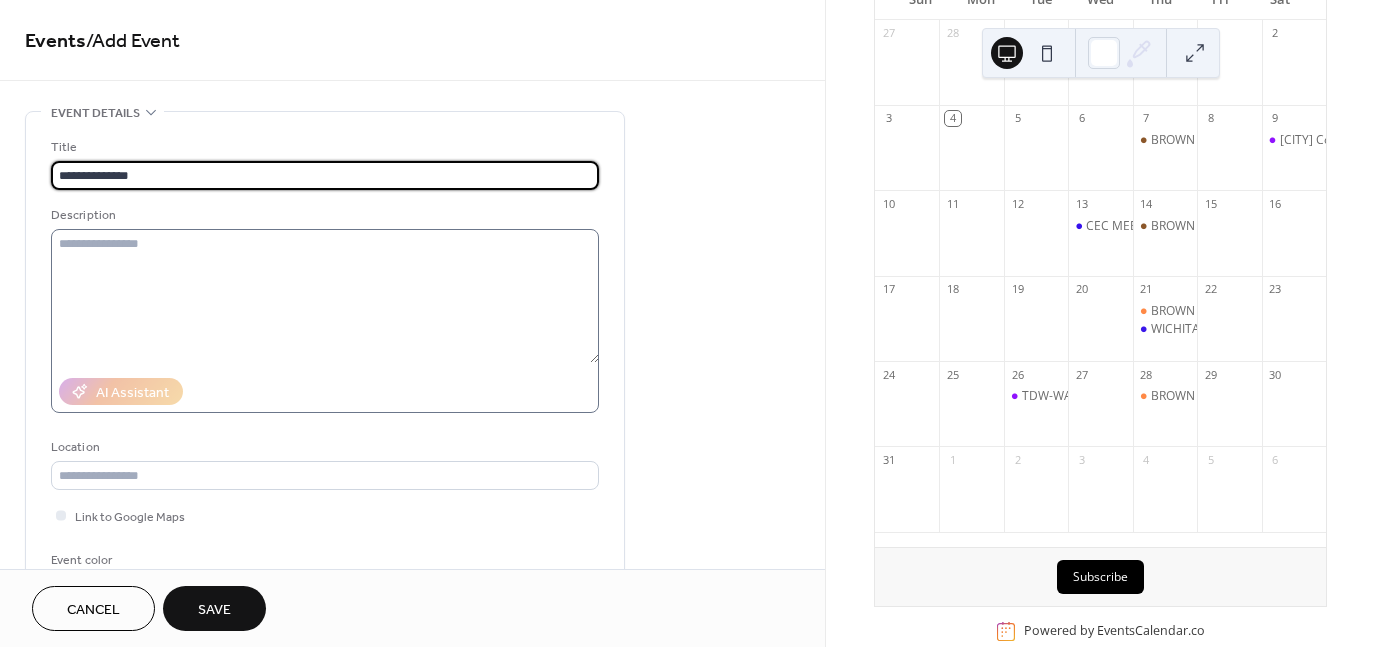 type on "**********" 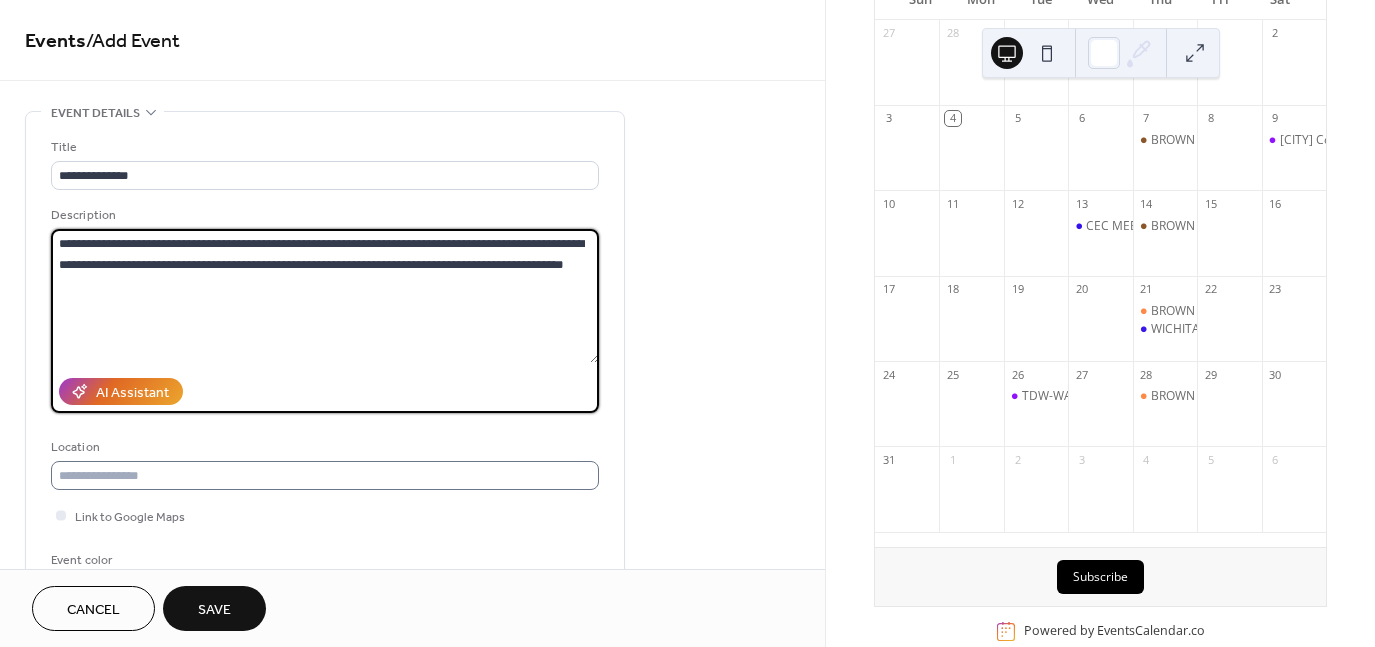type on "**********" 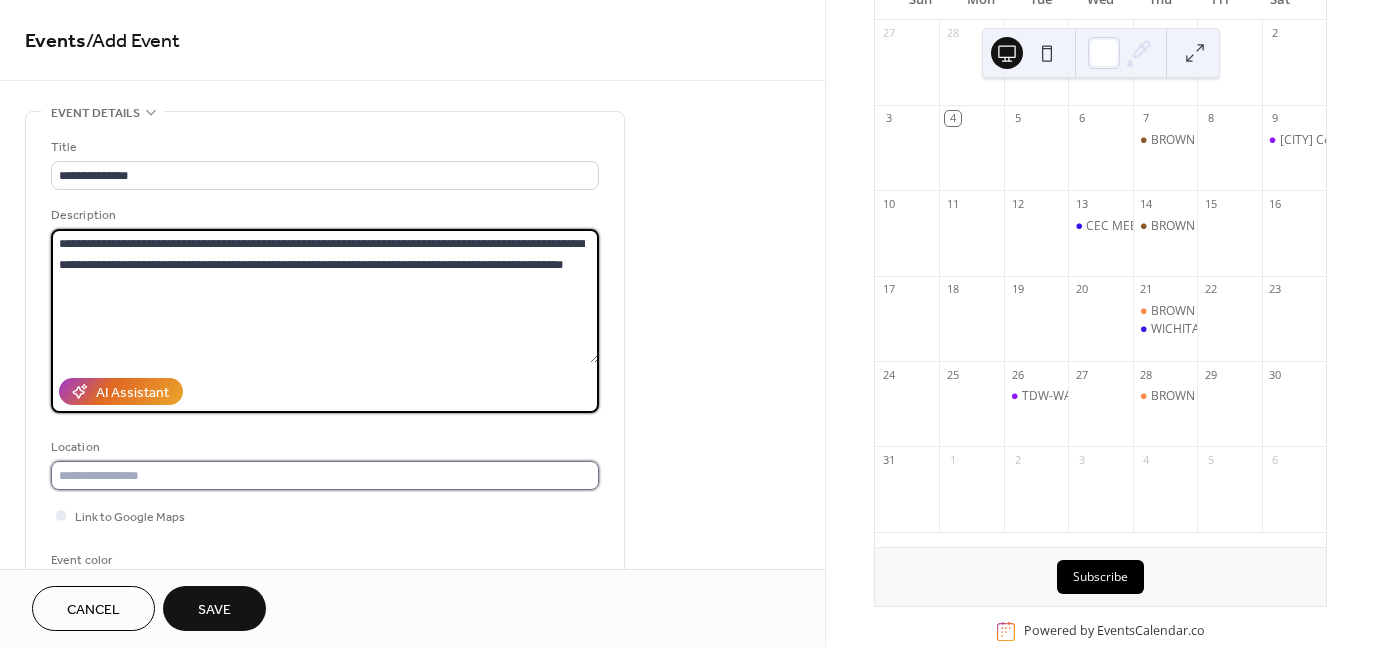 click at bounding box center (325, 475) 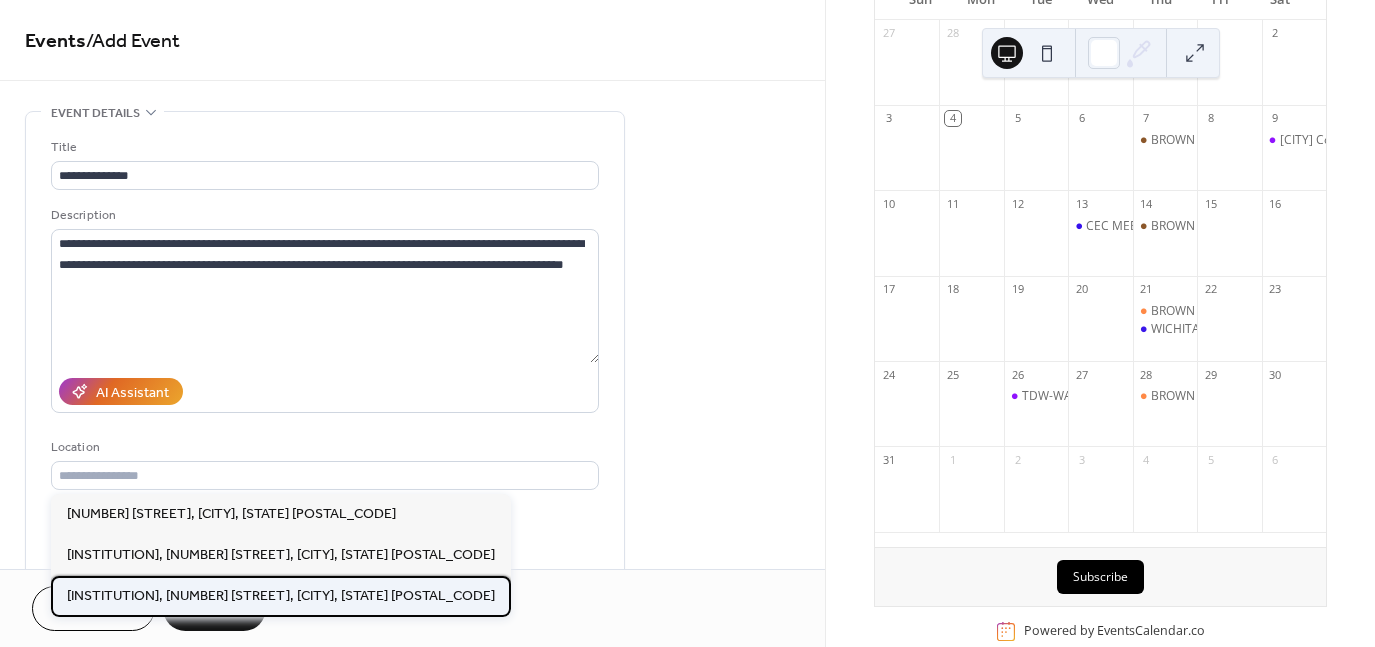 click on "Wichita County Democratic HQ, 3308 Kemp Blvd., Wichita Falls, TX 76308" at bounding box center [281, 595] 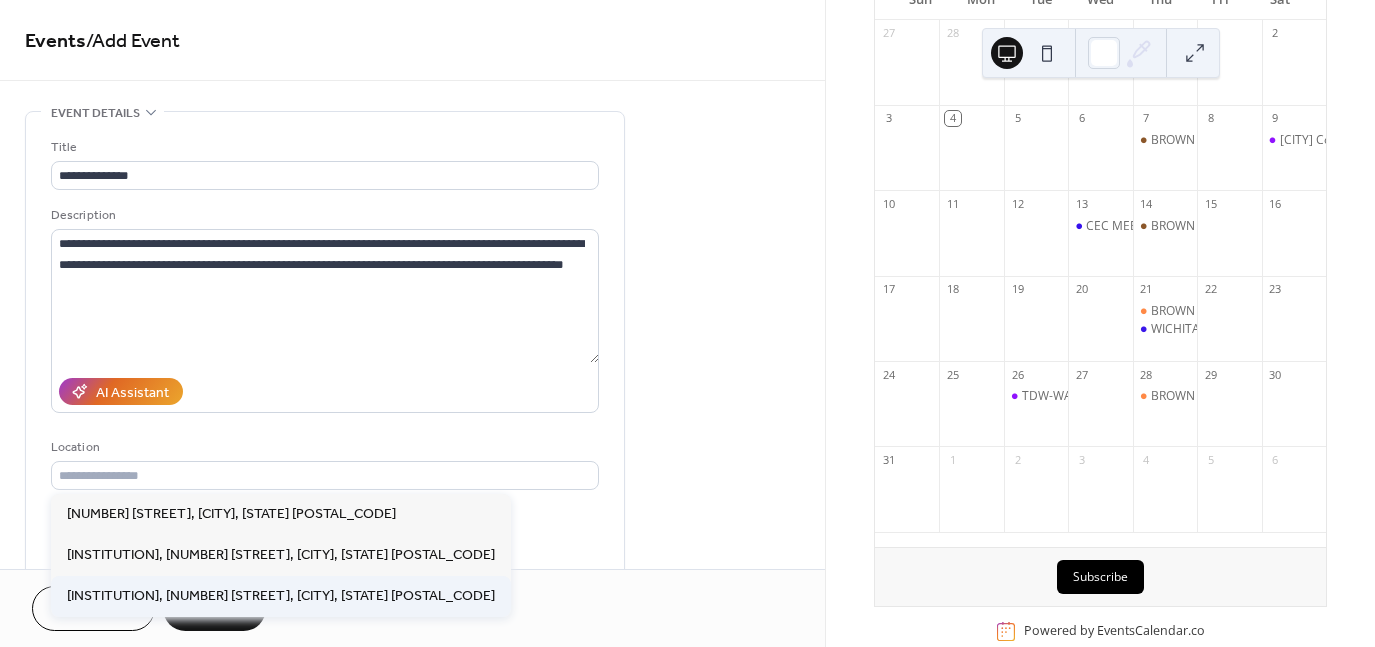 type on "**********" 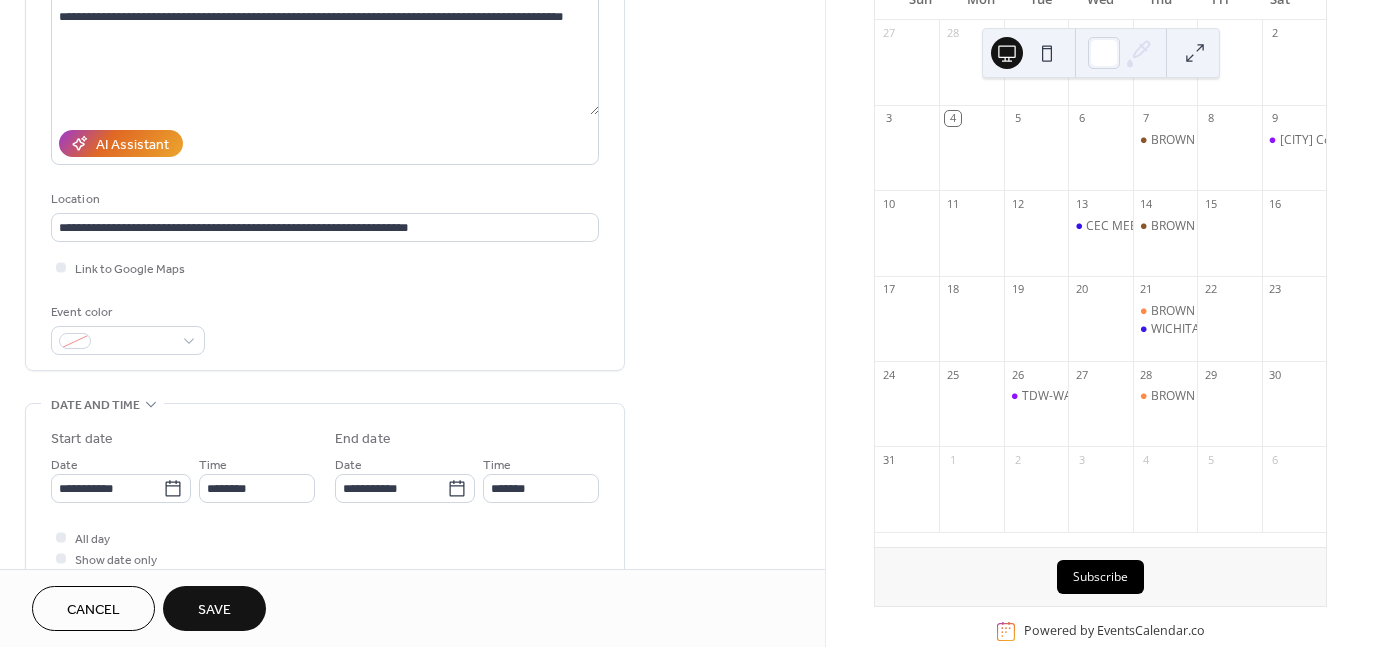 scroll, scrollTop: 300, scrollLeft: 0, axis: vertical 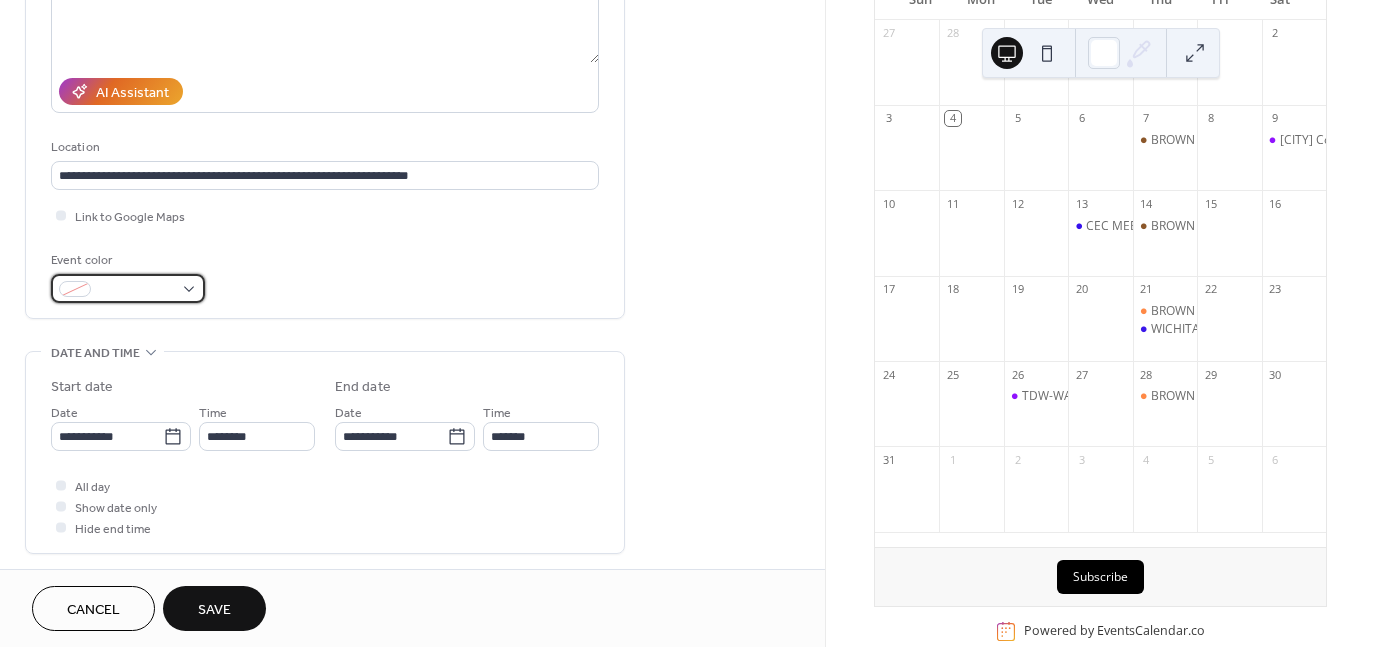 click at bounding box center (128, 288) 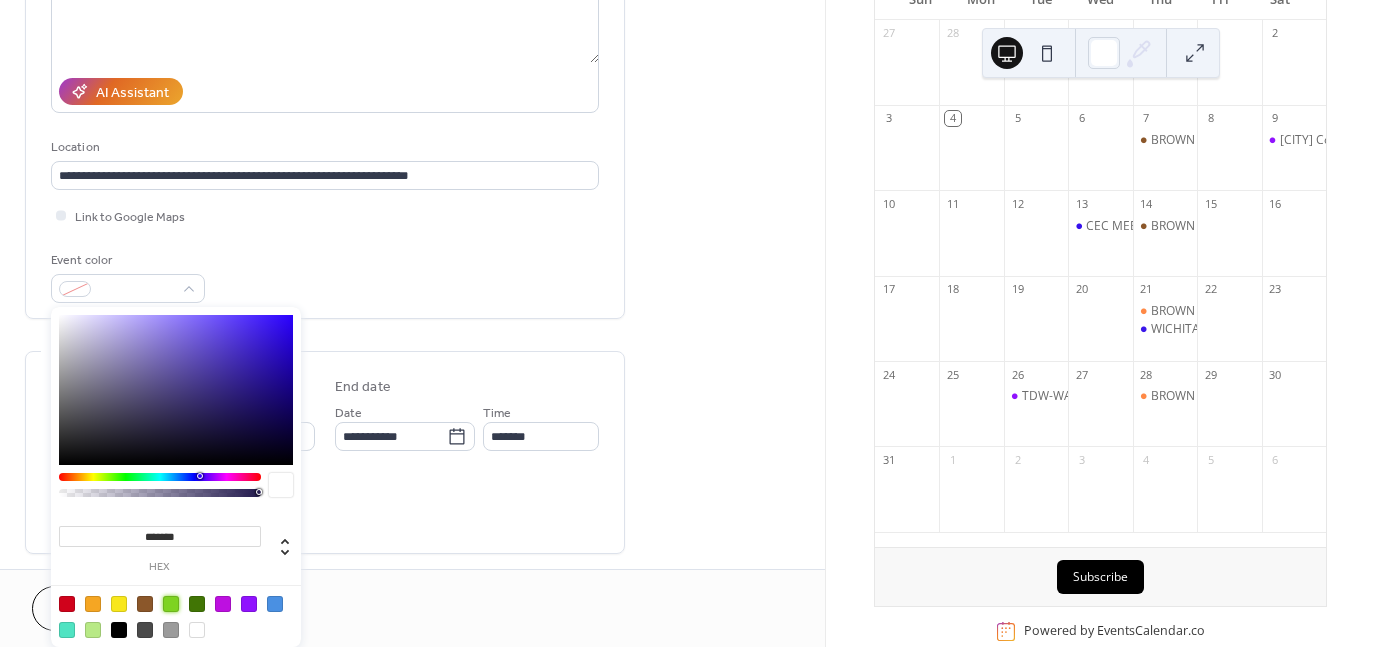 click at bounding box center [171, 604] 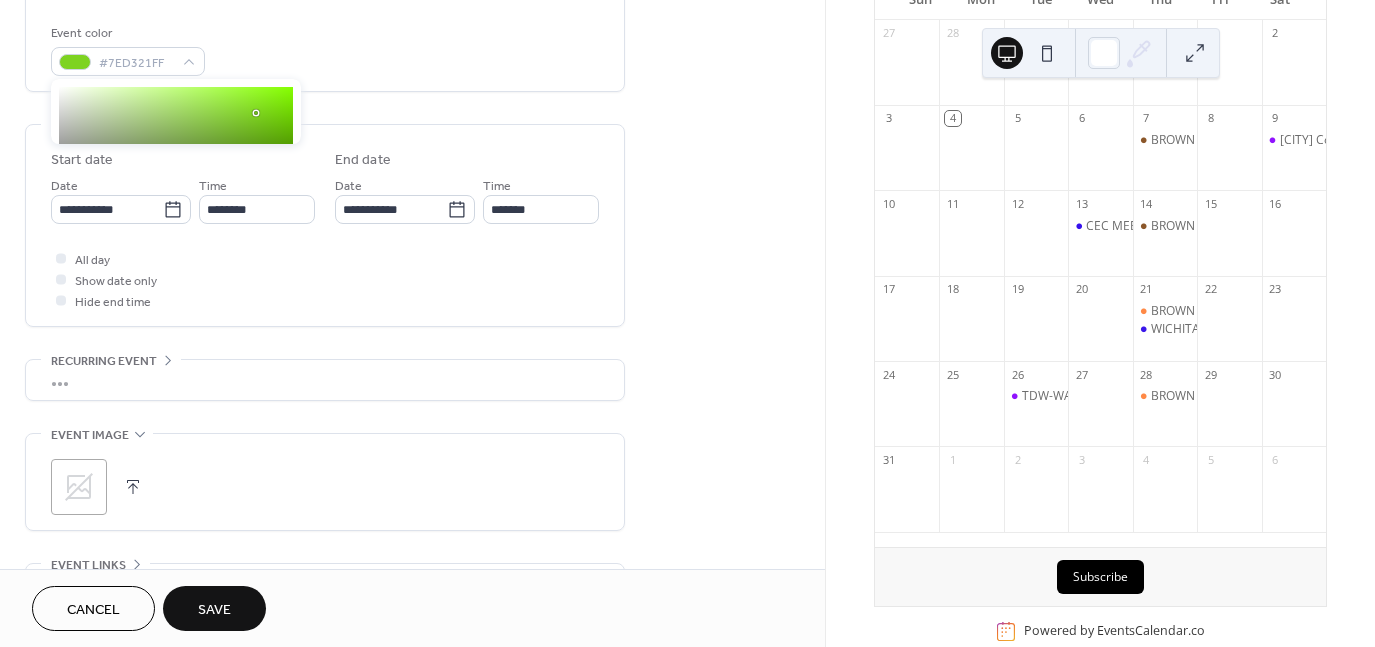 scroll, scrollTop: 512, scrollLeft: 0, axis: vertical 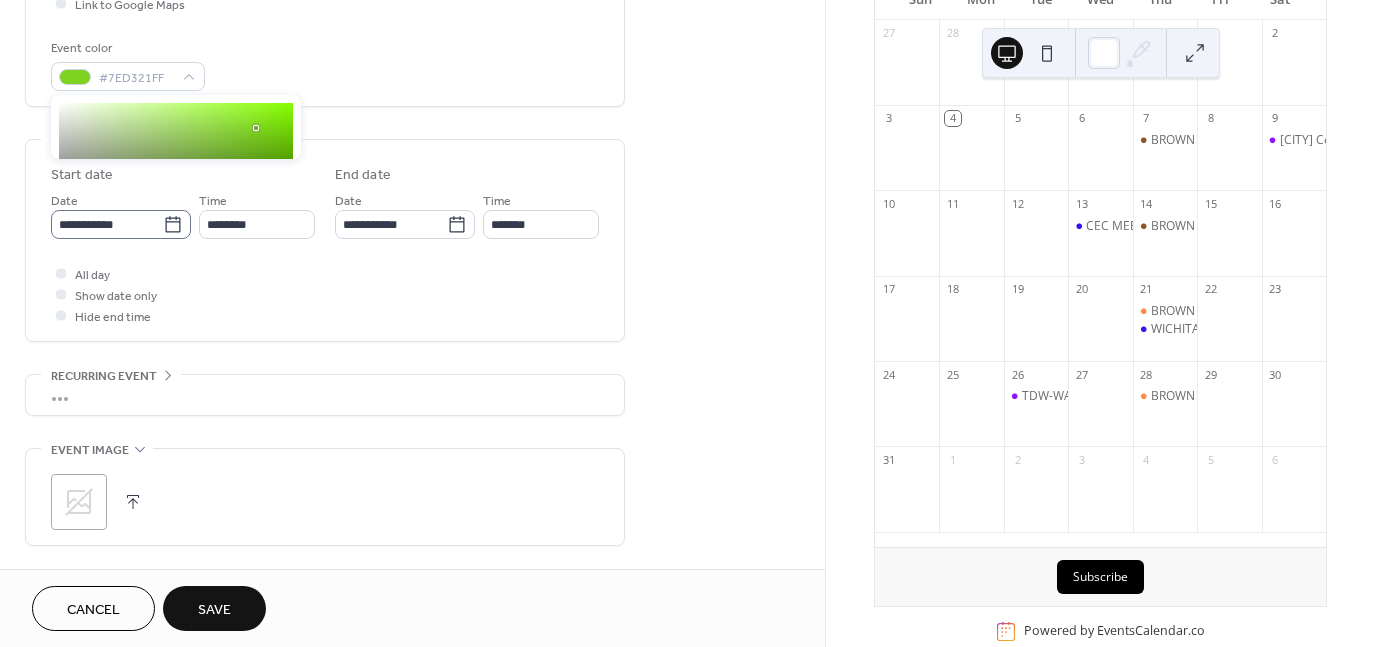 click 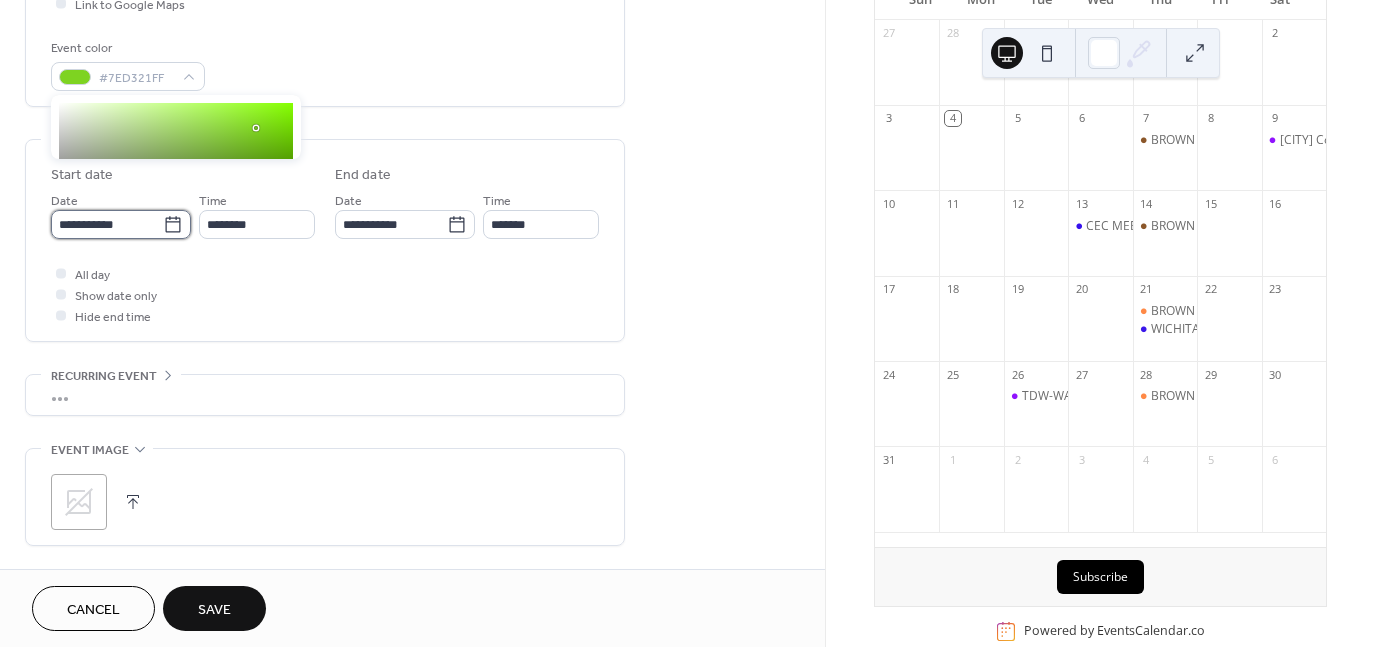 click on "**********" at bounding box center [107, 224] 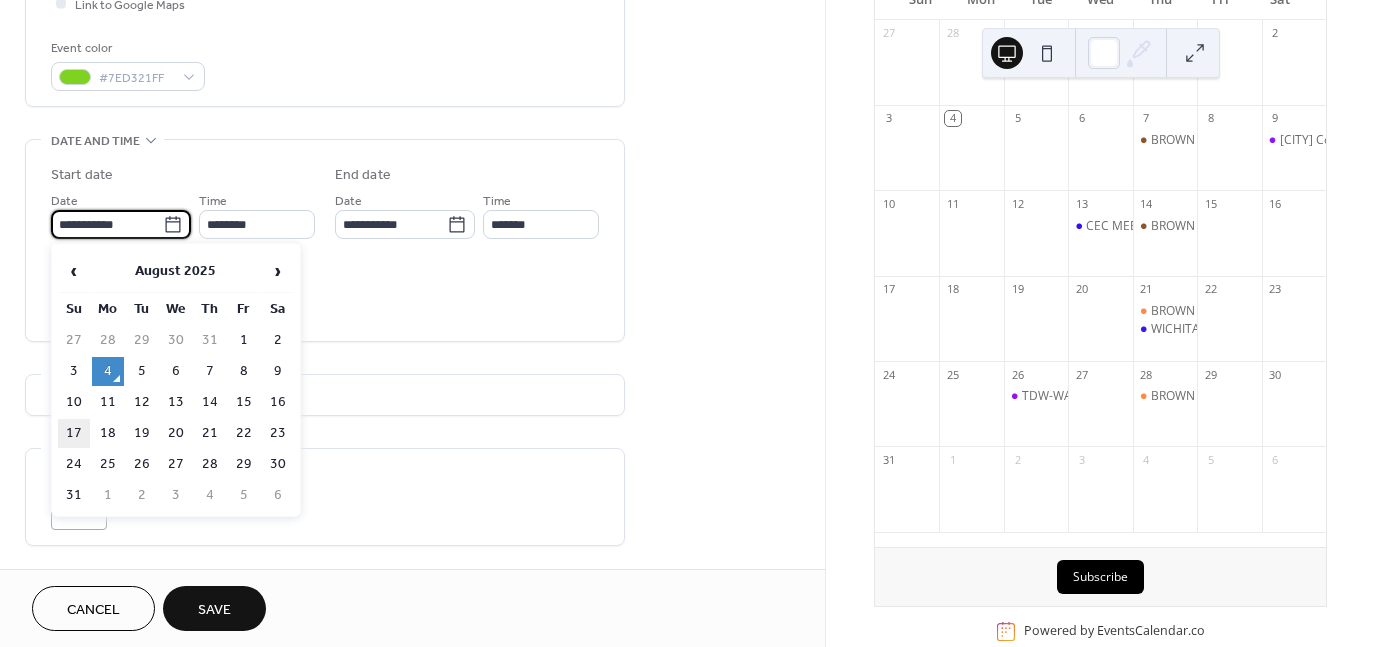click on "17" at bounding box center (74, 433) 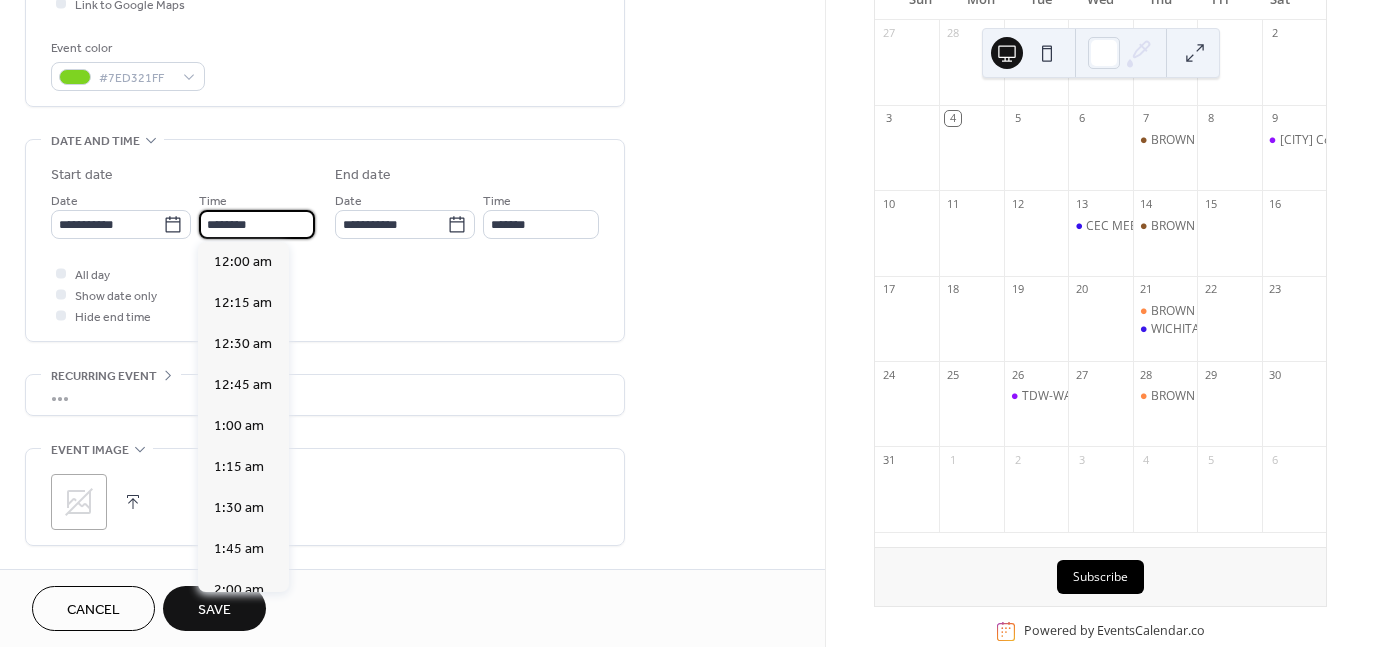 click on "********" at bounding box center (257, 224) 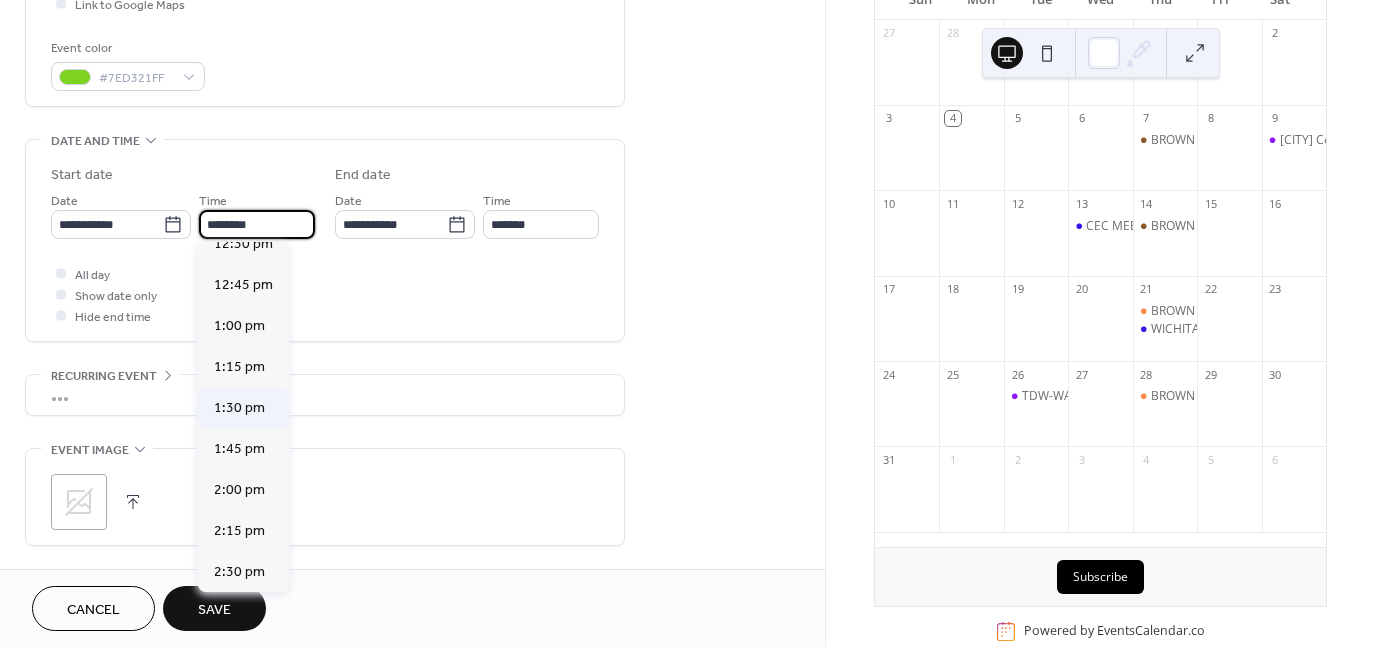 scroll, scrollTop: 2168, scrollLeft: 0, axis: vertical 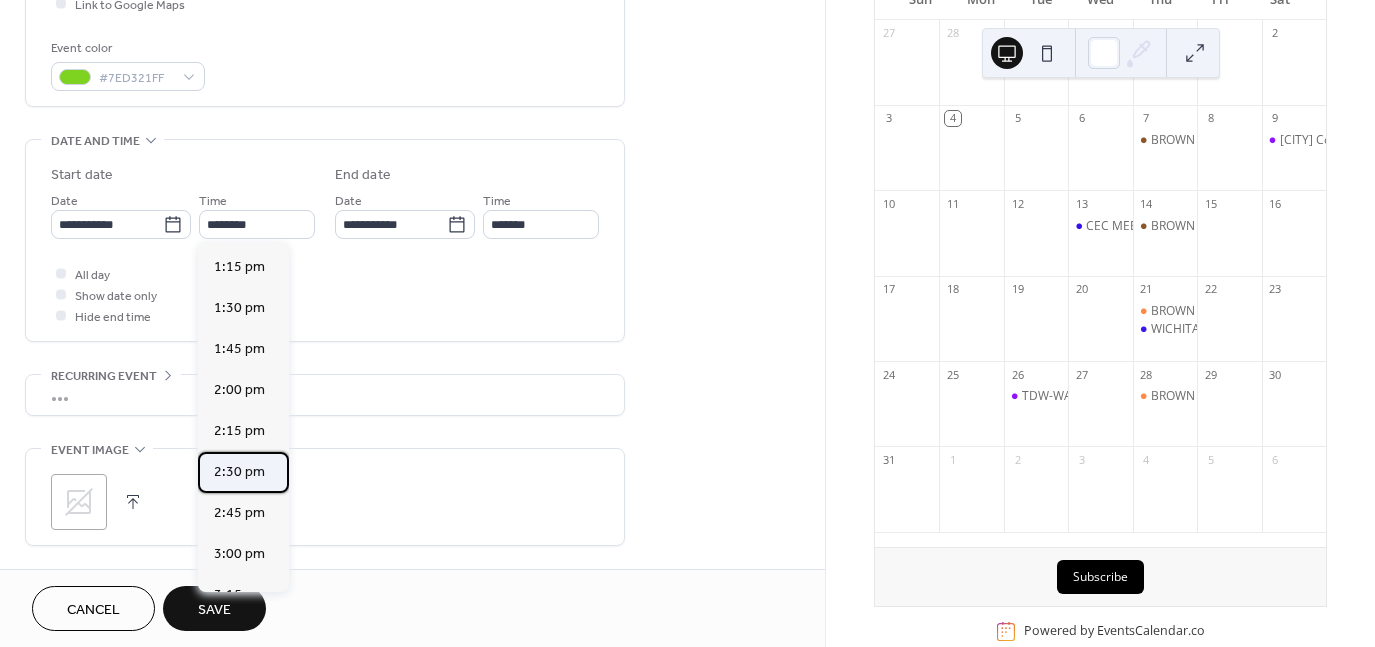 click on "2:30 pm" at bounding box center (239, 472) 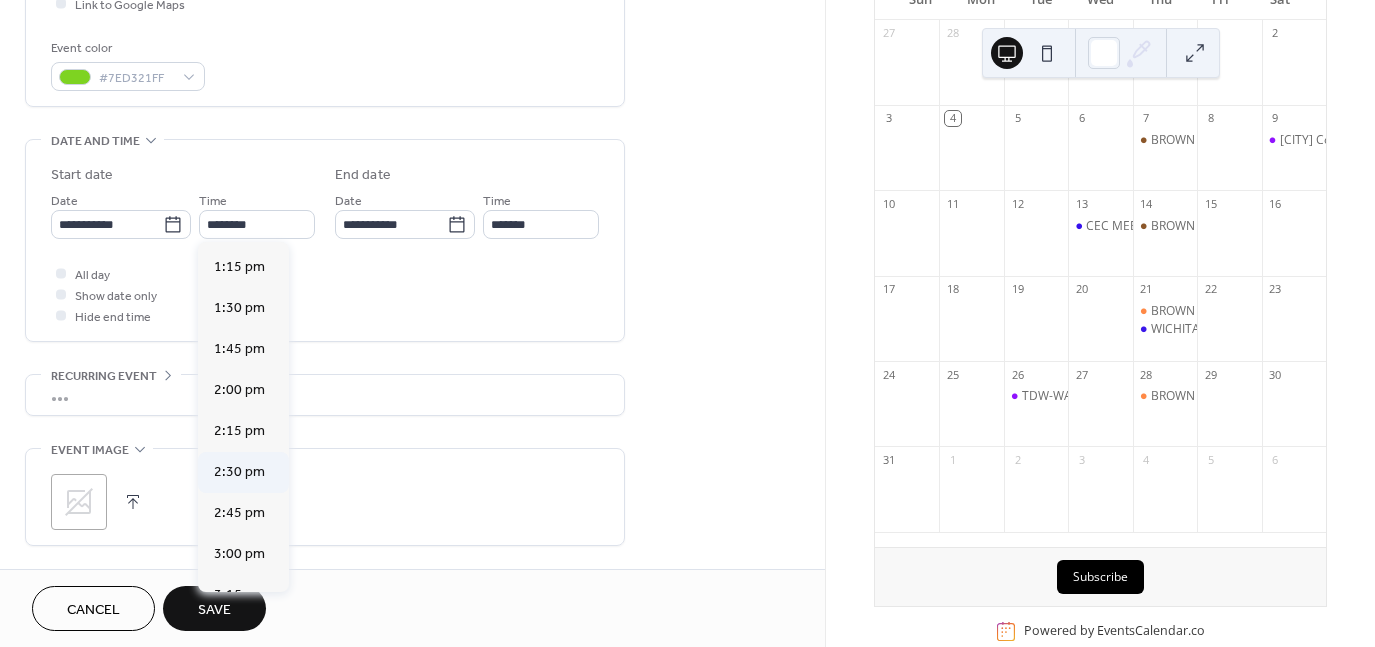 type on "*******" 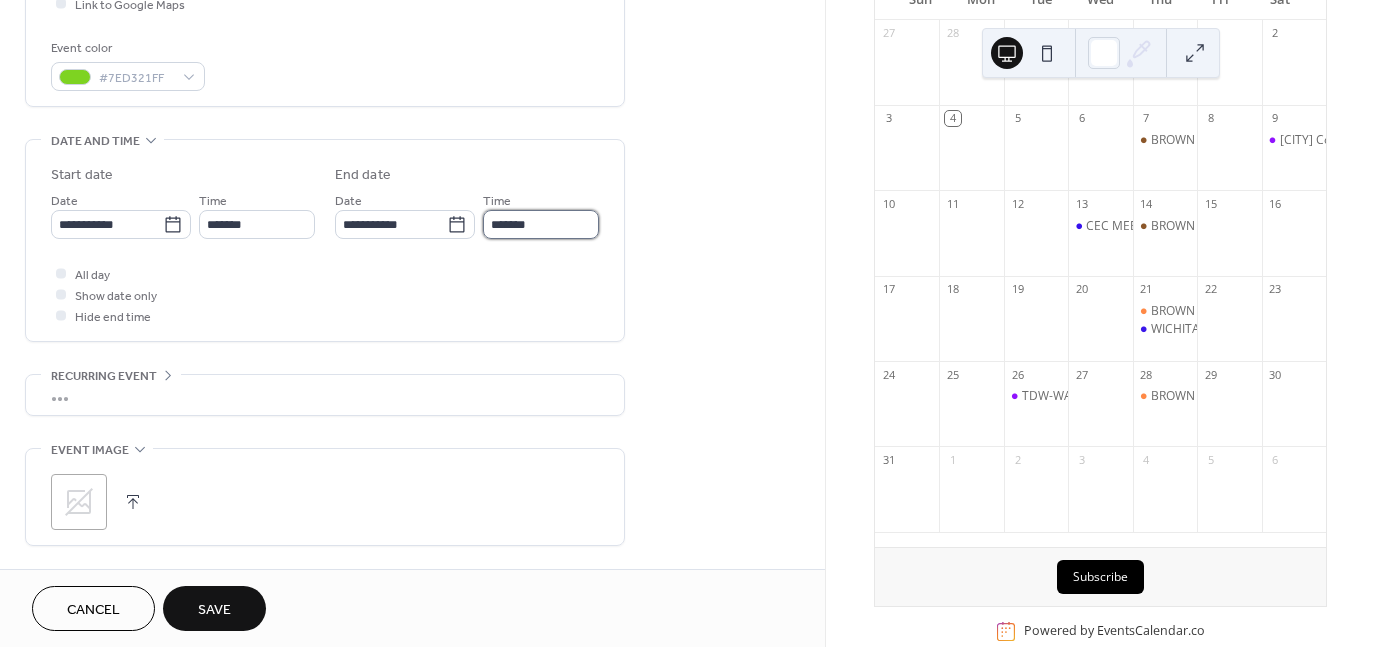 click on "*******" at bounding box center (541, 224) 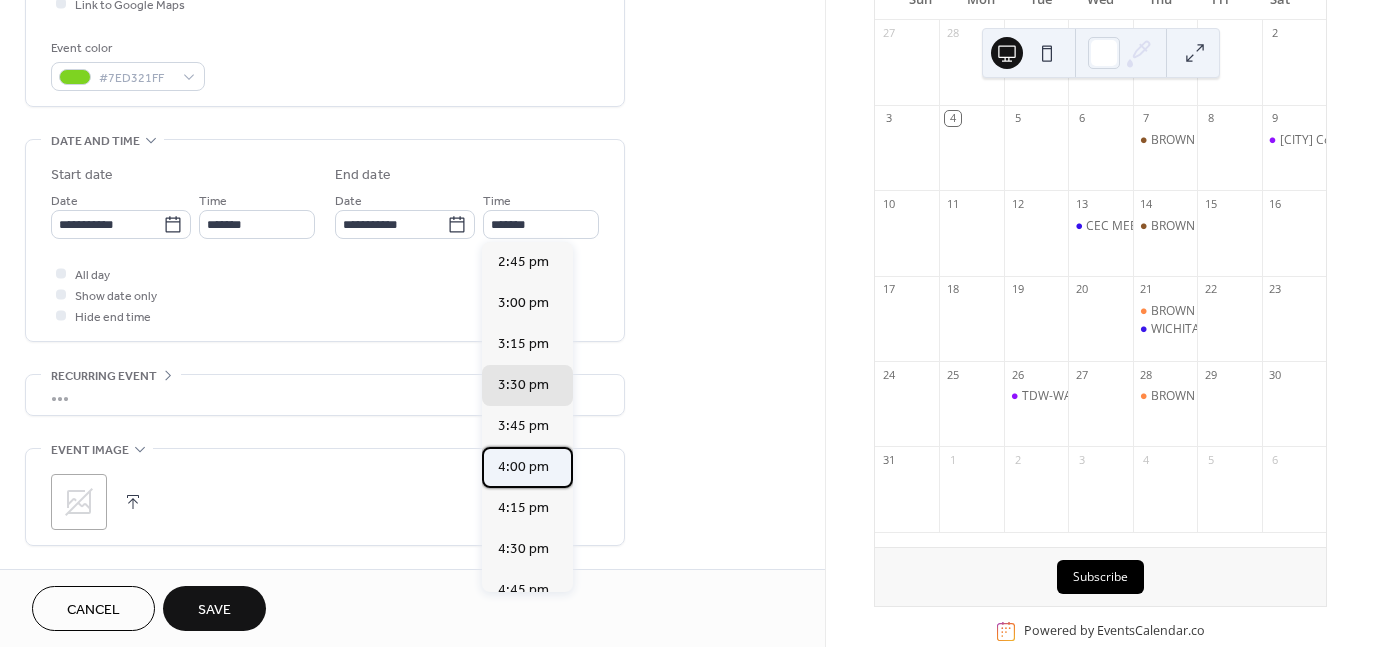 click on "4:00 pm" at bounding box center [523, 467] 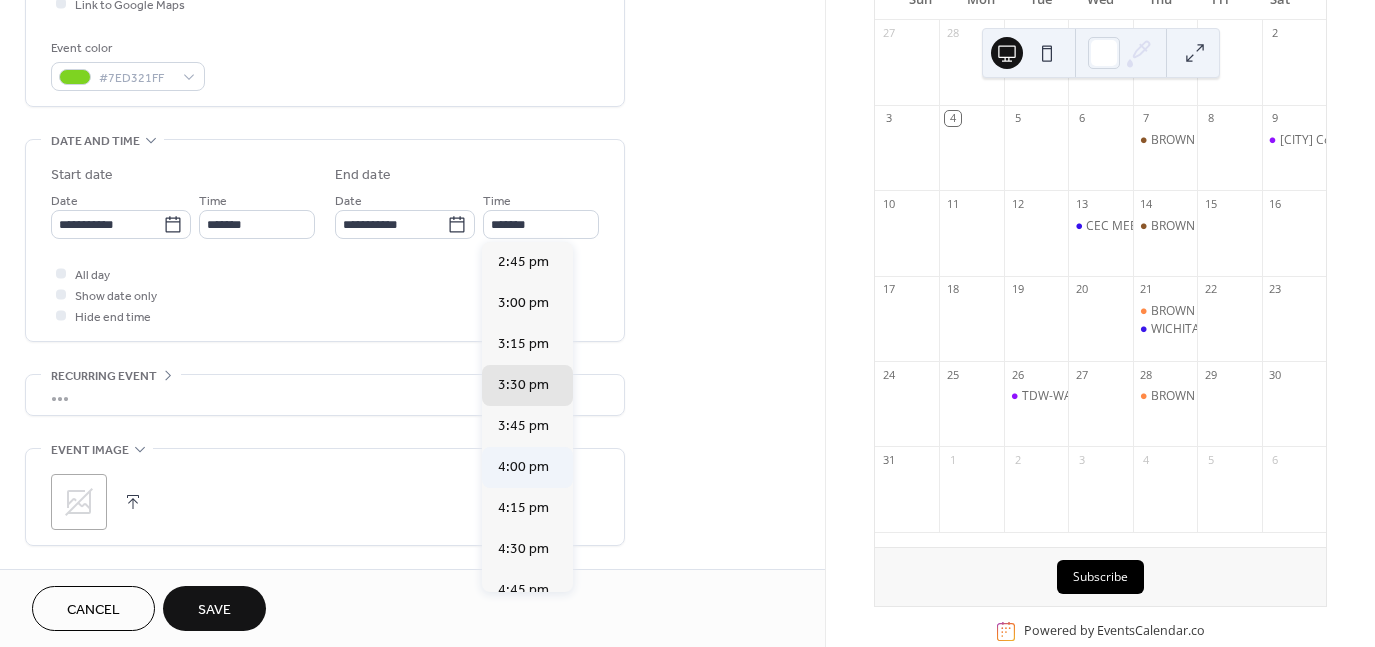 type on "*******" 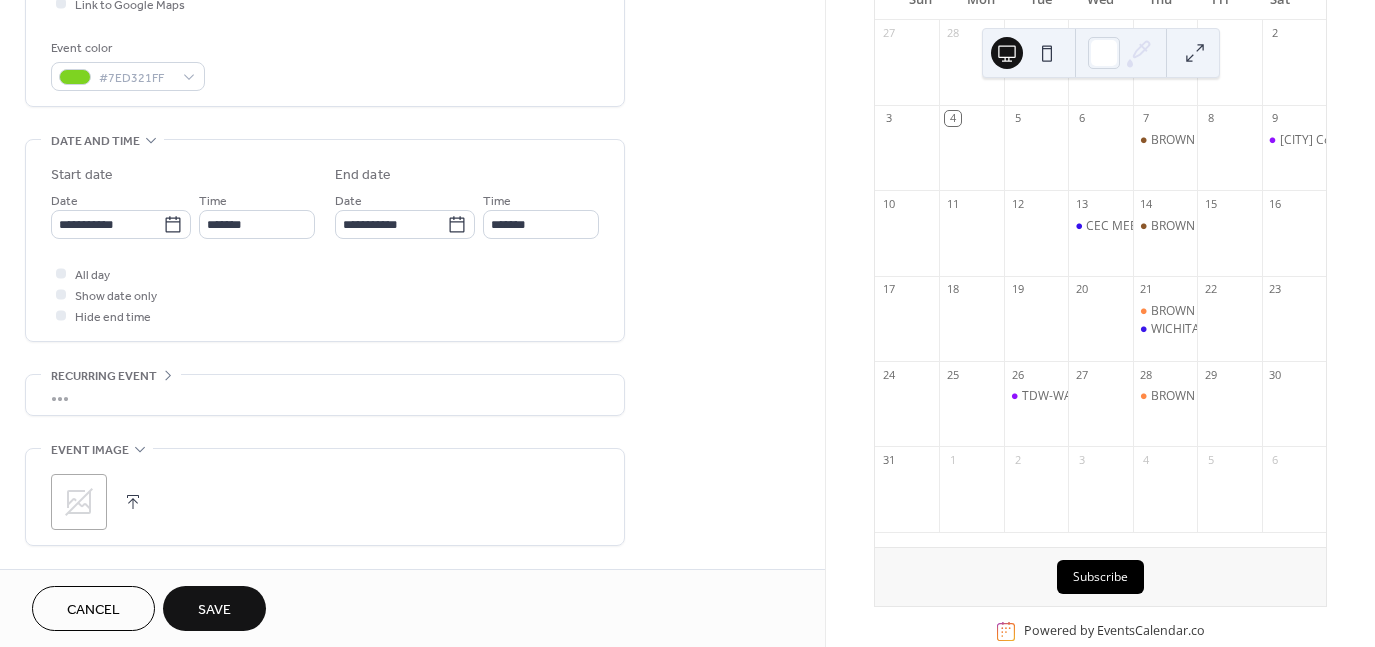 click on "Save" at bounding box center [214, 610] 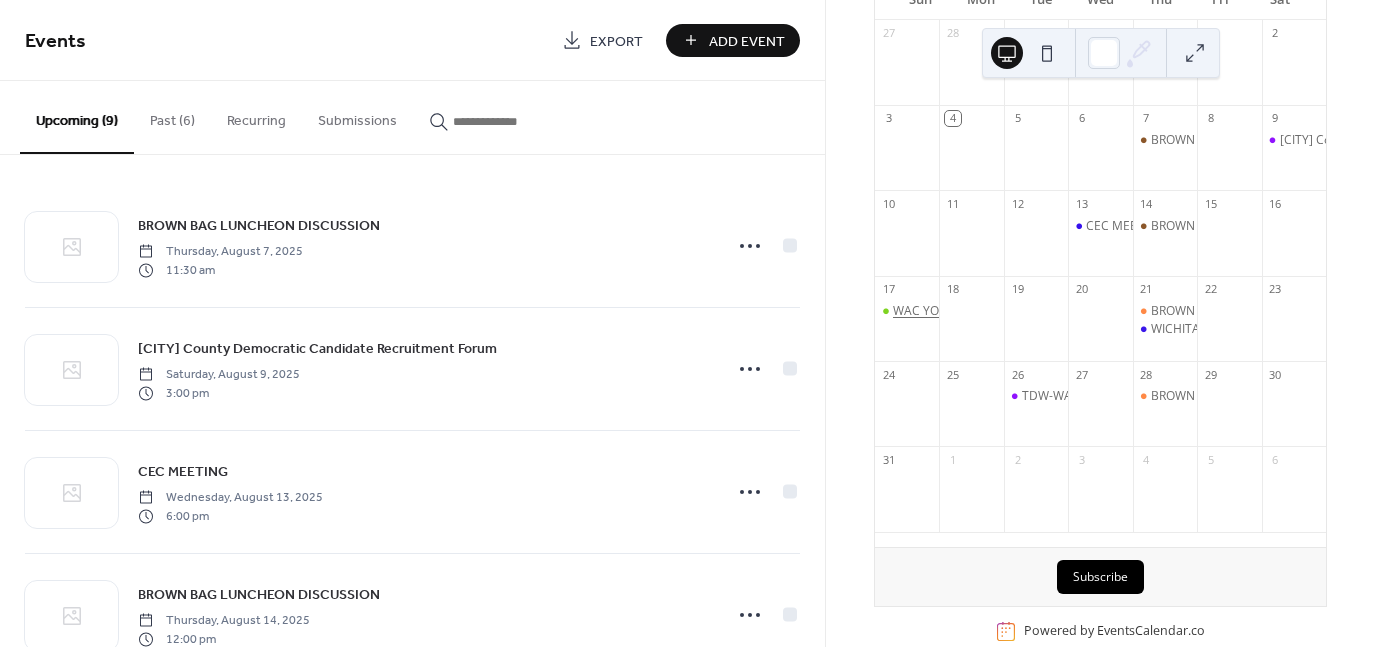 click on "WAC YOUNG DEMS" at bounding box center (948, 311) 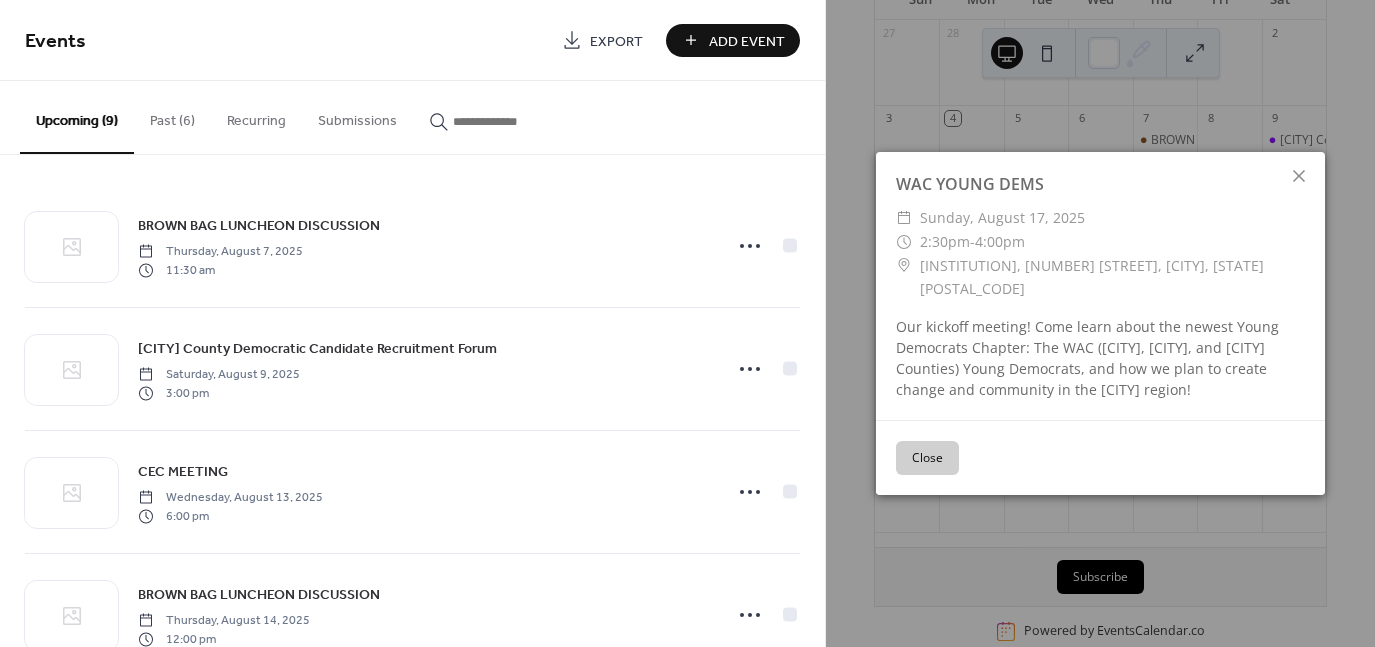 click on "Close" at bounding box center (927, 458) 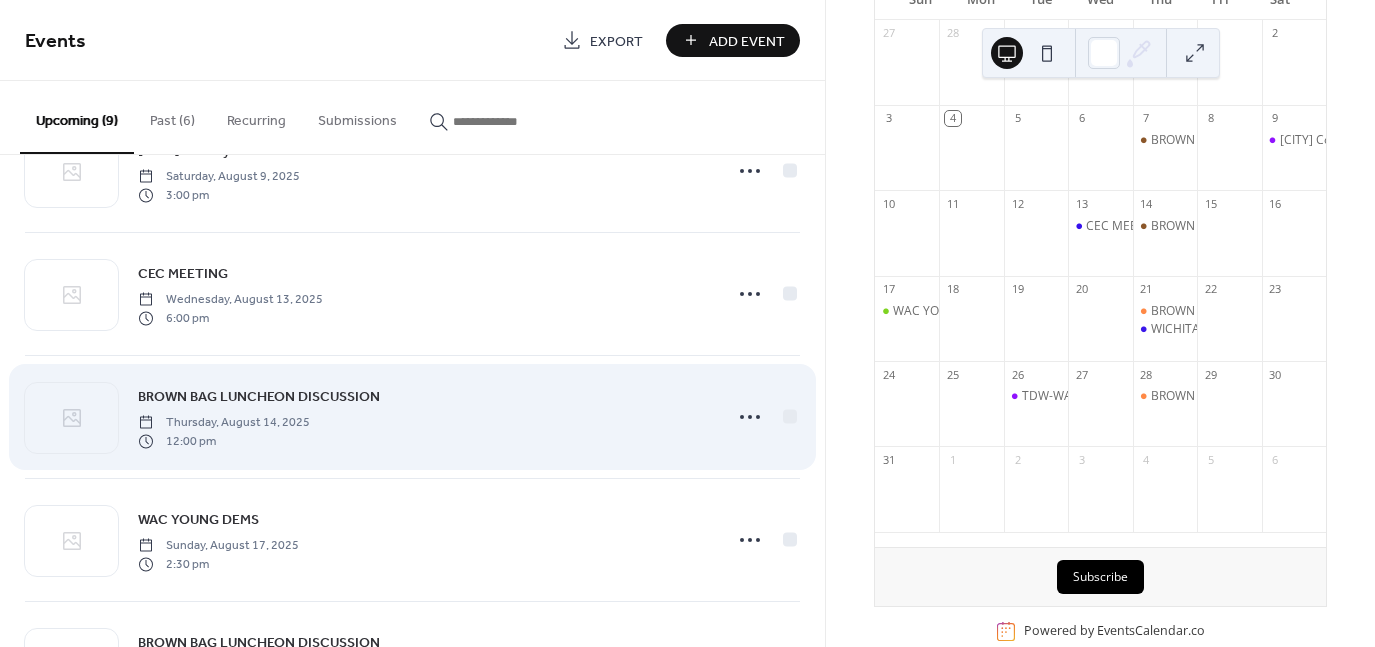 scroll, scrollTop: 300, scrollLeft: 0, axis: vertical 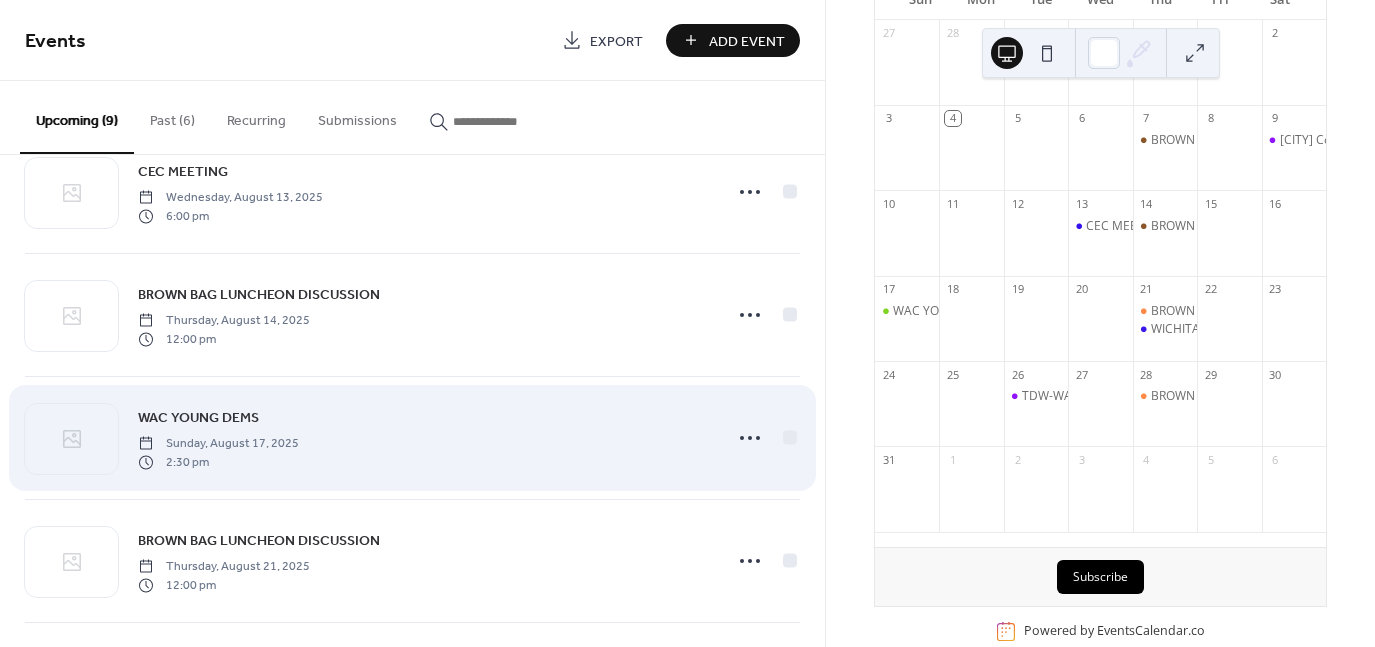 click on "WAC YOUNG DEMS" at bounding box center (198, 418) 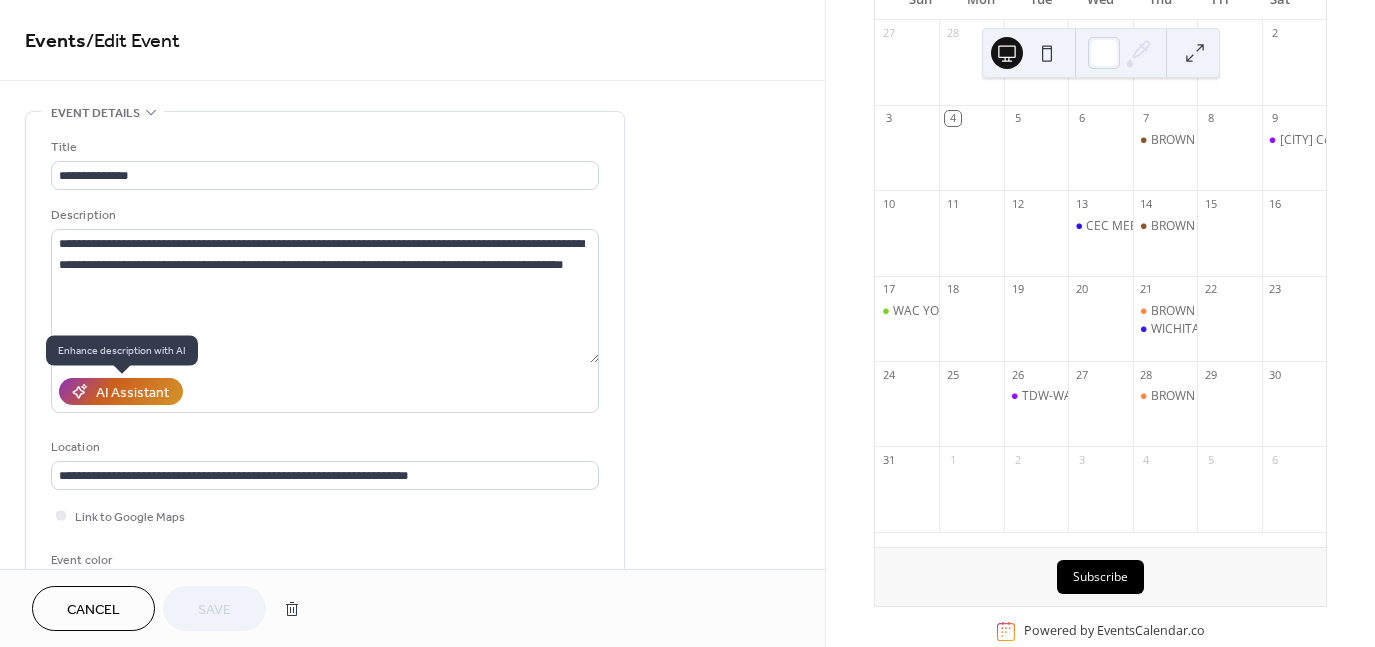 click on "AI Assistant" at bounding box center [132, 393] 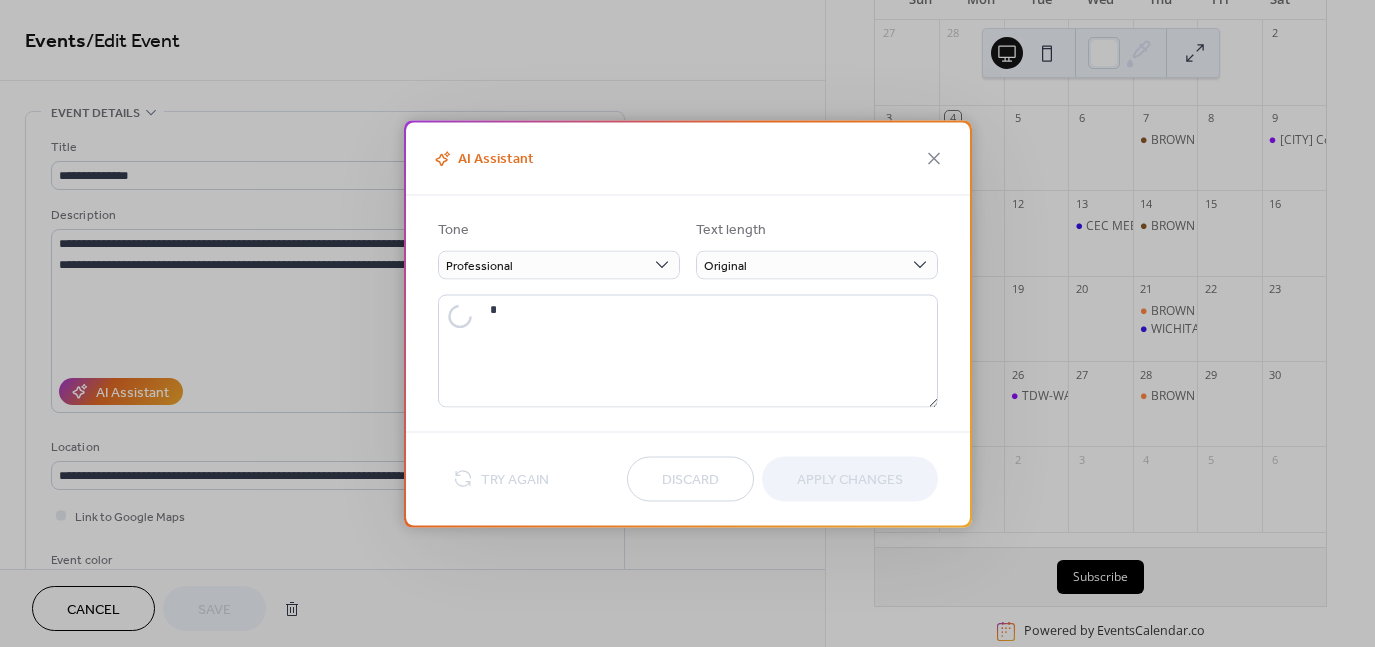 type on "**********" 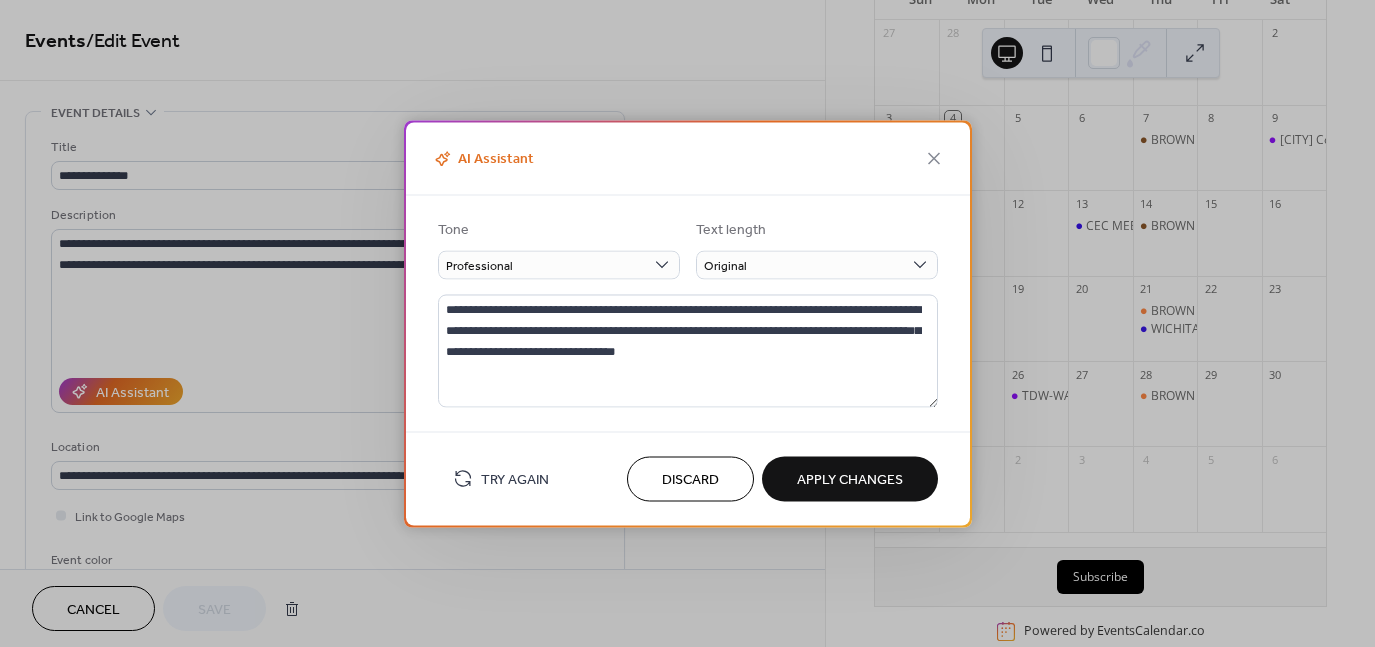 click on "Apply Changes" at bounding box center (850, 480) 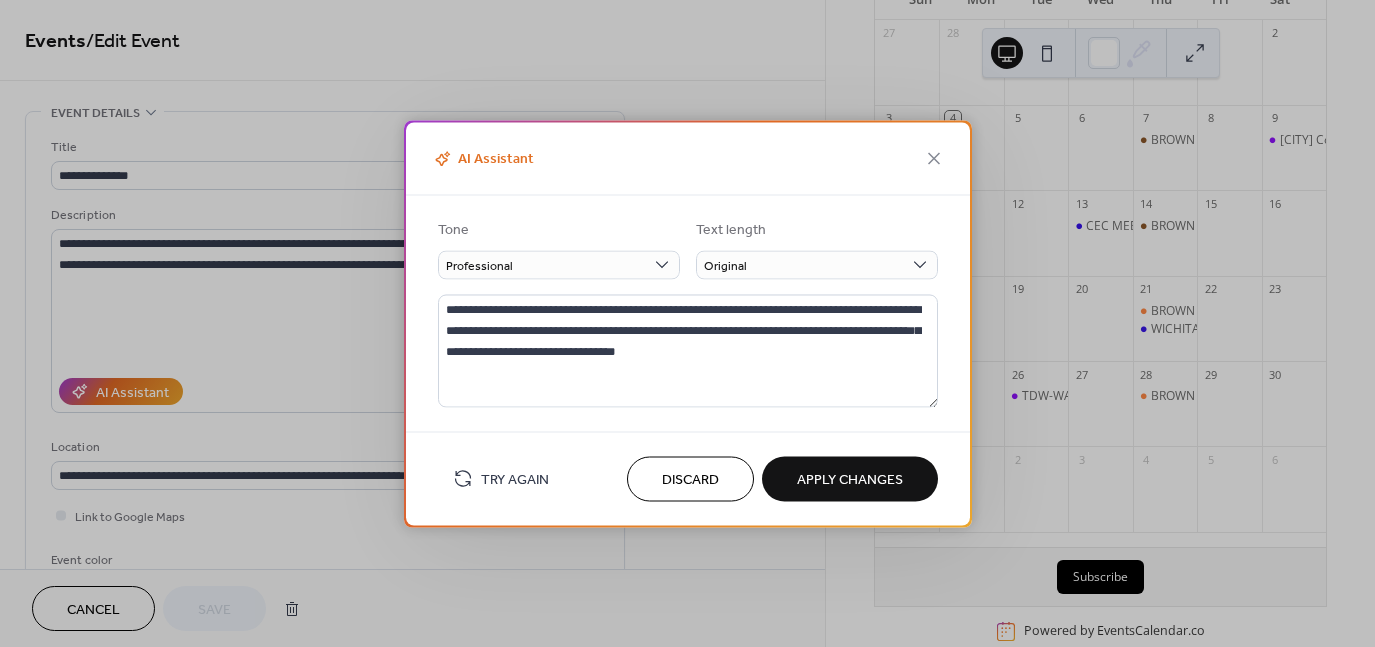 type on "**********" 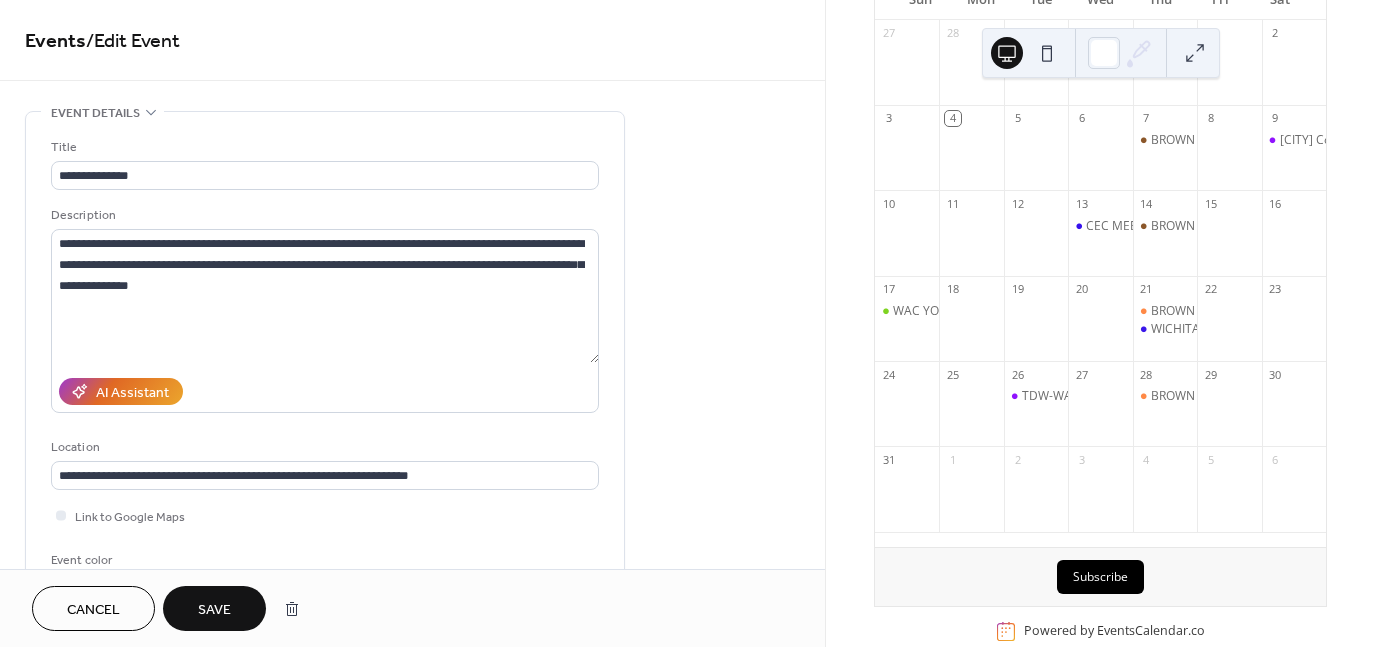 click on "Save" at bounding box center [214, 610] 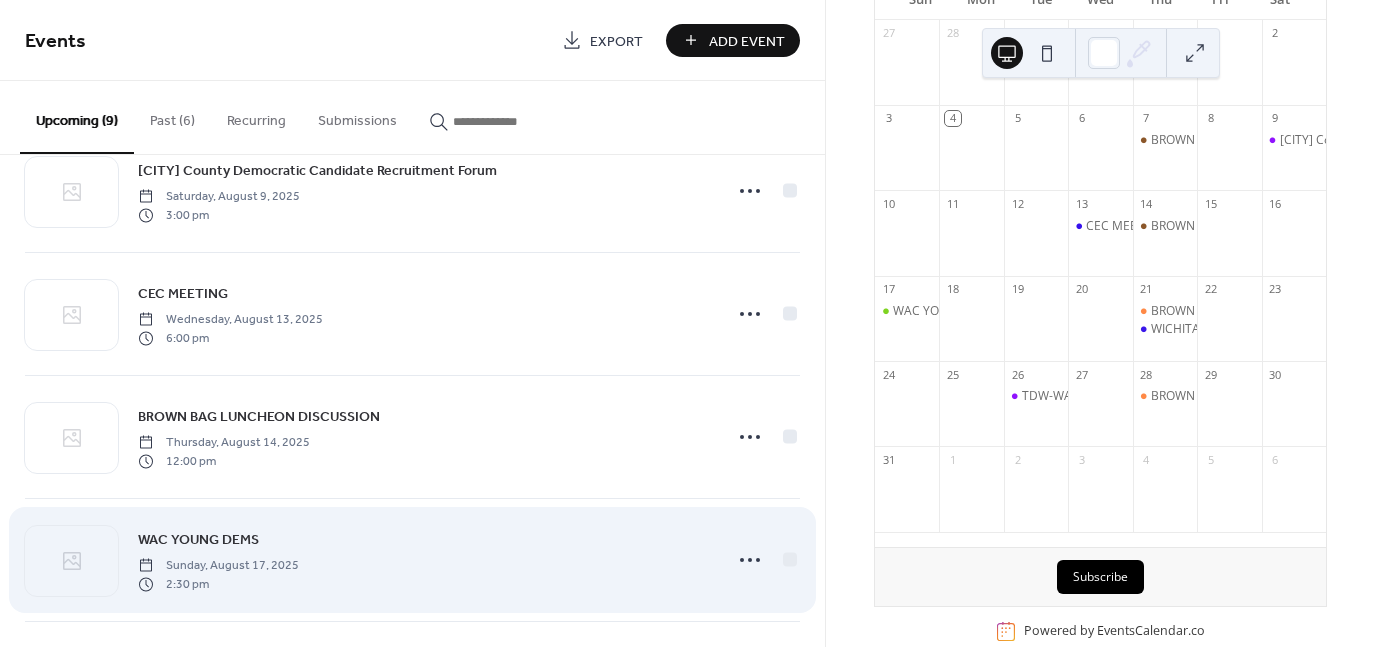 scroll, scrollTop: 171, scrollLeft: 0, axis: vertical 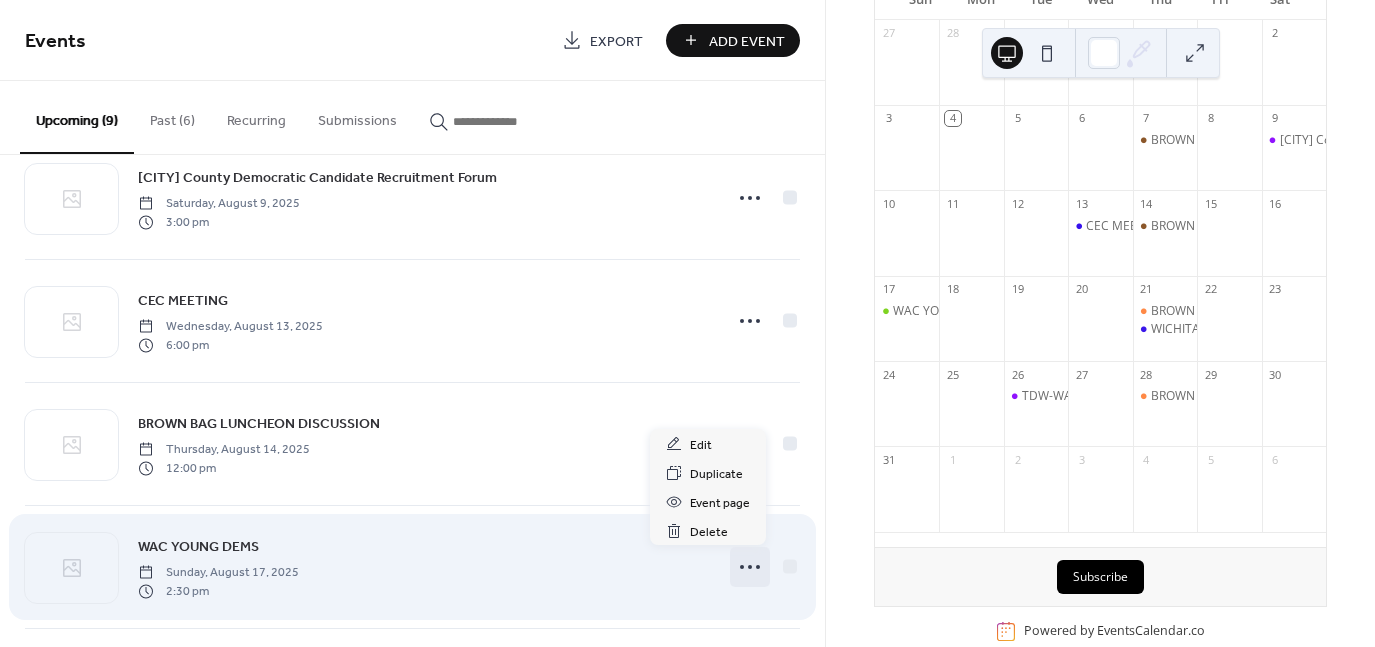 click 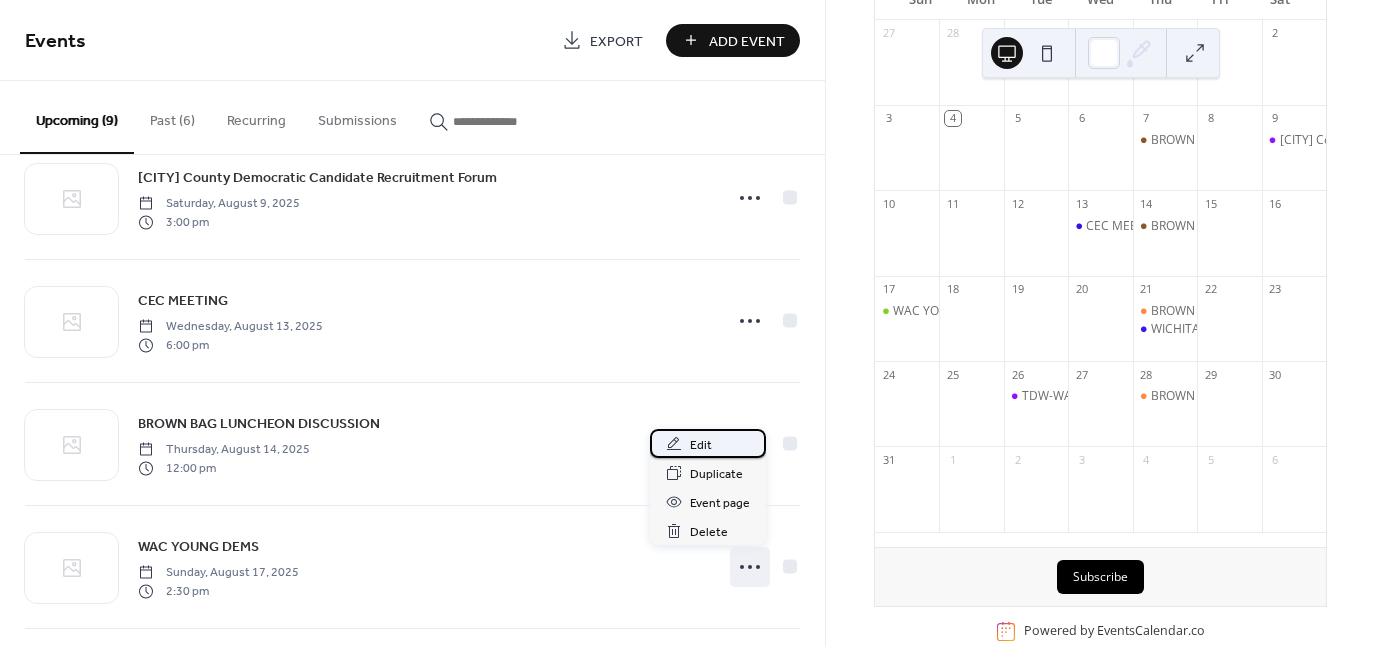 click on "Edit" at bounding box center (701, 445) 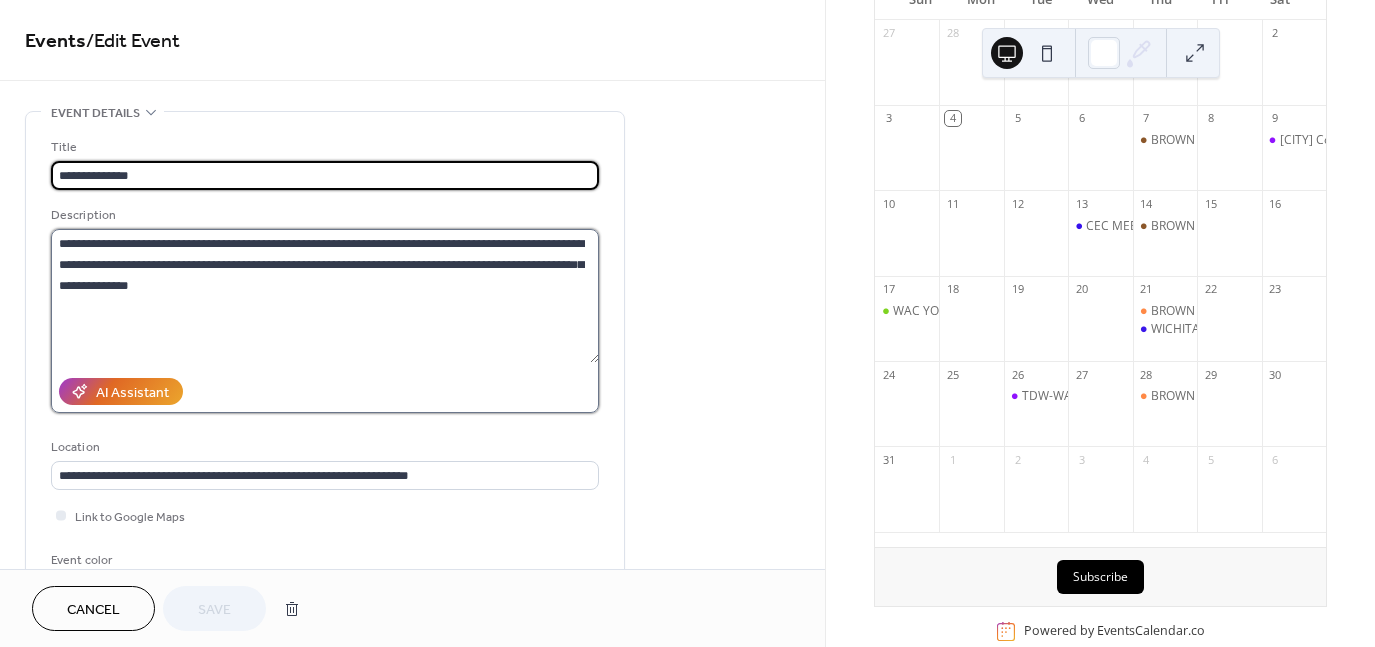 click on "**********" at bounding box center [325, 296] 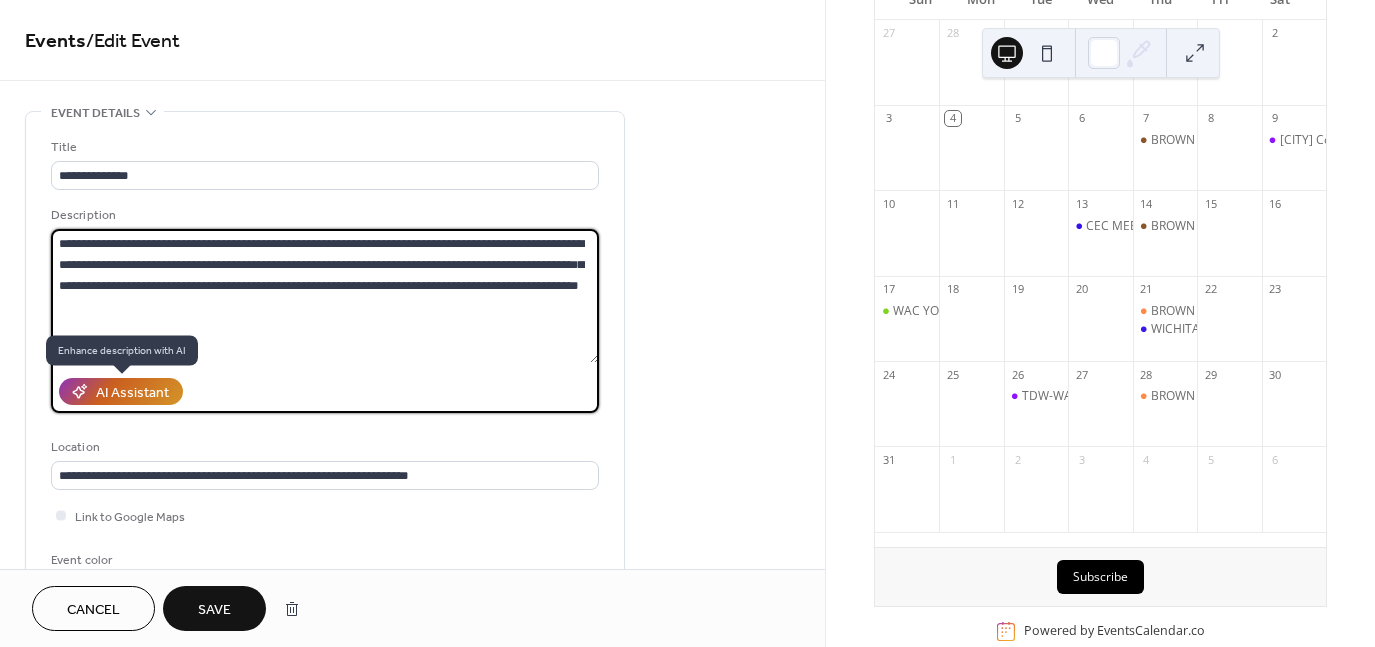 type on "**********" 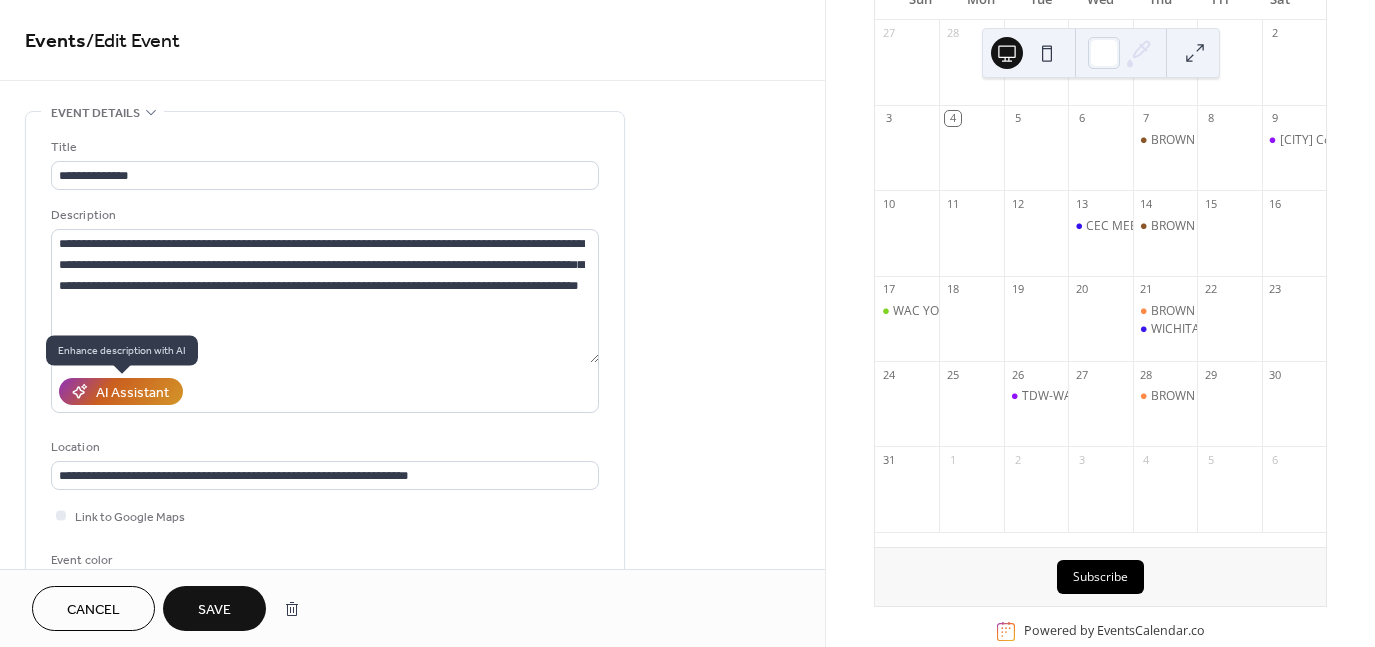 click on "AI Assistant" at bounding box center [132, 393] 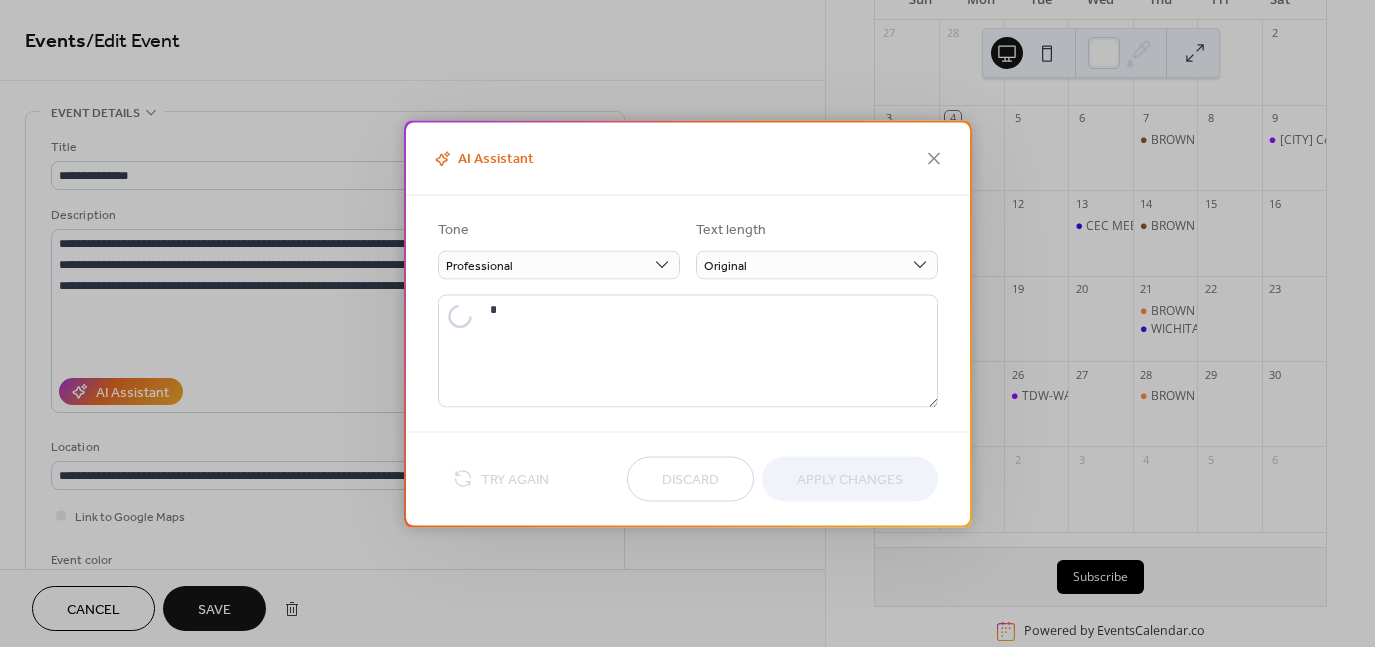 type on "**********" 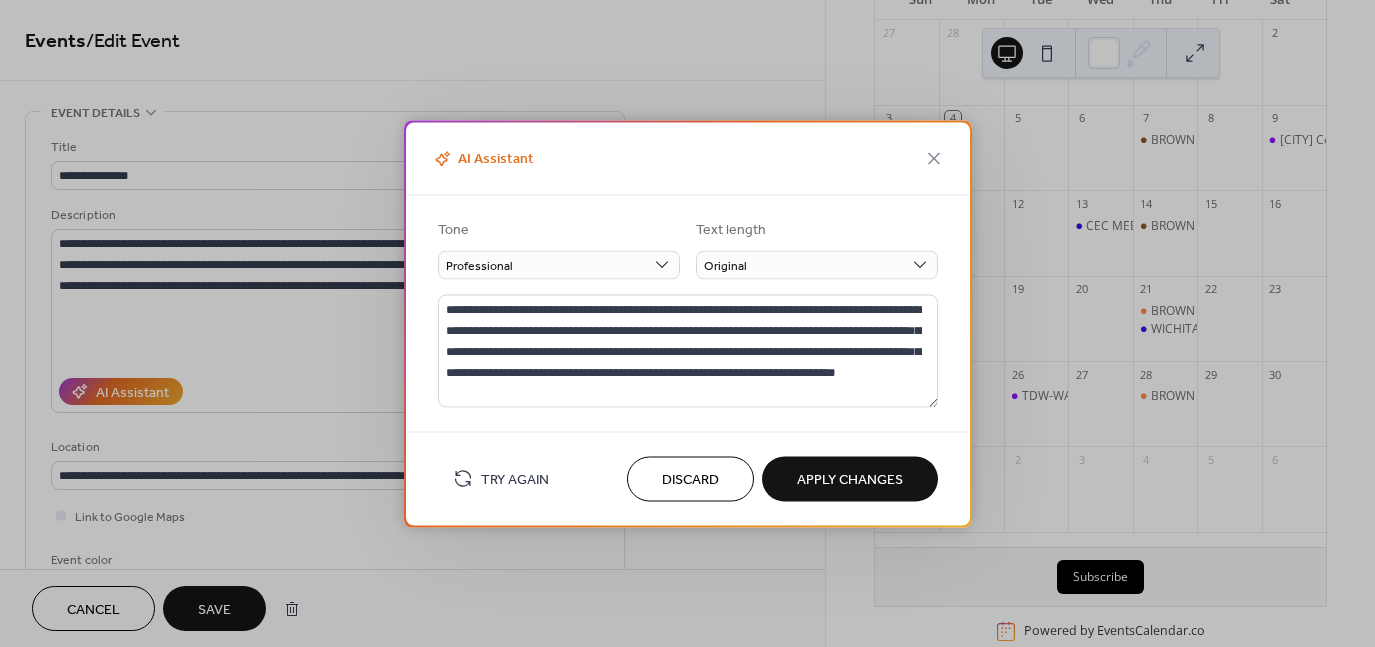 click on "Apply Changes" at bounding box center (850, 480) 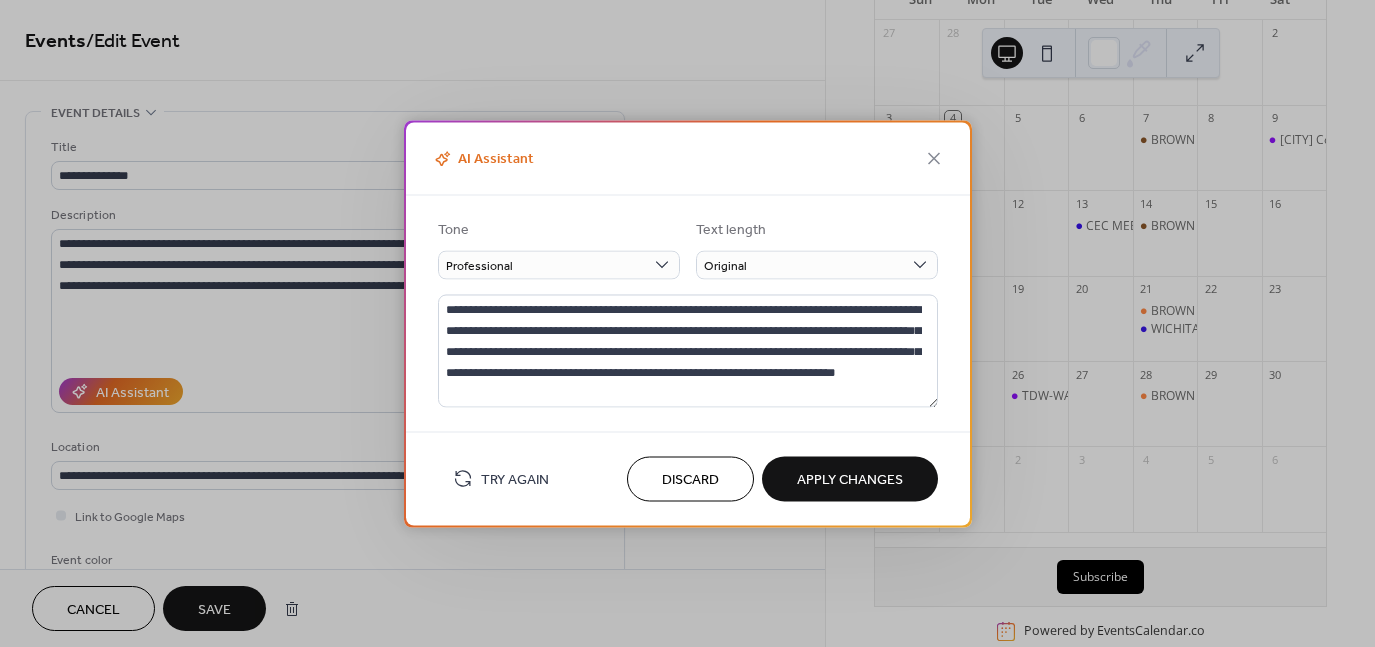 type on "**********" 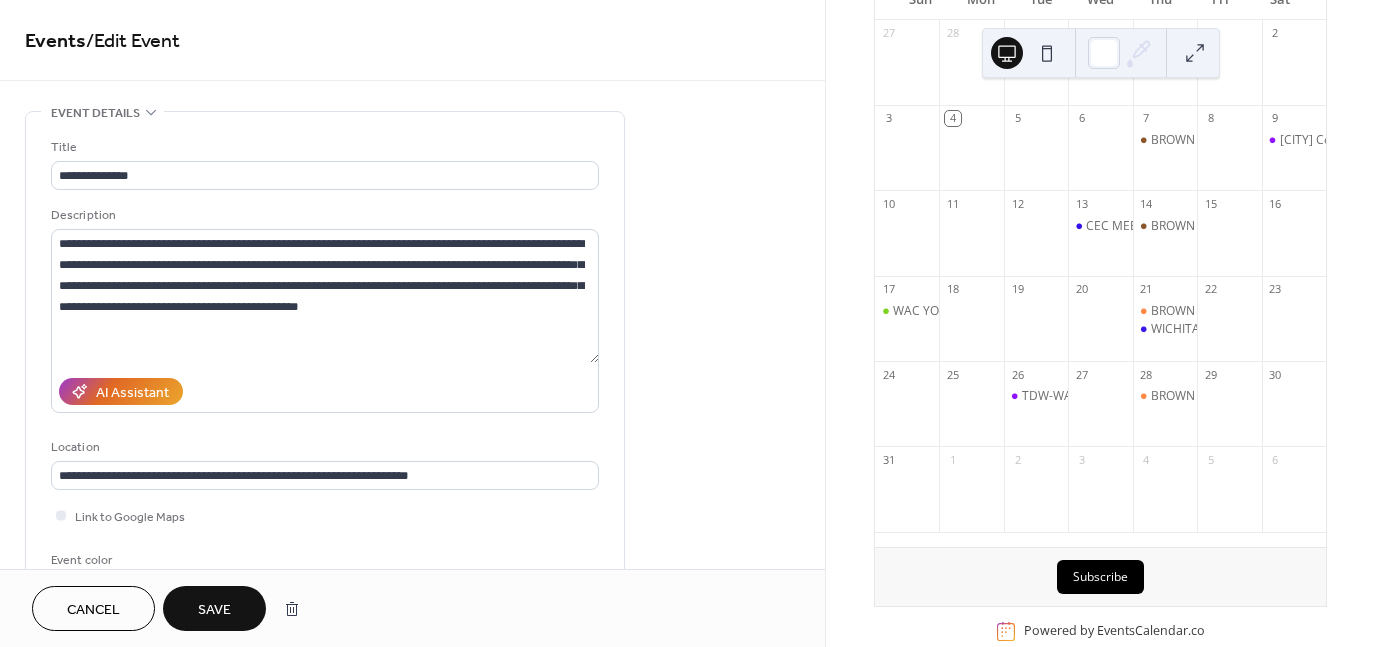 click on "Save" at bounding box center [214, 610] 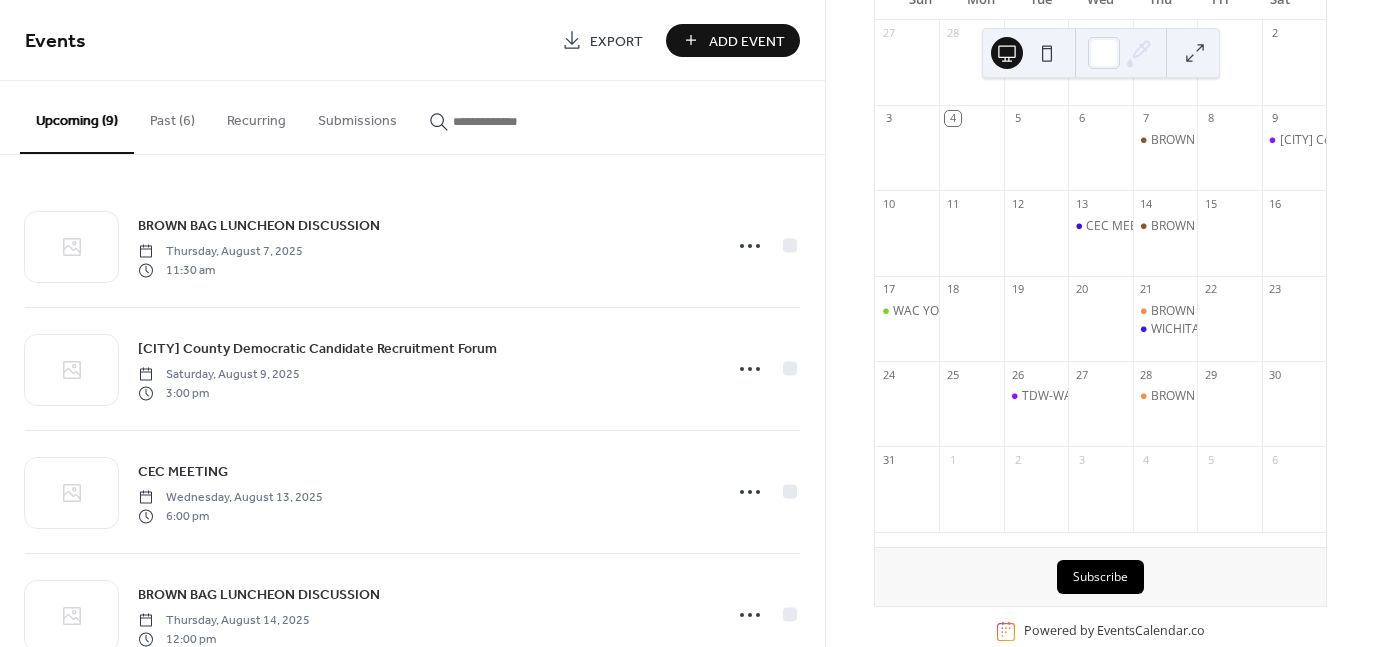 click on "Add Event" at bounding box center (747, 41) 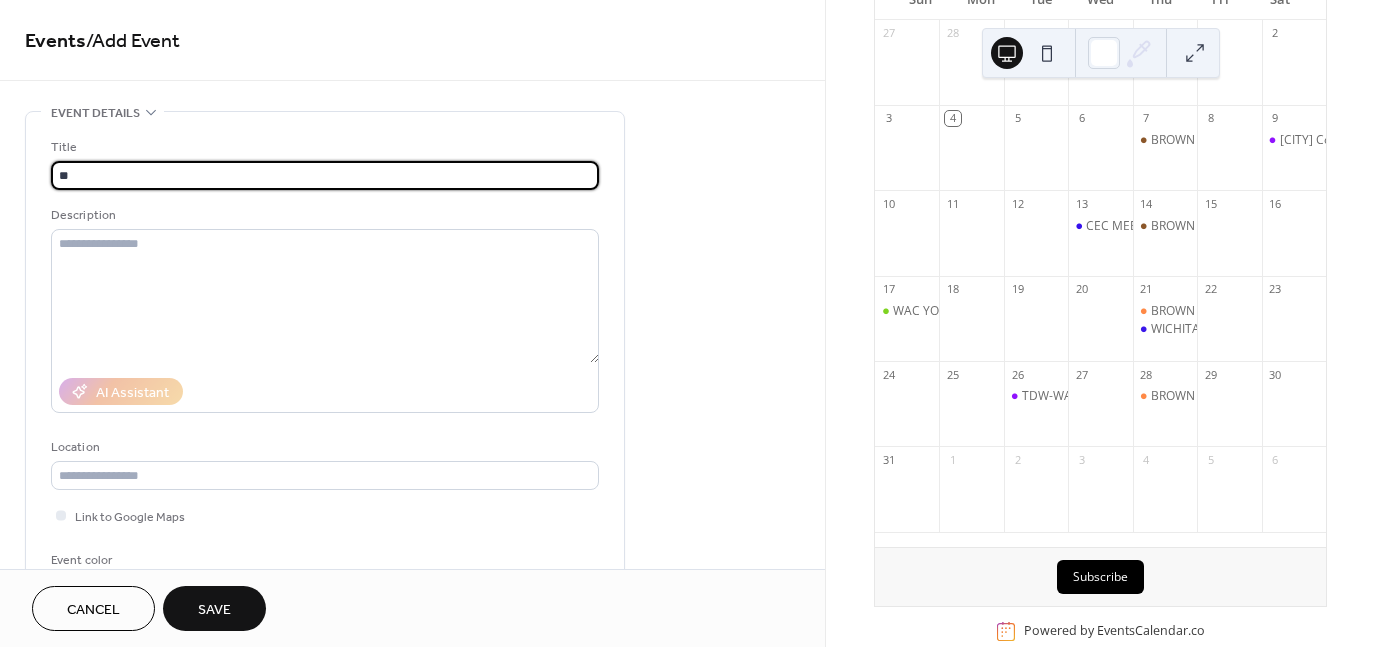 type on "*" 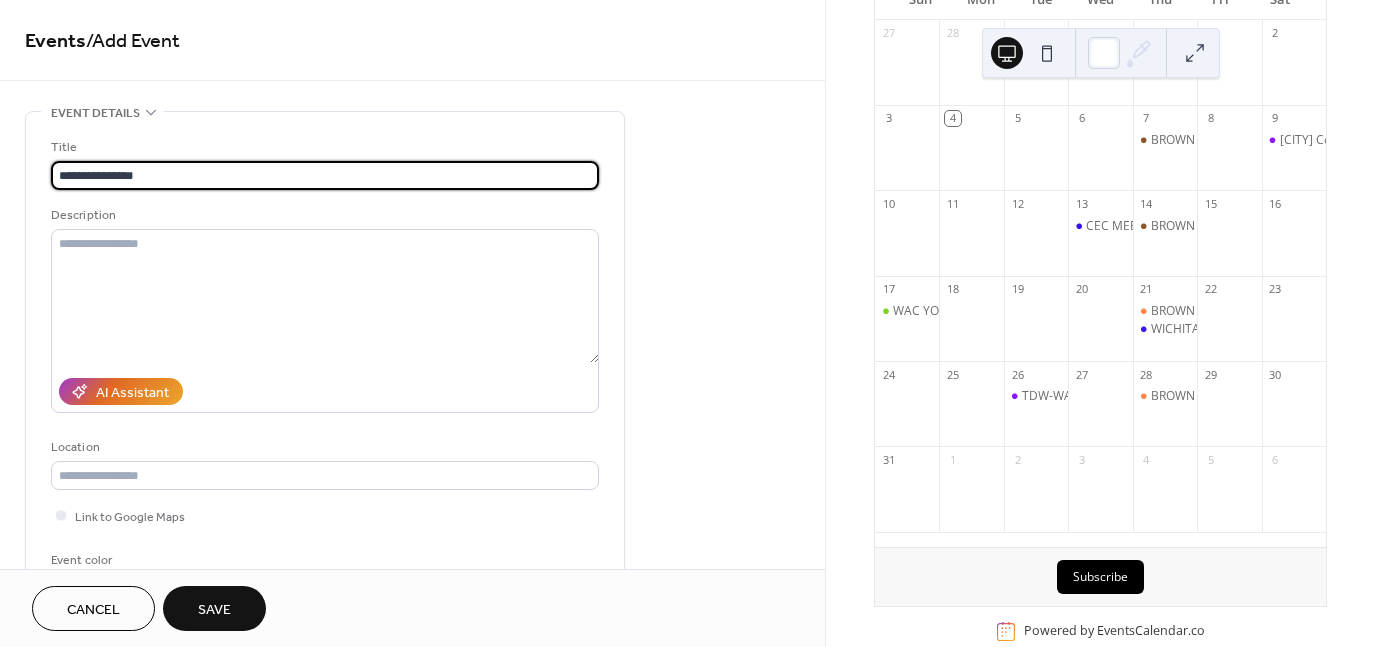 type on "**********" 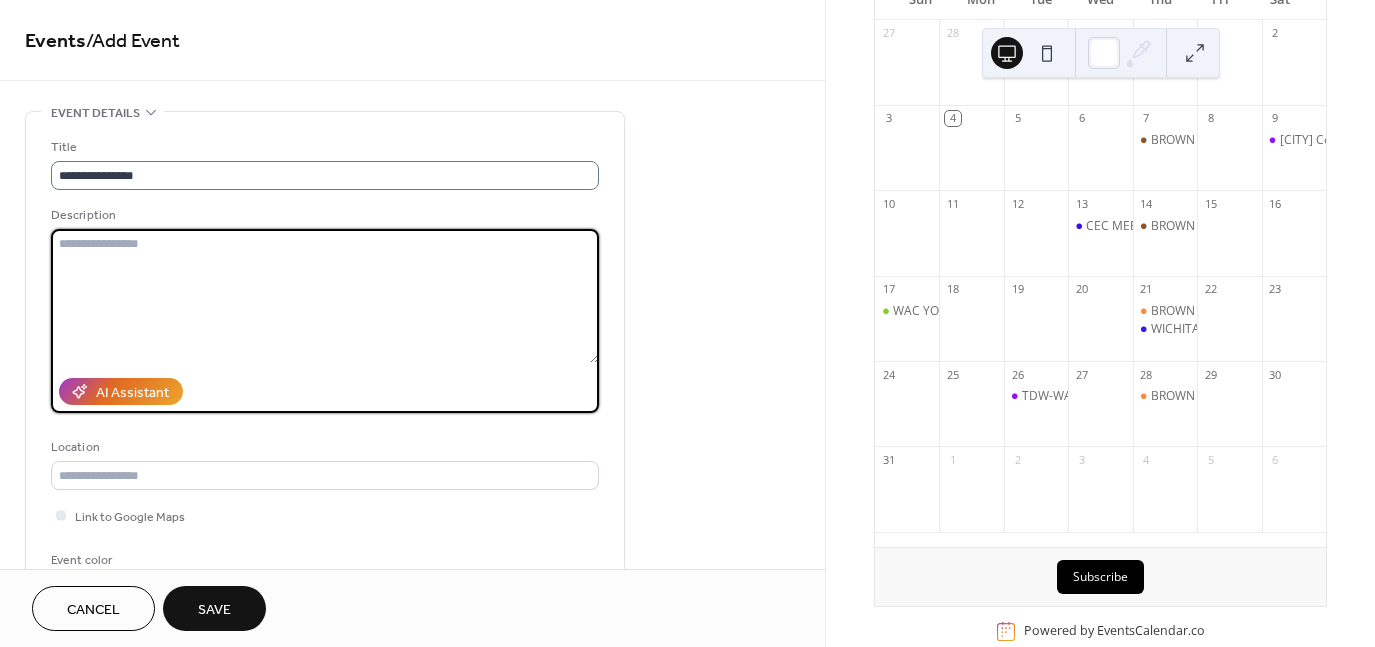 type on "*" 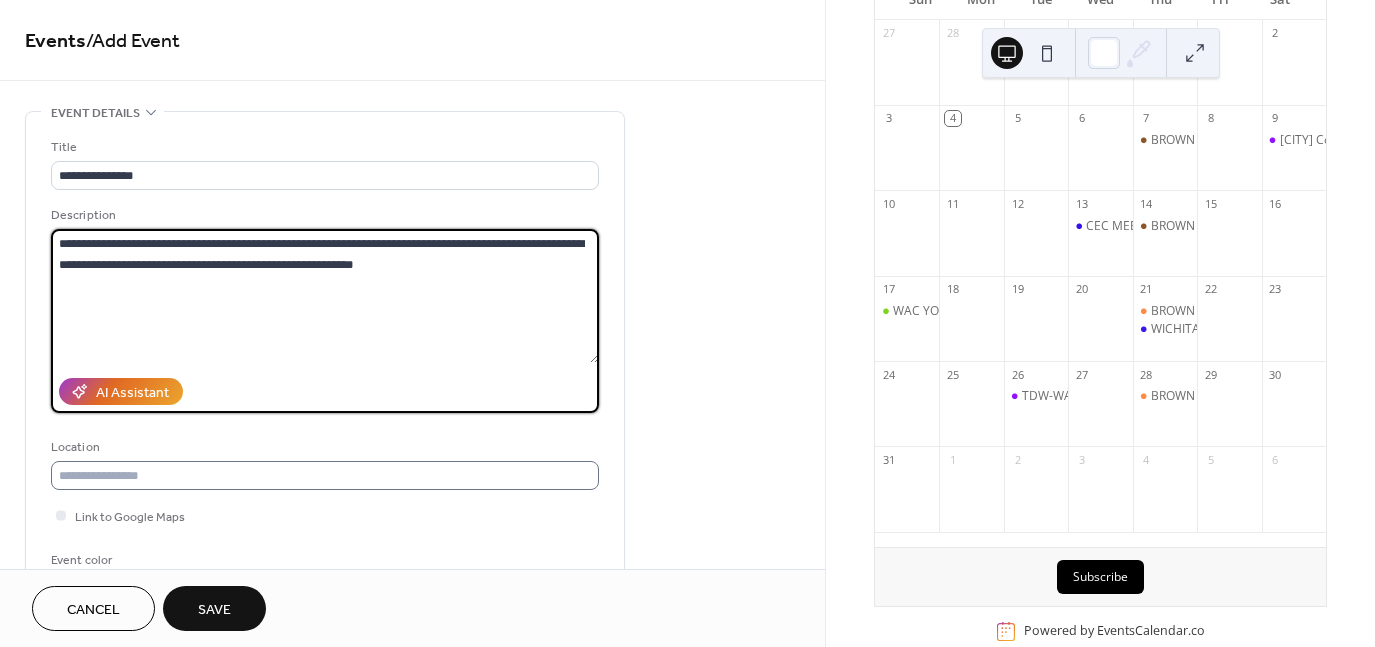 type on "**********" 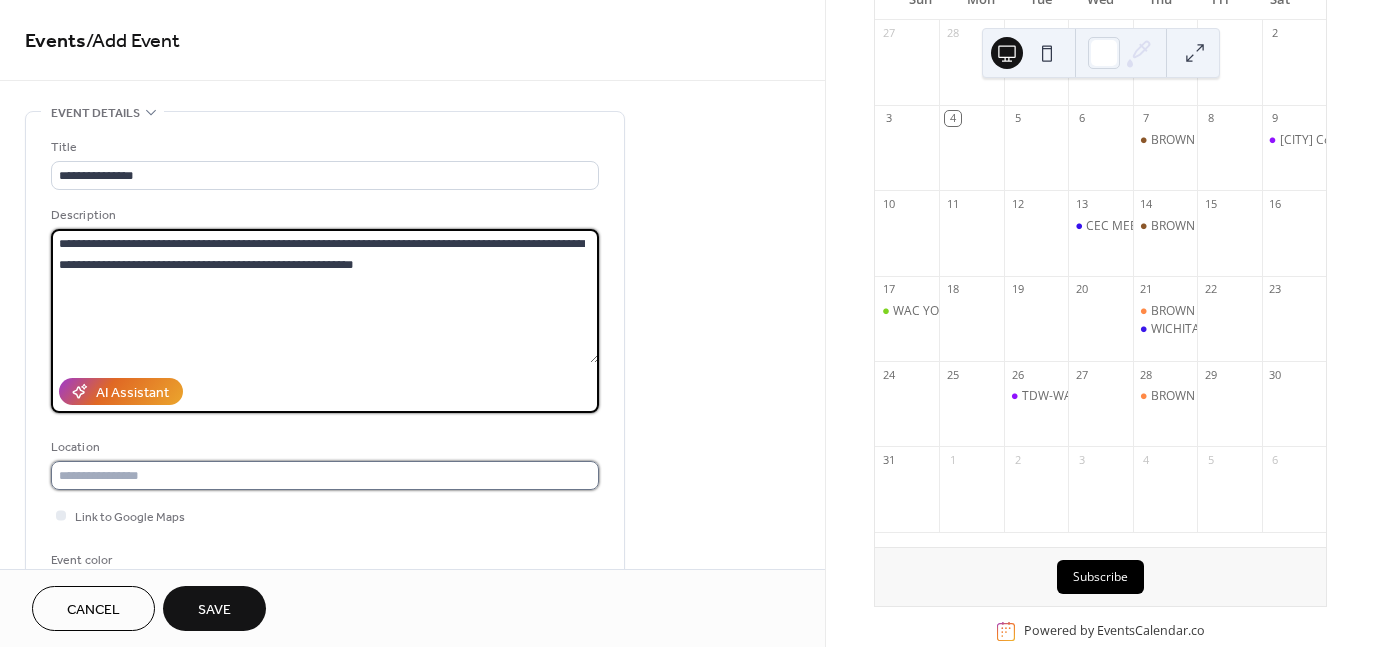 click at bounding box center (325, 475) 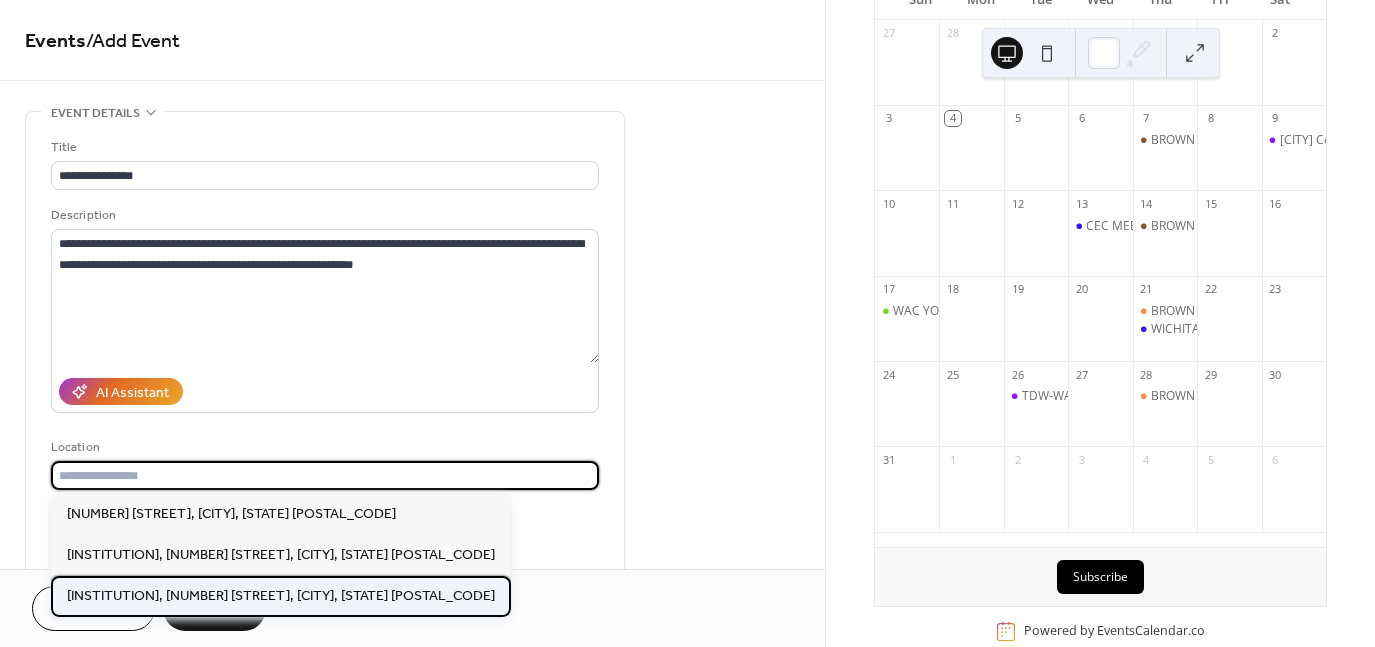click on "Wichita County Democratic HQ, 3308 Kemp Blvd., Wichita Falls, TX 76308" at bounding box center (281, 595) 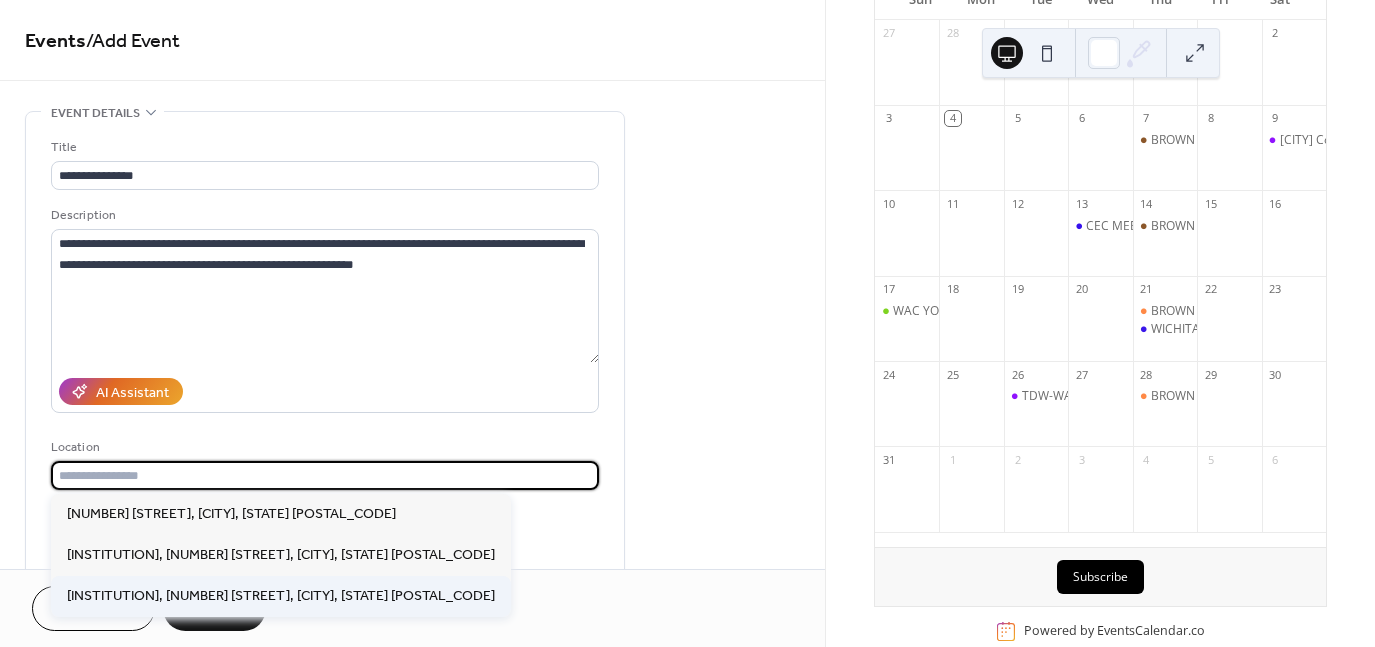 type on "**********" 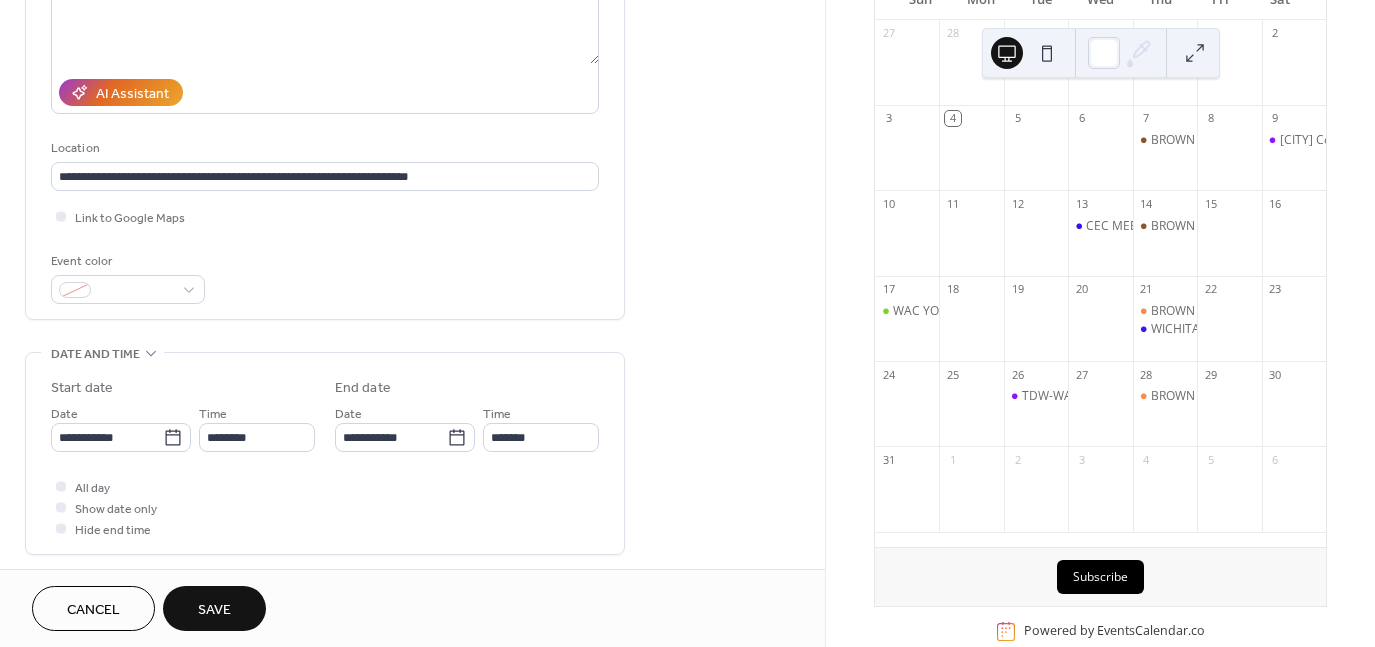 scroll, scrollTop: 300, scrollLeft: 0, axis: vertical 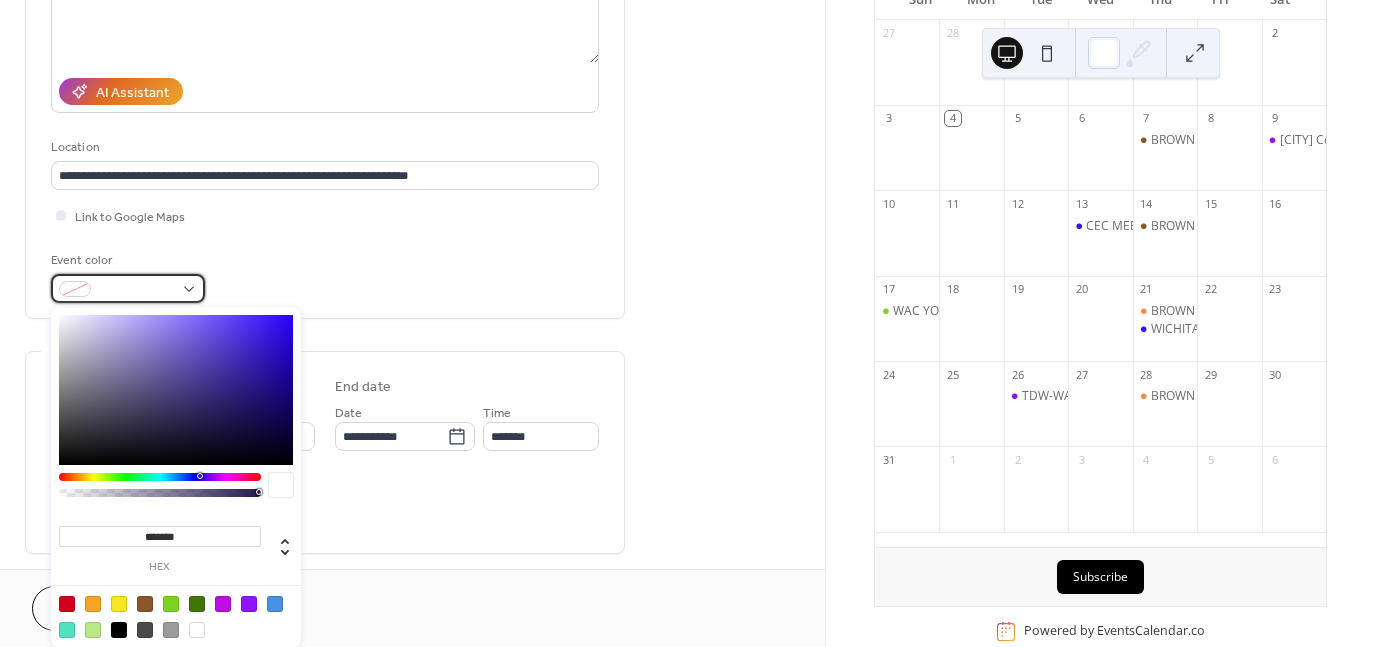click at bounding box center (136, 290) 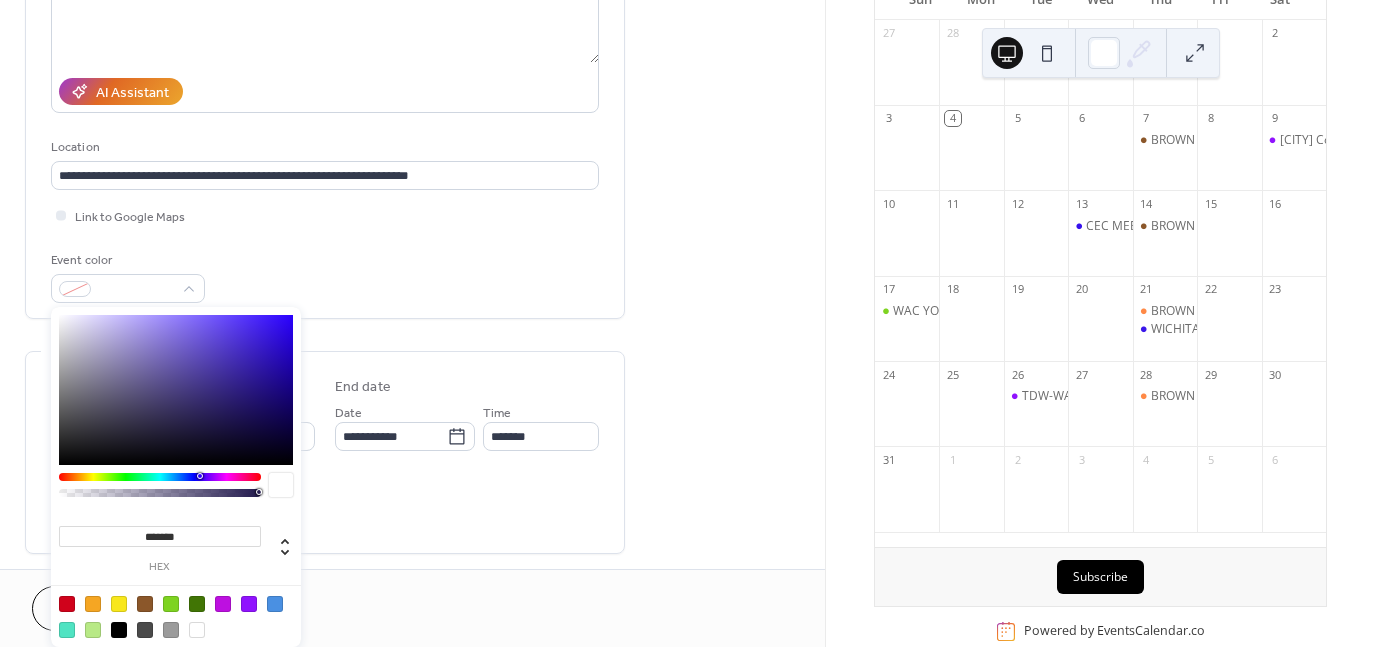 type on "*******" 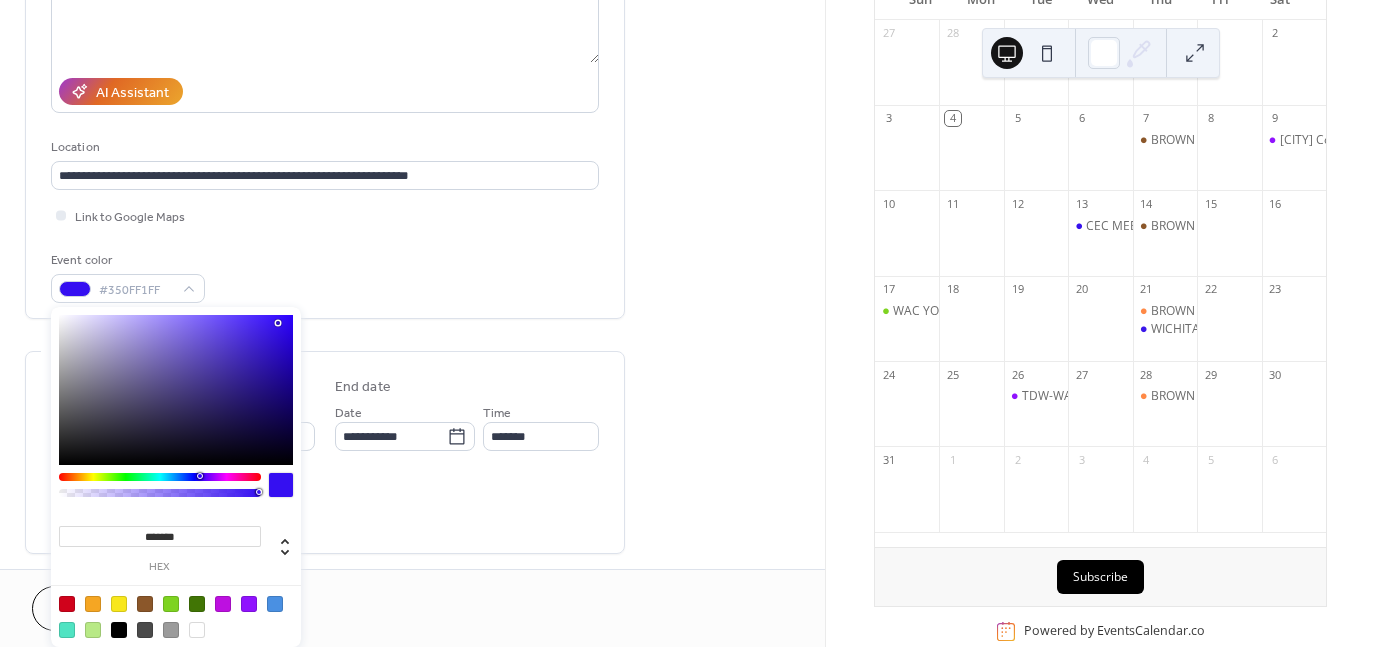 click at bounding box center (176, 390) 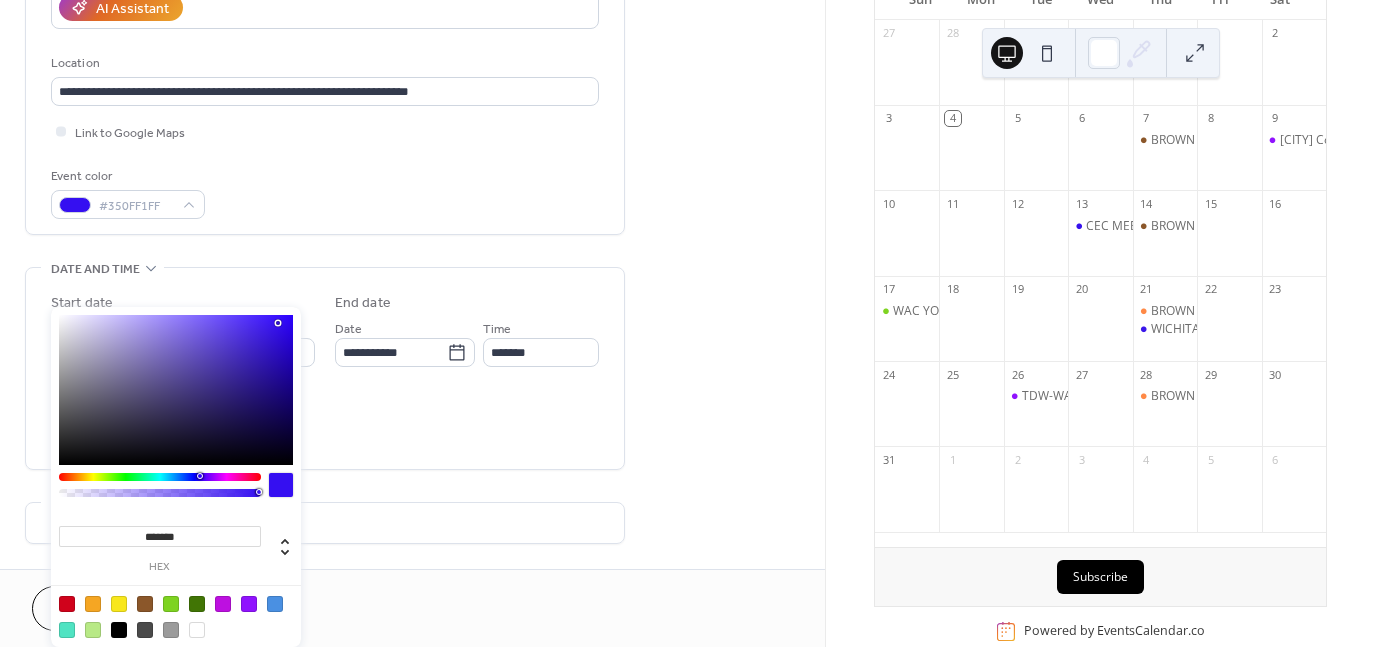 scroll, scrollTop: 400, scrollLeft: 0, axis: vertical 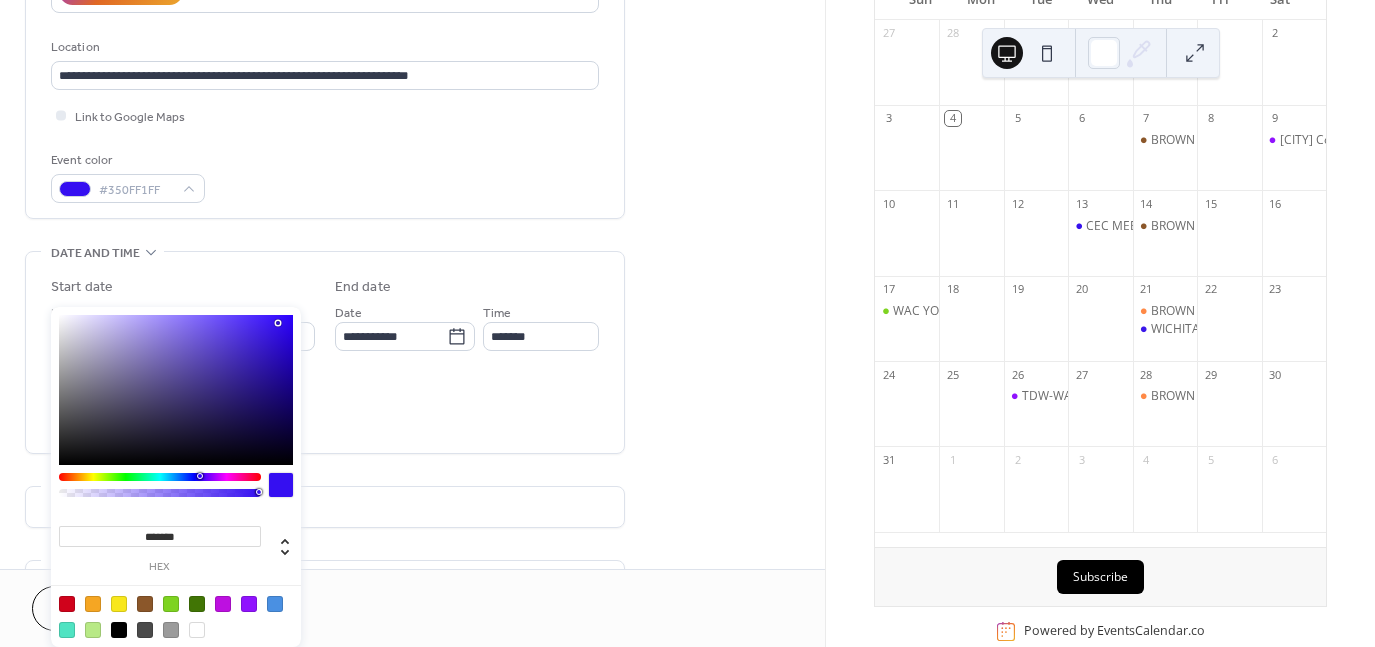 click at bounding box center [281, 485] 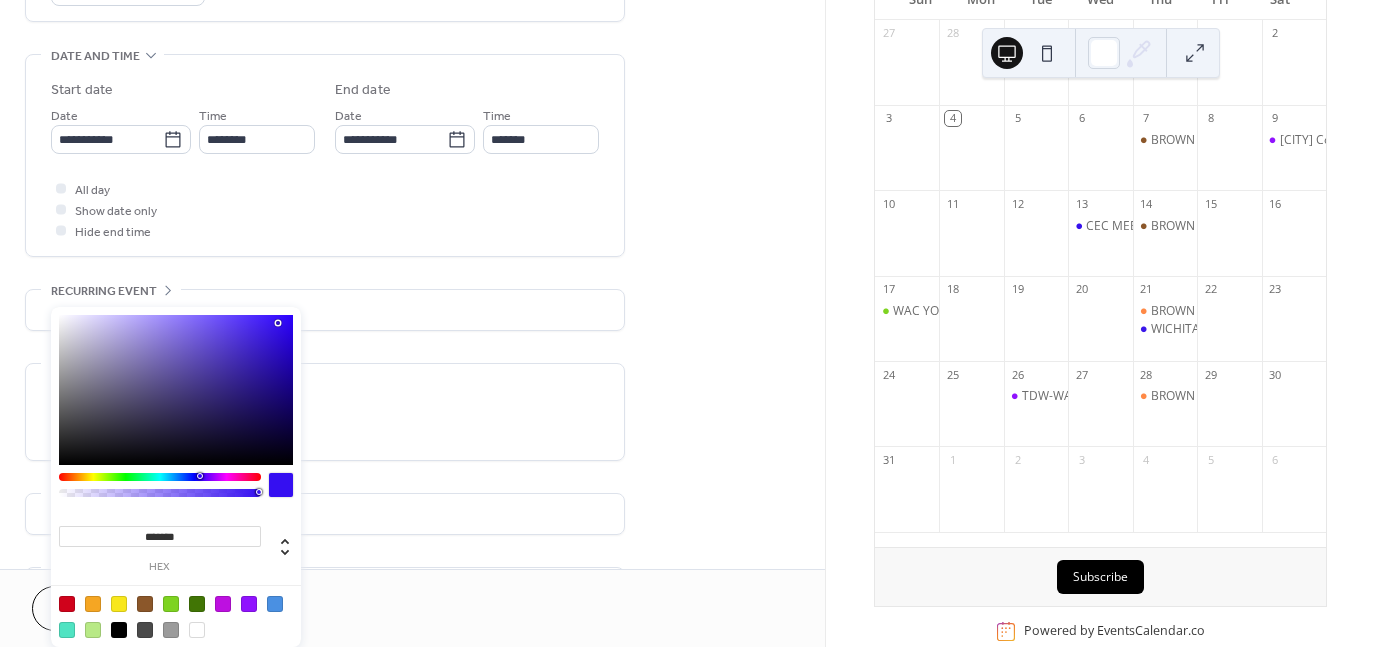 scroll, scrollTop: 600, scrollLeft: 0, axis: vertical 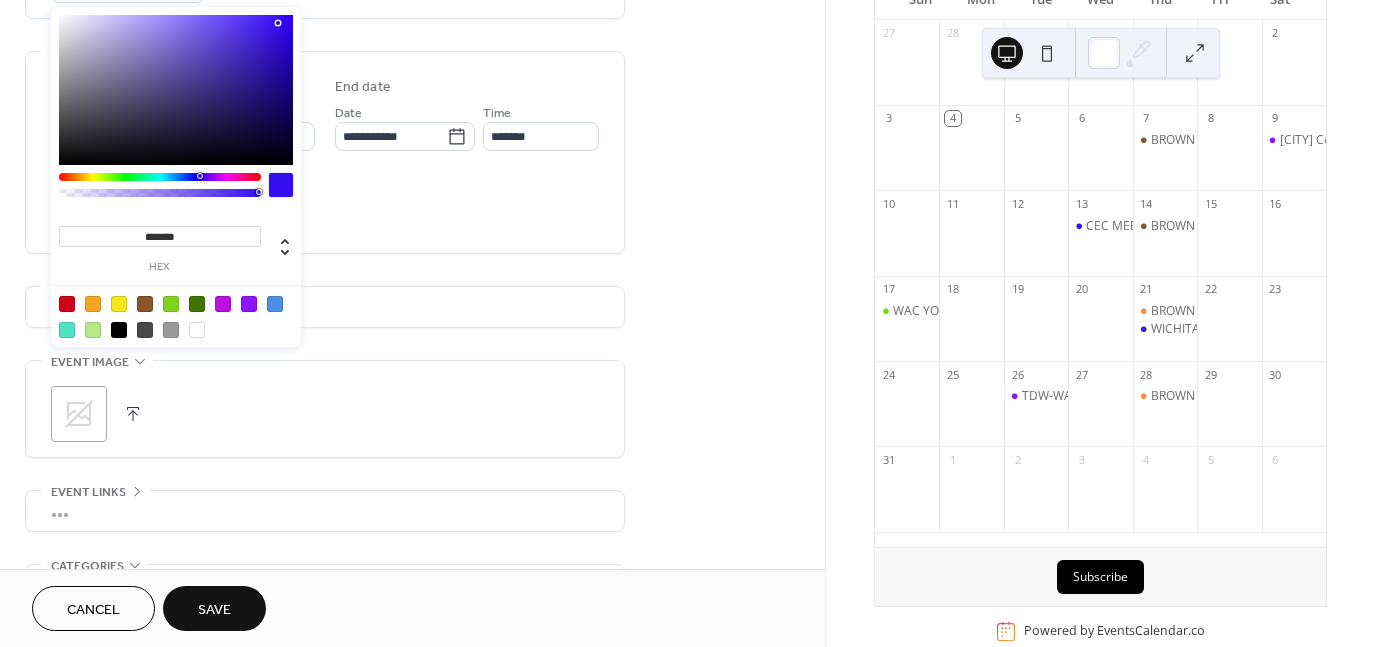 click on "All day Show date only Hide end time" at bounding box center [325, 206] 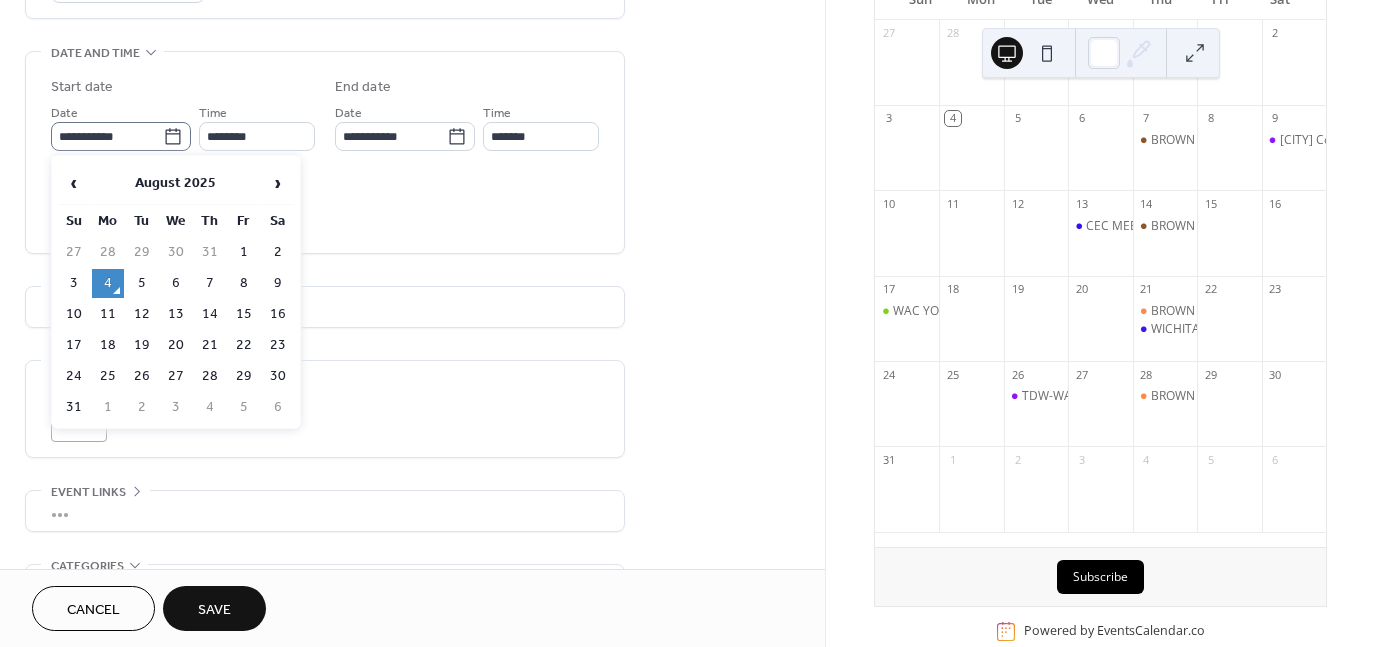 click 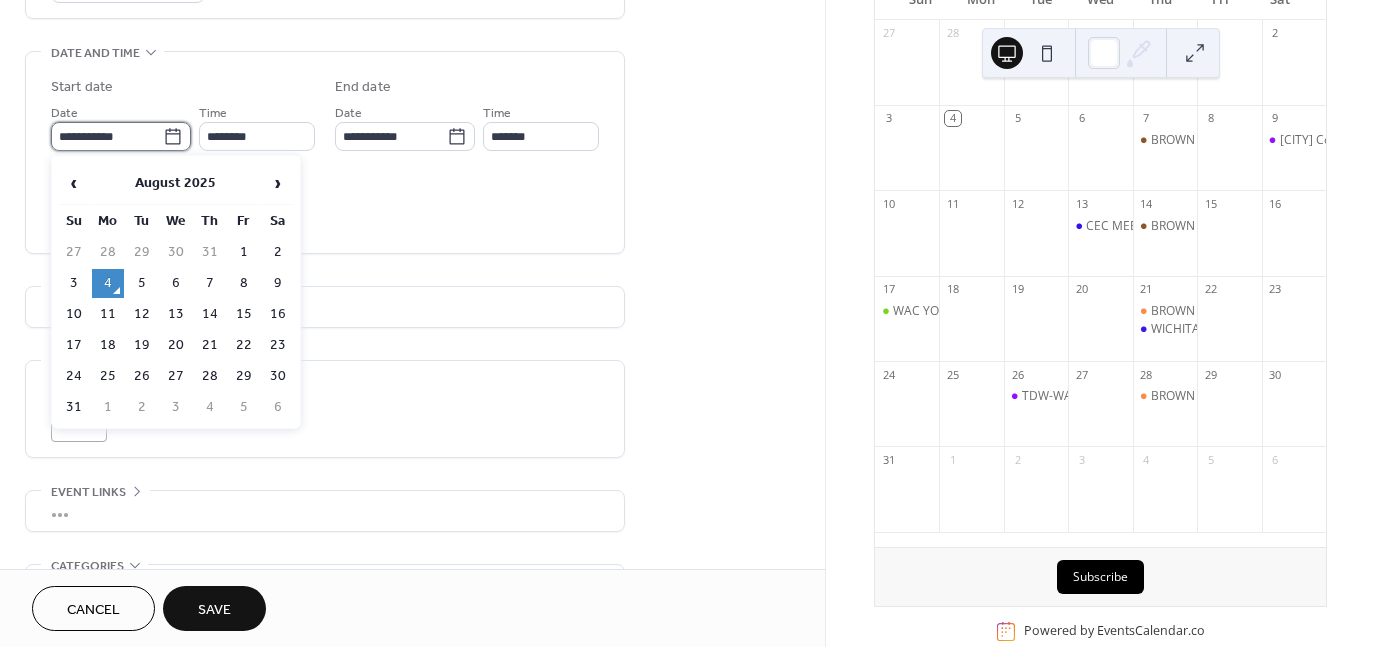 click on "**********" at bounding box center (107, 136) 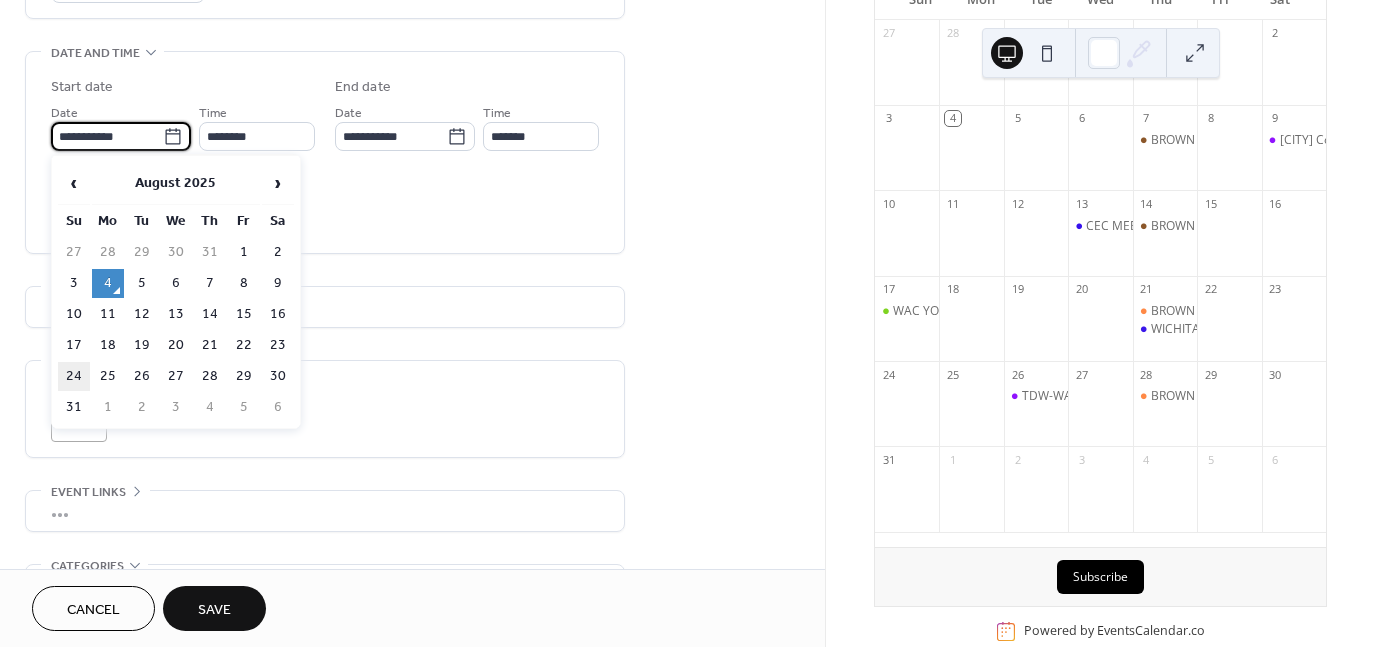 click on "24" at bounding box center (74, 376) 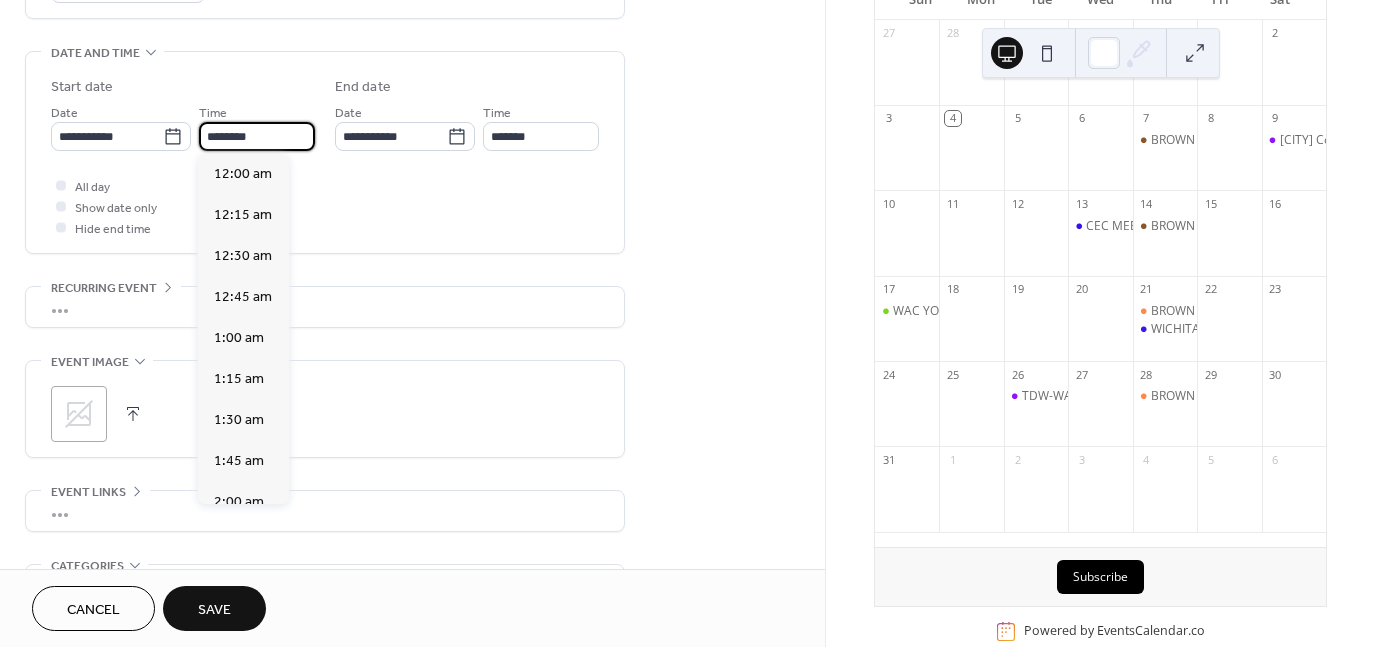 scroll, scrollTop: 1968, scrollLeft: 0, axis: vertical 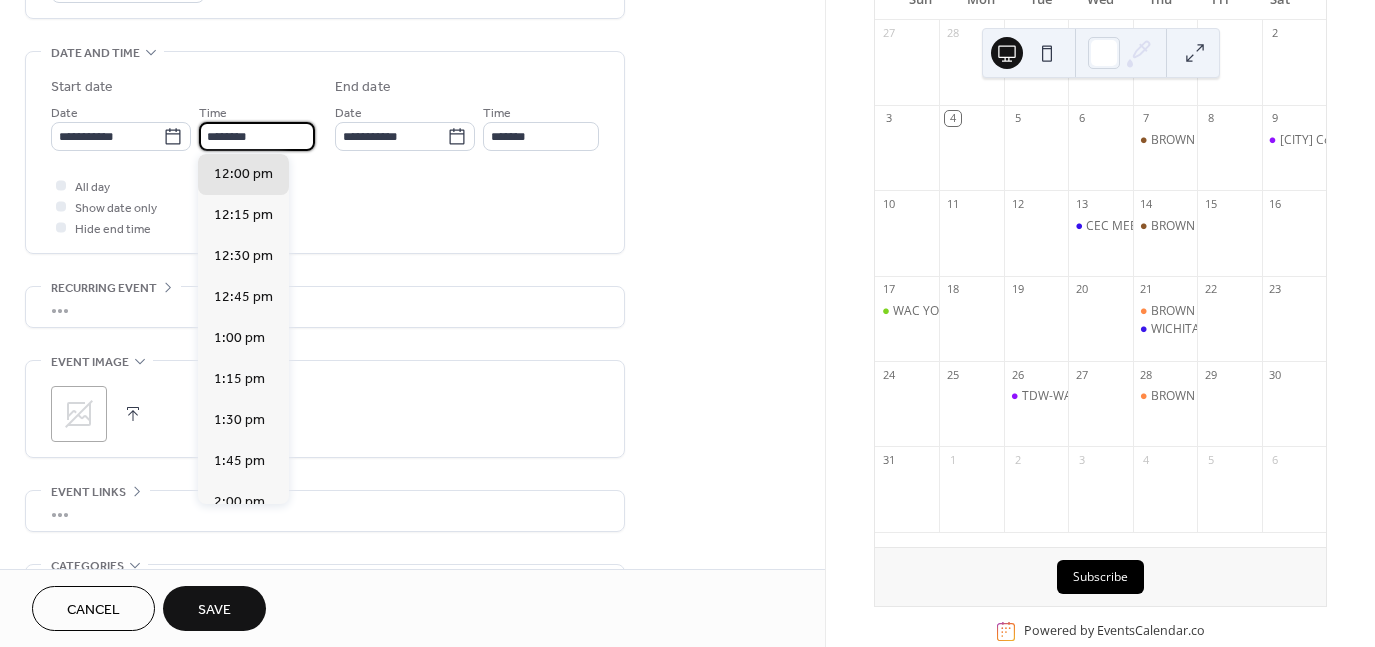 click on "********" at bounding box center [257, 136] 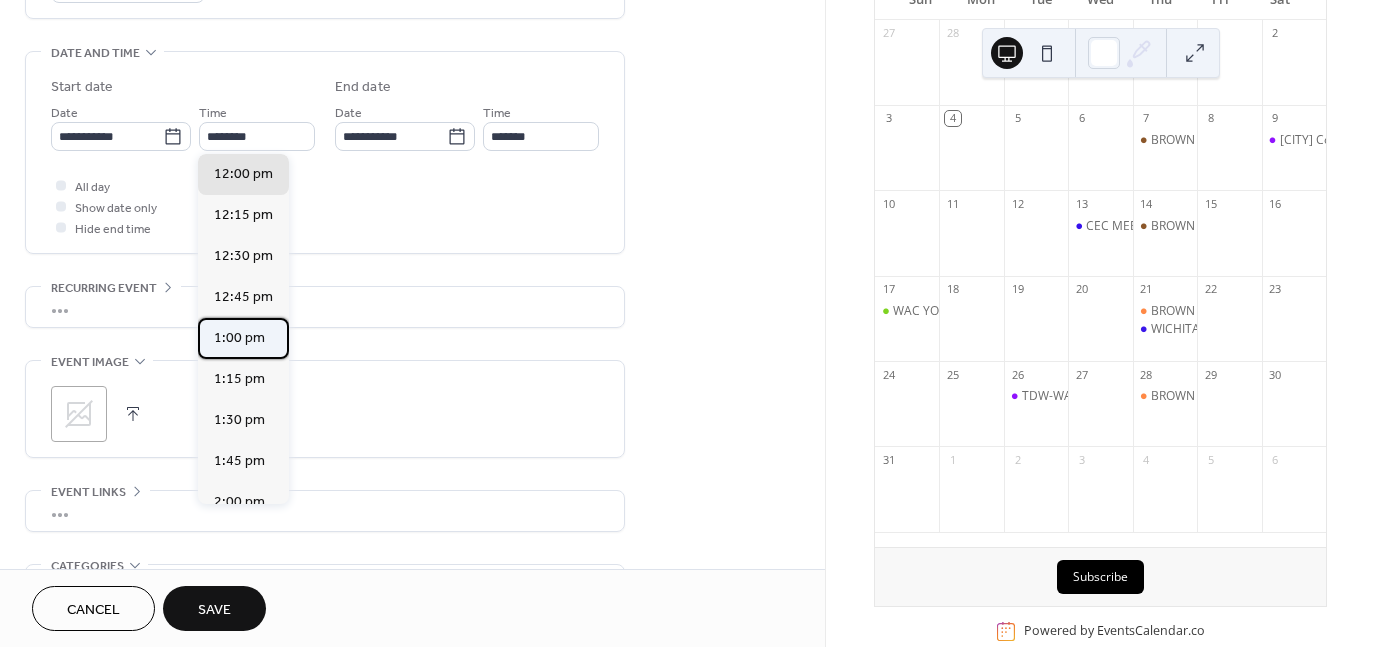 click on "1:00 pm" at bounding box center [239, 338] 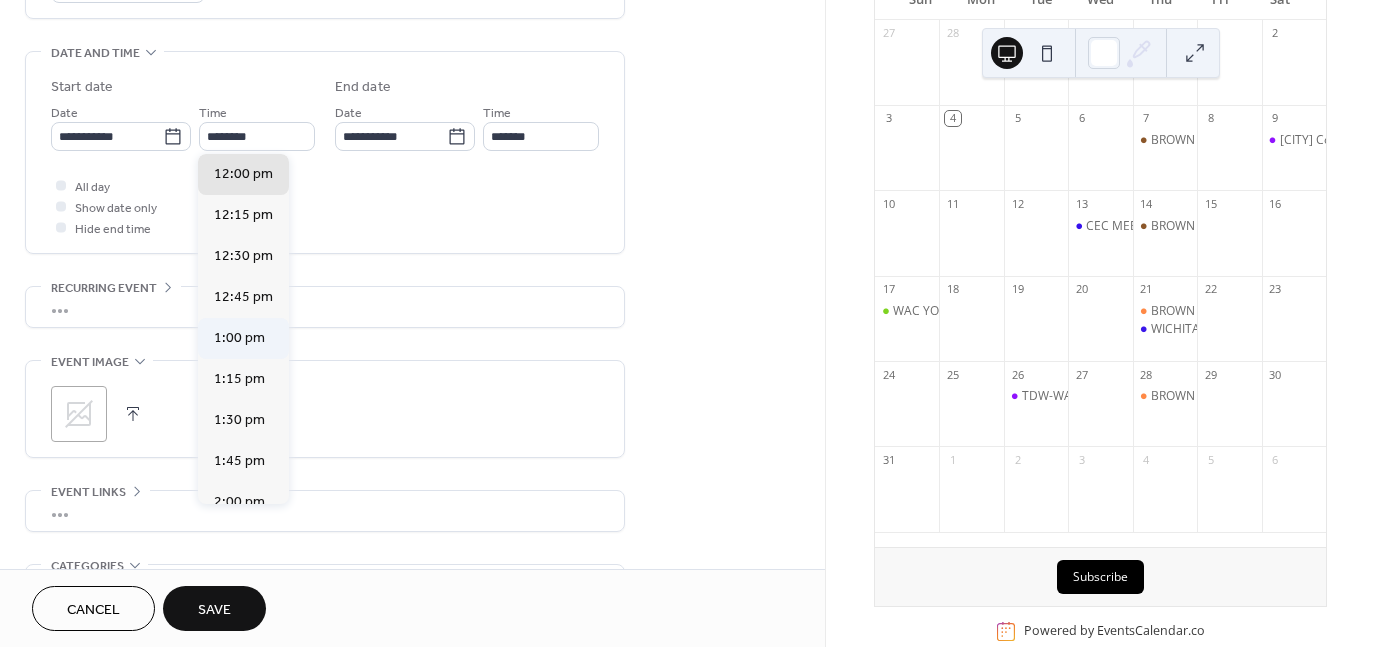 type on "*******" 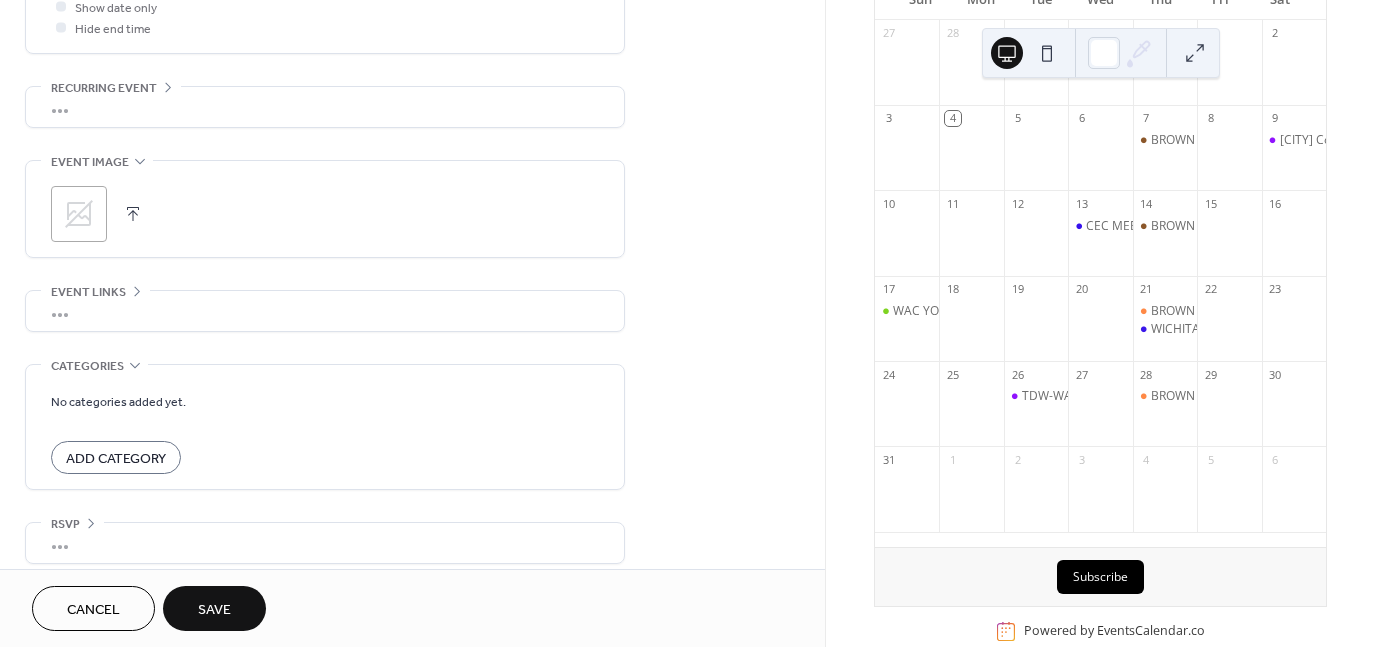 scroll, scrollTop: 812, scrollLeft: 0, axis: vertical 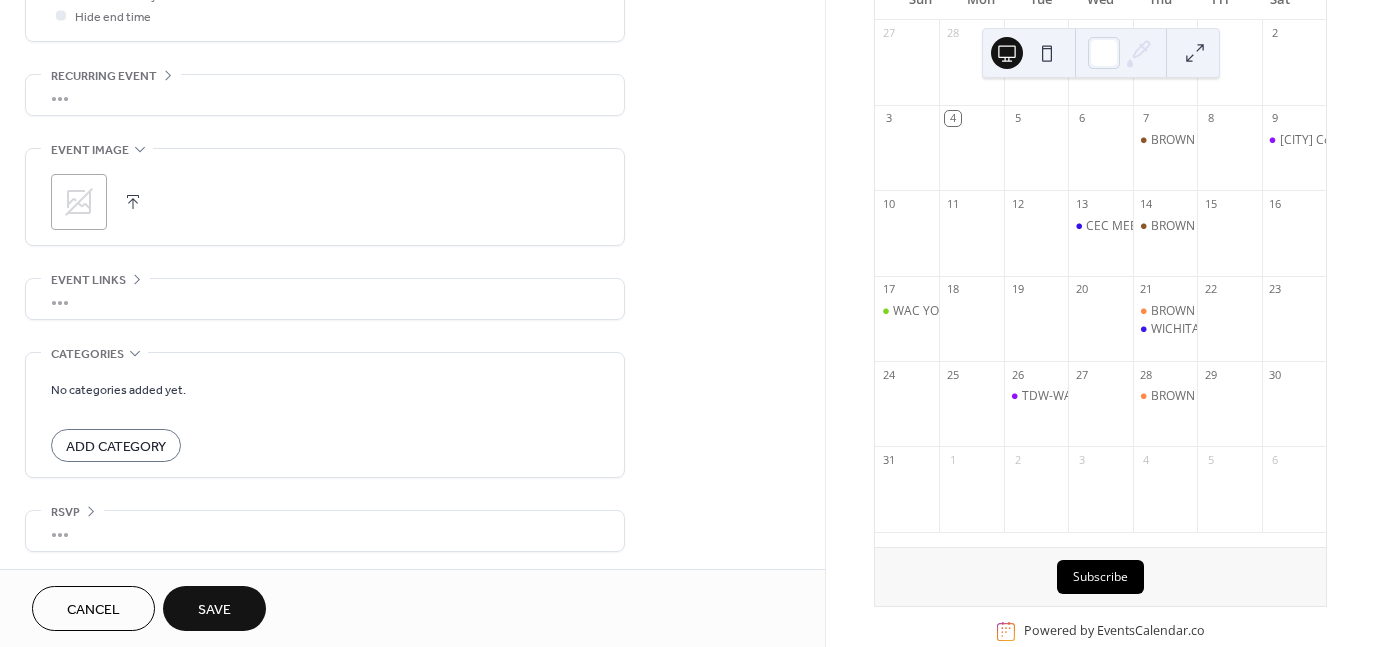 click on "Save" at bounding box center [214, 610] 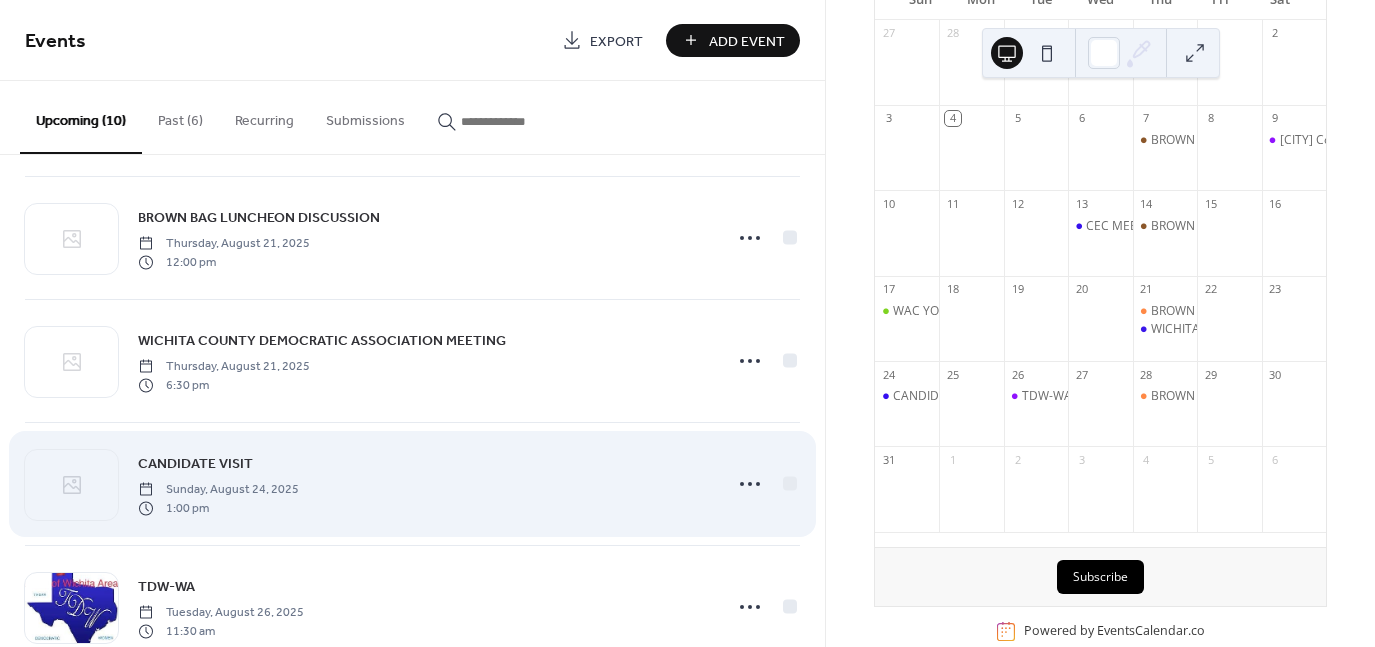 scroll, scrollTop: 700, scrollLeft: 0, axis: vertical 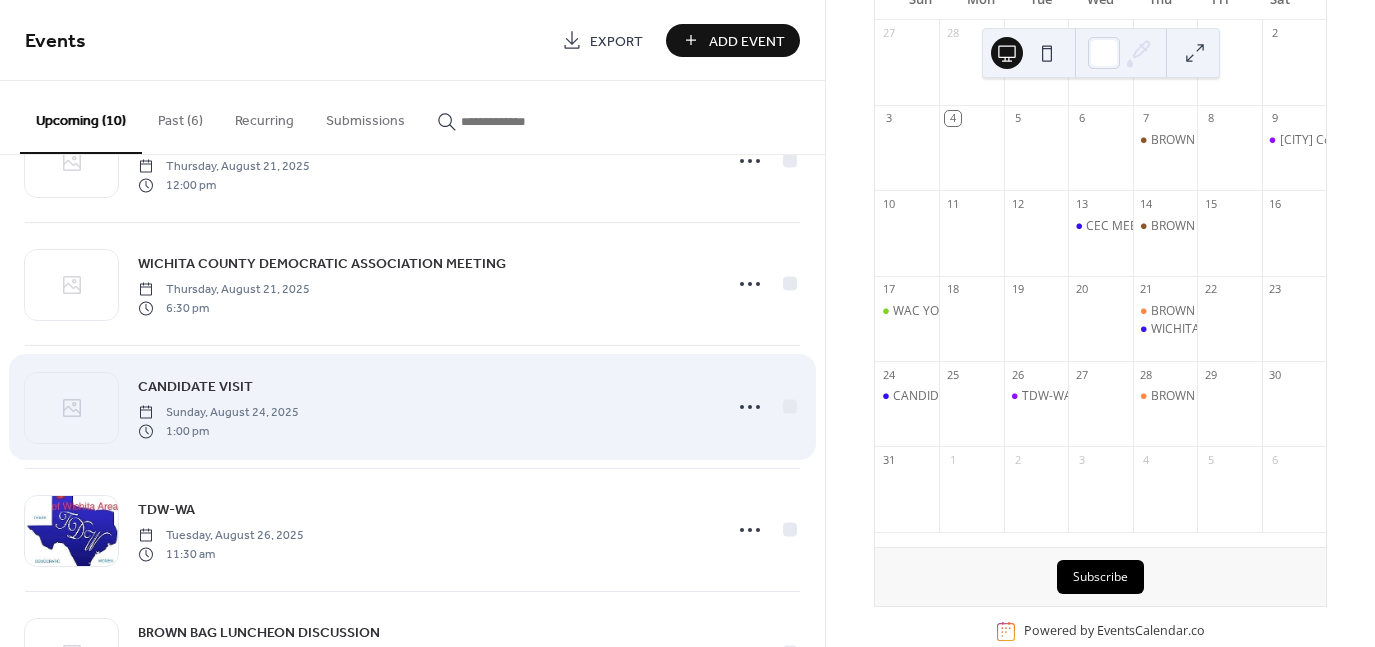 click on "CANDIDATE VISIT" at bounding box center (195, 387) 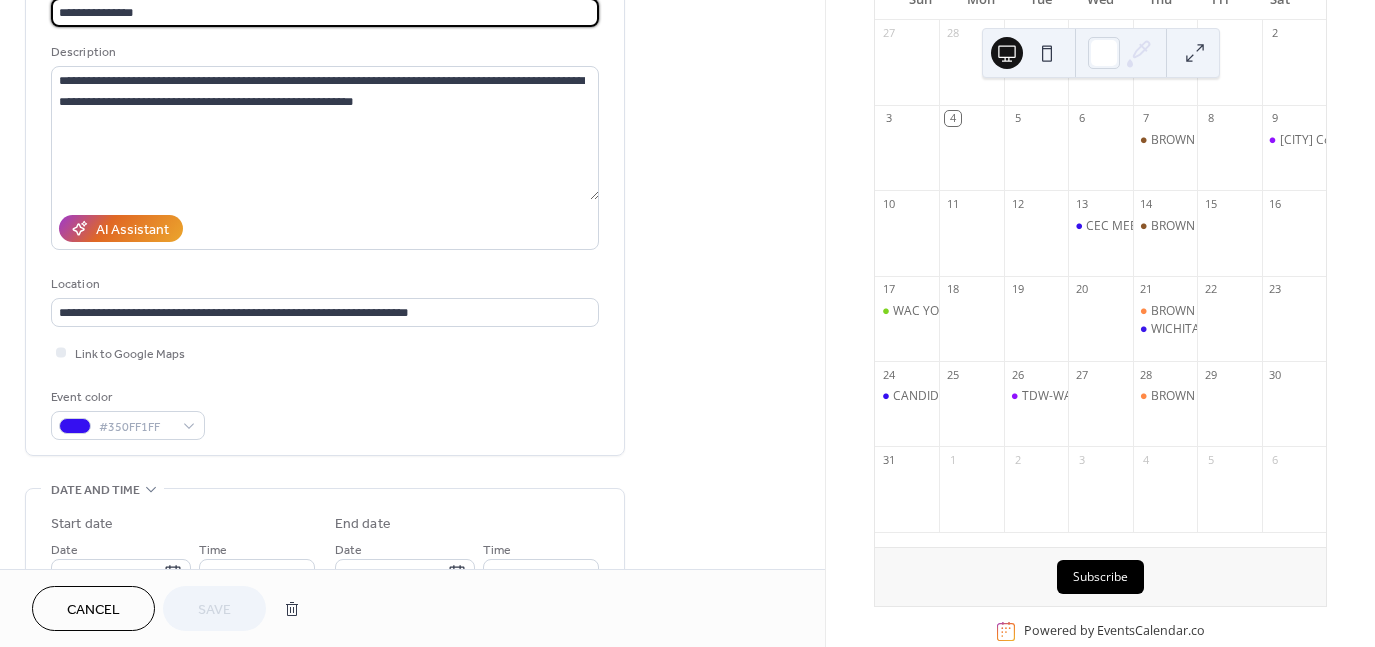 scroll, scrollTop: 200, scrollLeft: 0, axis: vertical 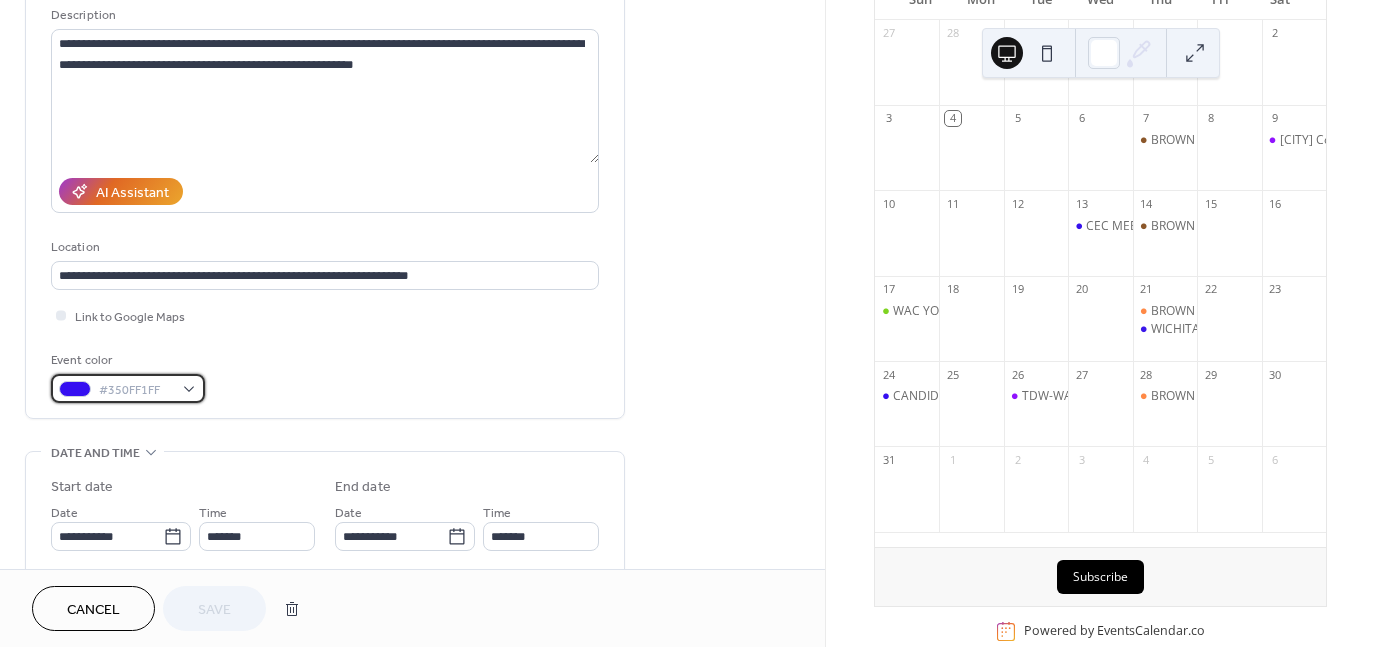 click on "#350FF1FF" at bounding box center (128, 388) 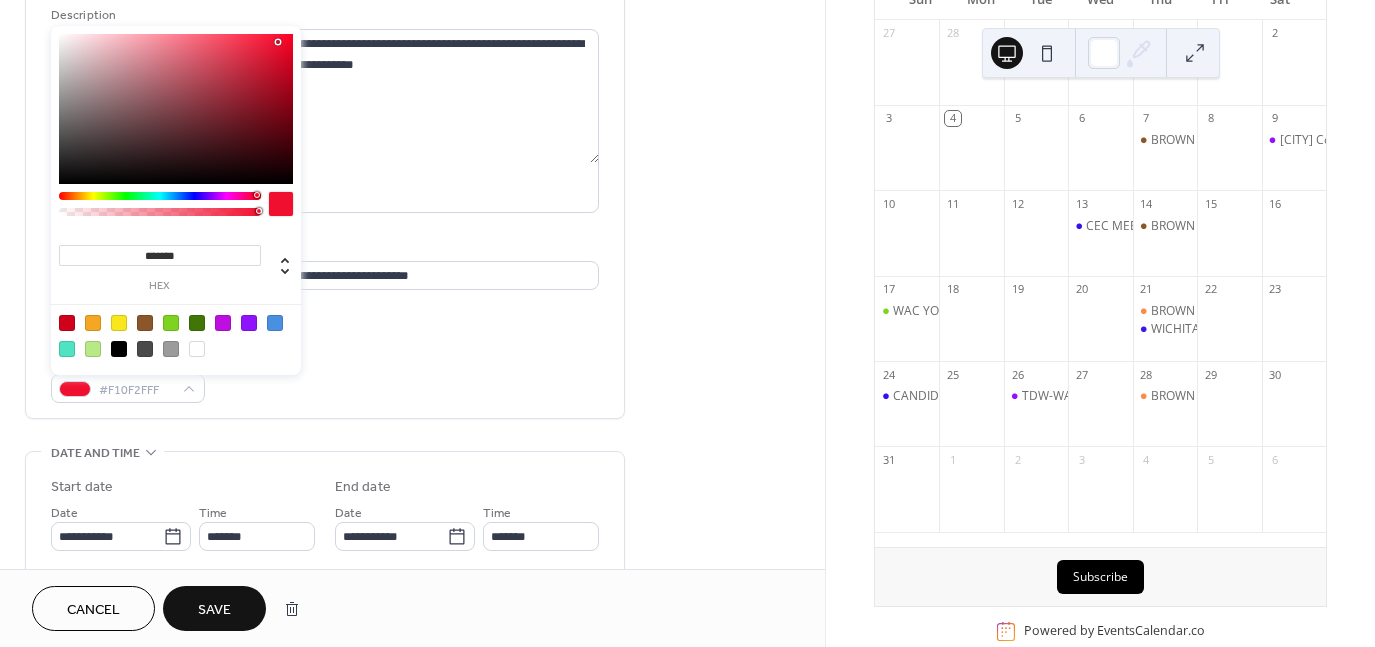 click at bounding box center (160, 196) 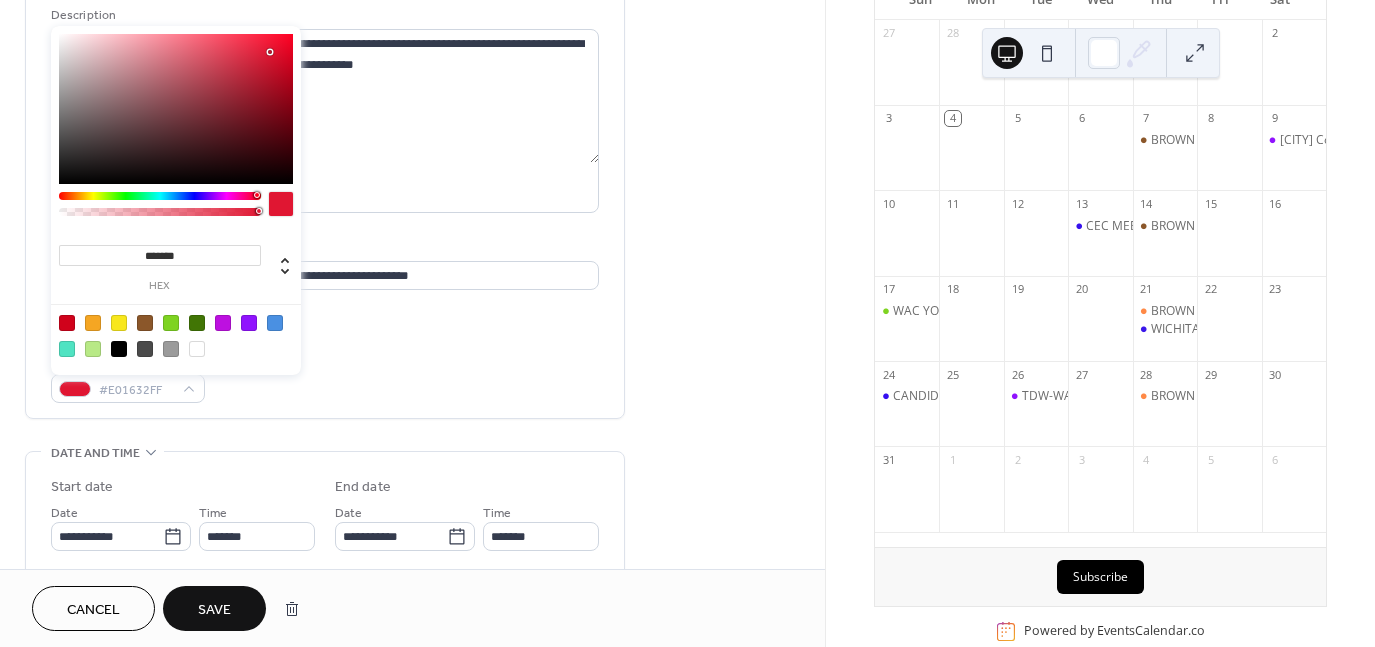 type on "*******" 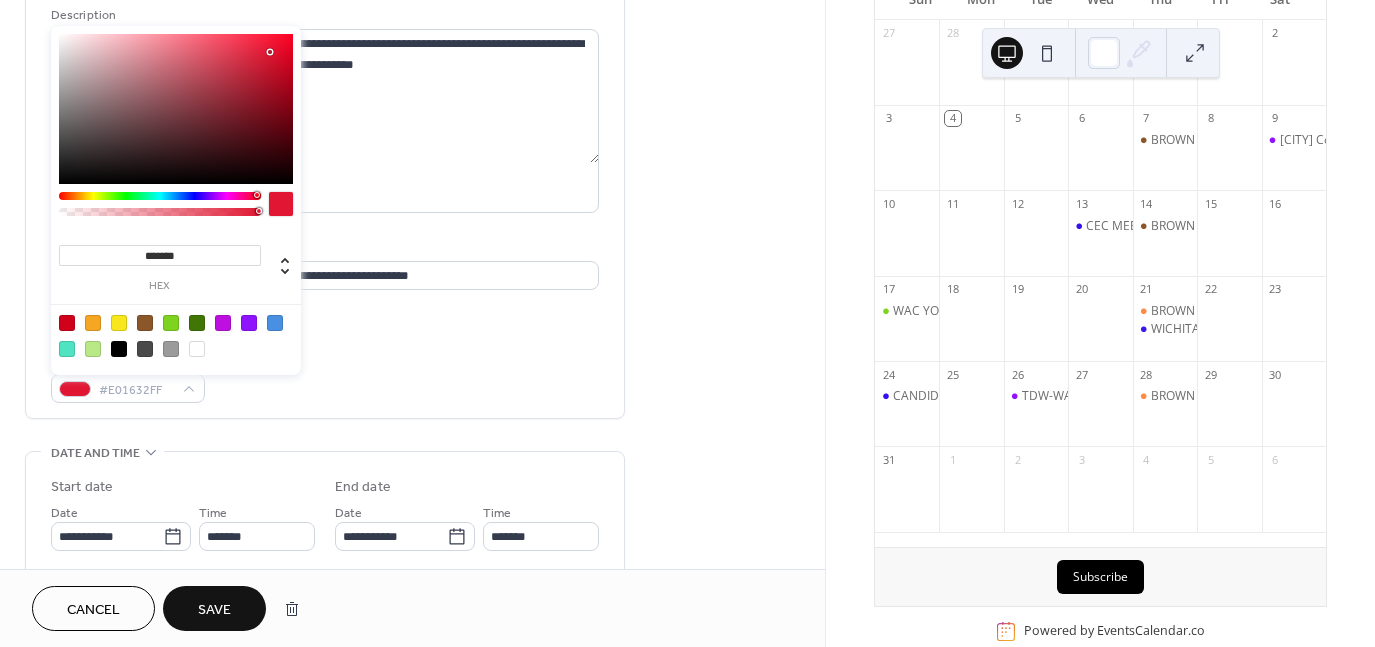 click at bounding box center (176, 109) 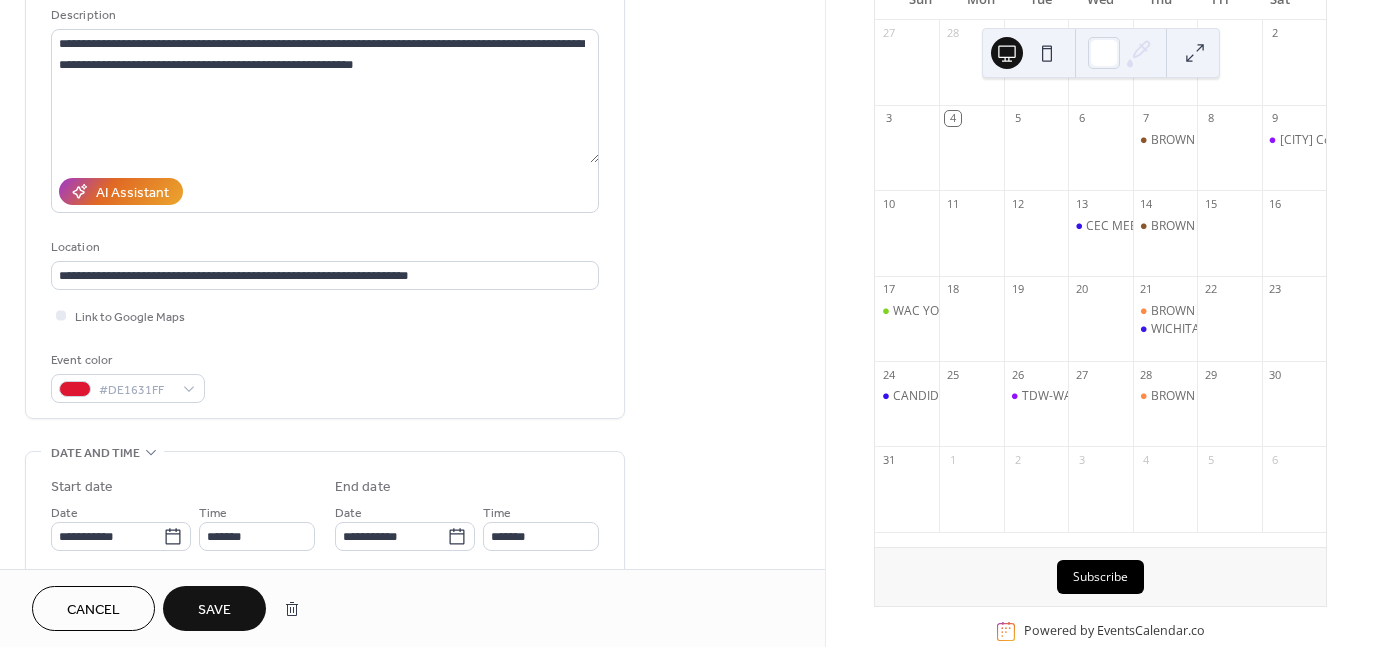 click on "Save" at bounding box center (214, 608) 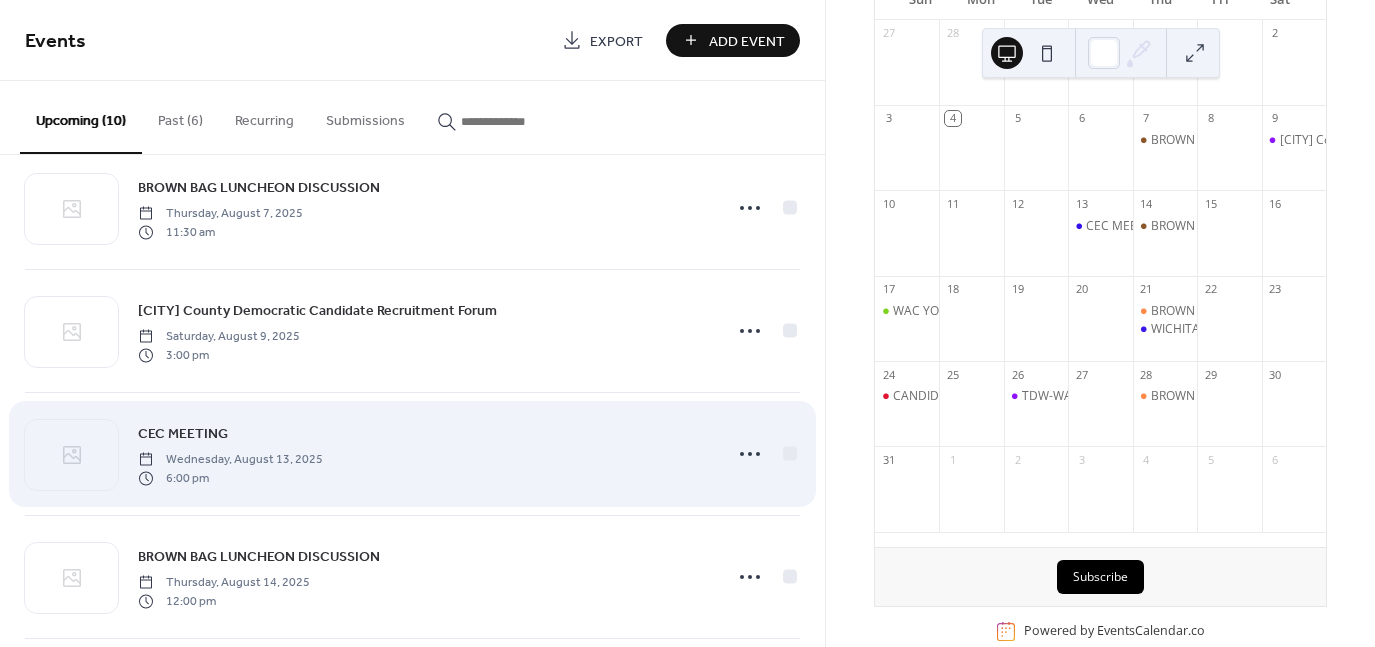 scroll, scrollTop: 0, scrollLeft: 0, axis: both 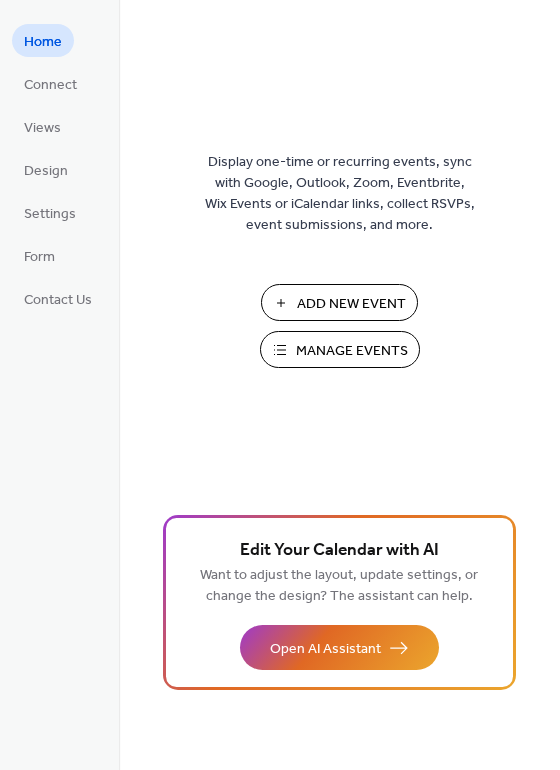 click on "Manage Events" at bounding box center (352, 351) 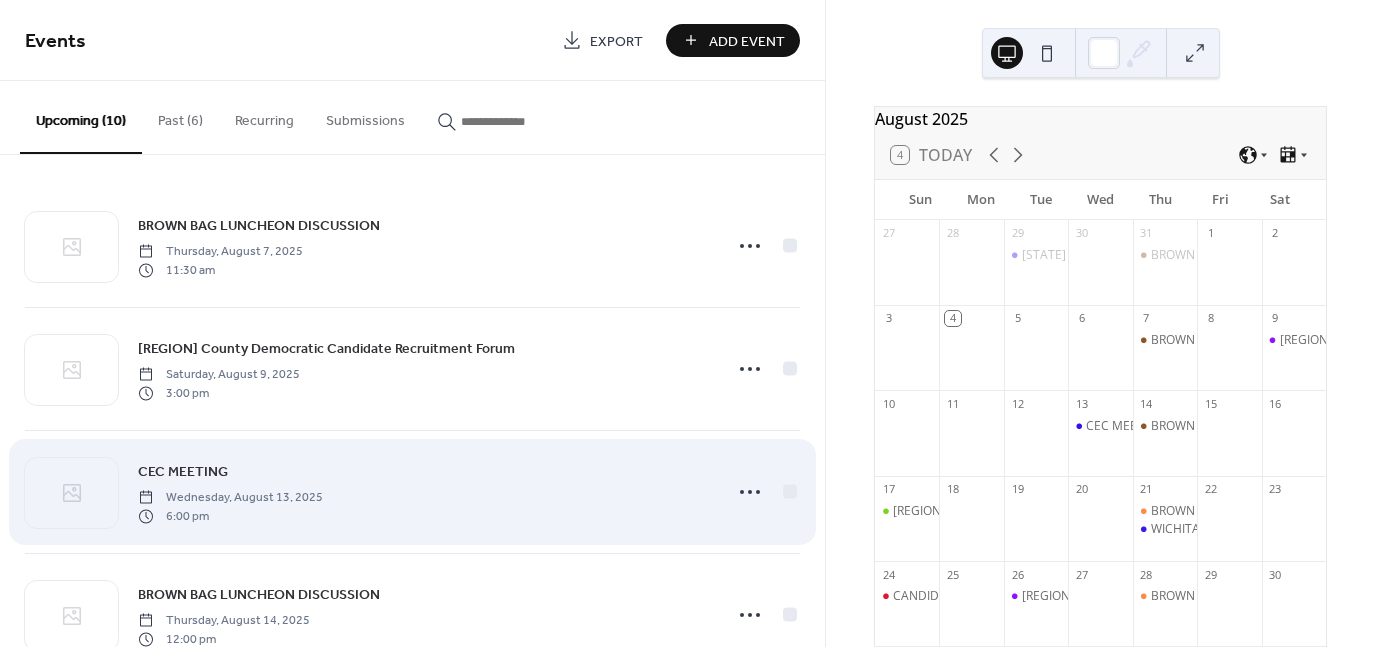 scroll, scrollTop: 0, scrollLeft: 0, axis: both 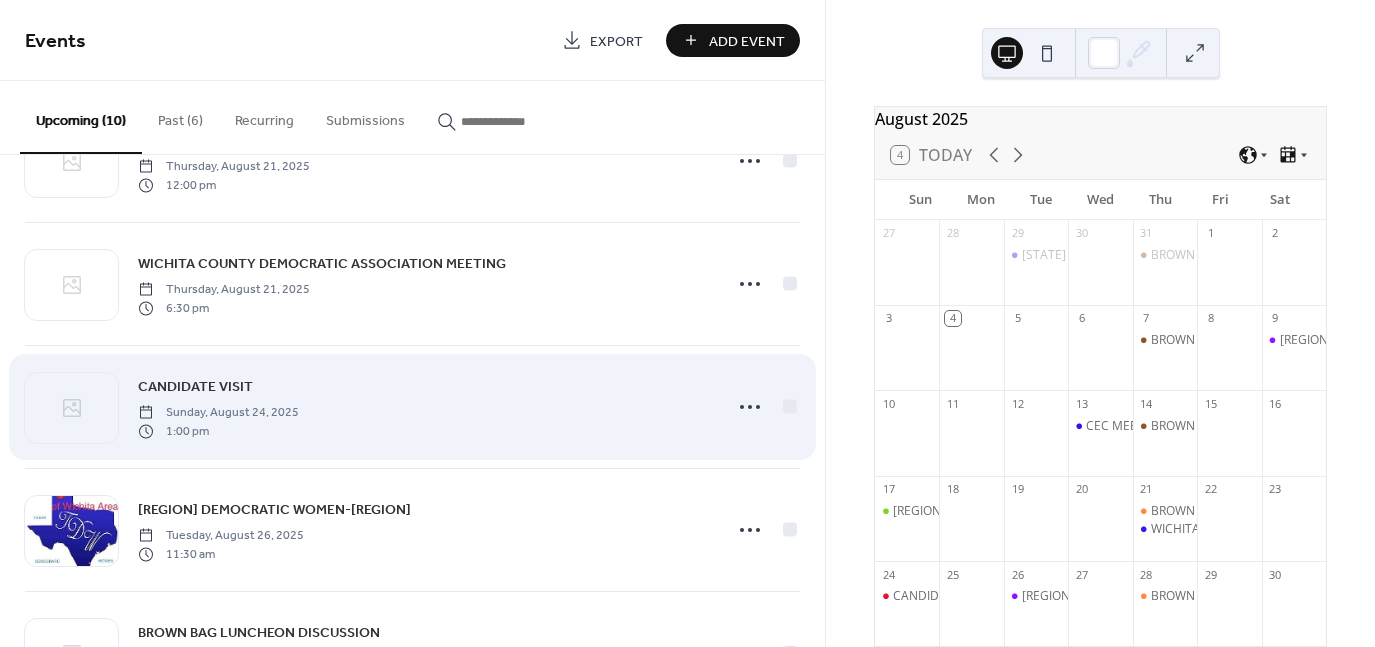 click on "CANDIDATE VISIT" at bounding box center [195, 387] 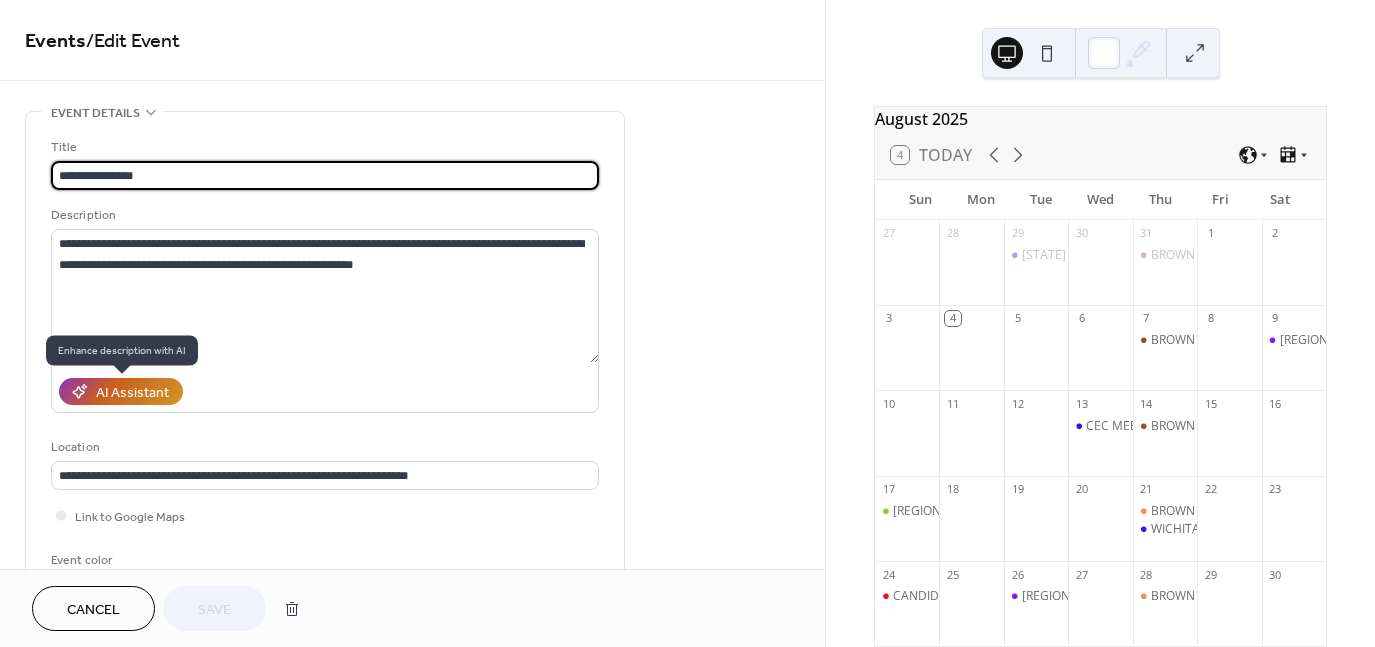 click on "AI Assistant" at bounding box center (132, 393) 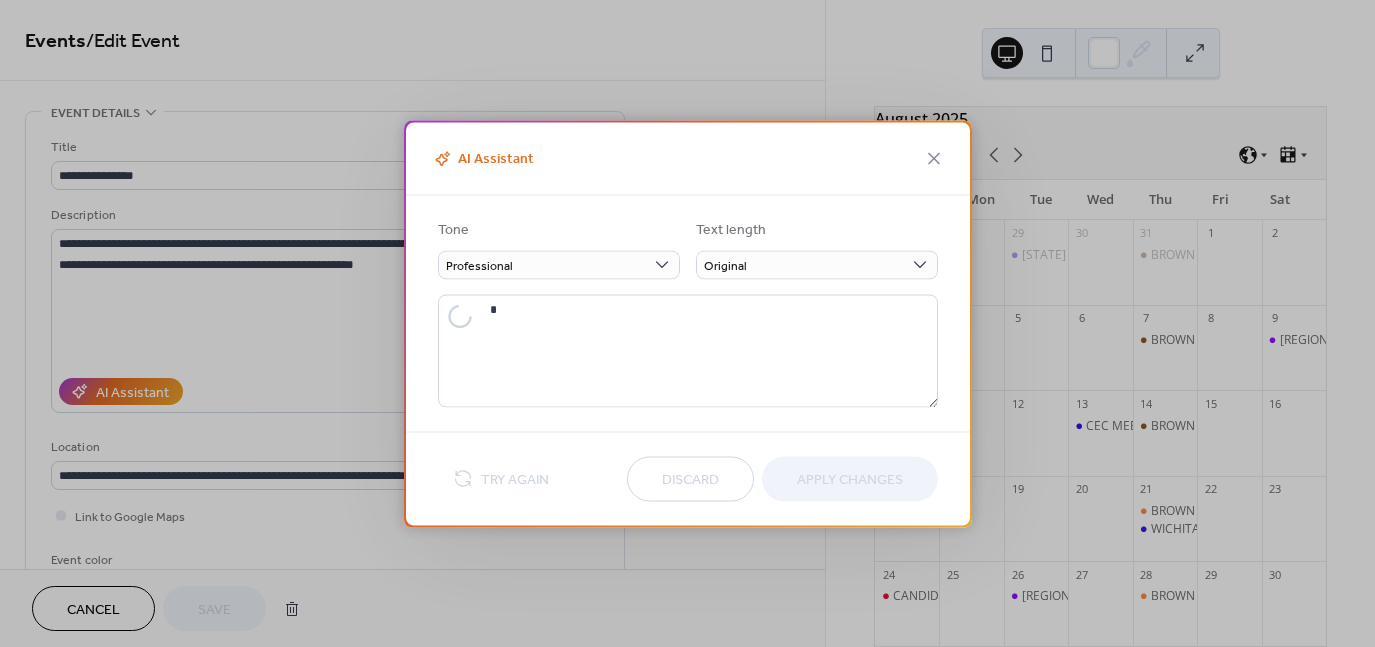 type on "**********" 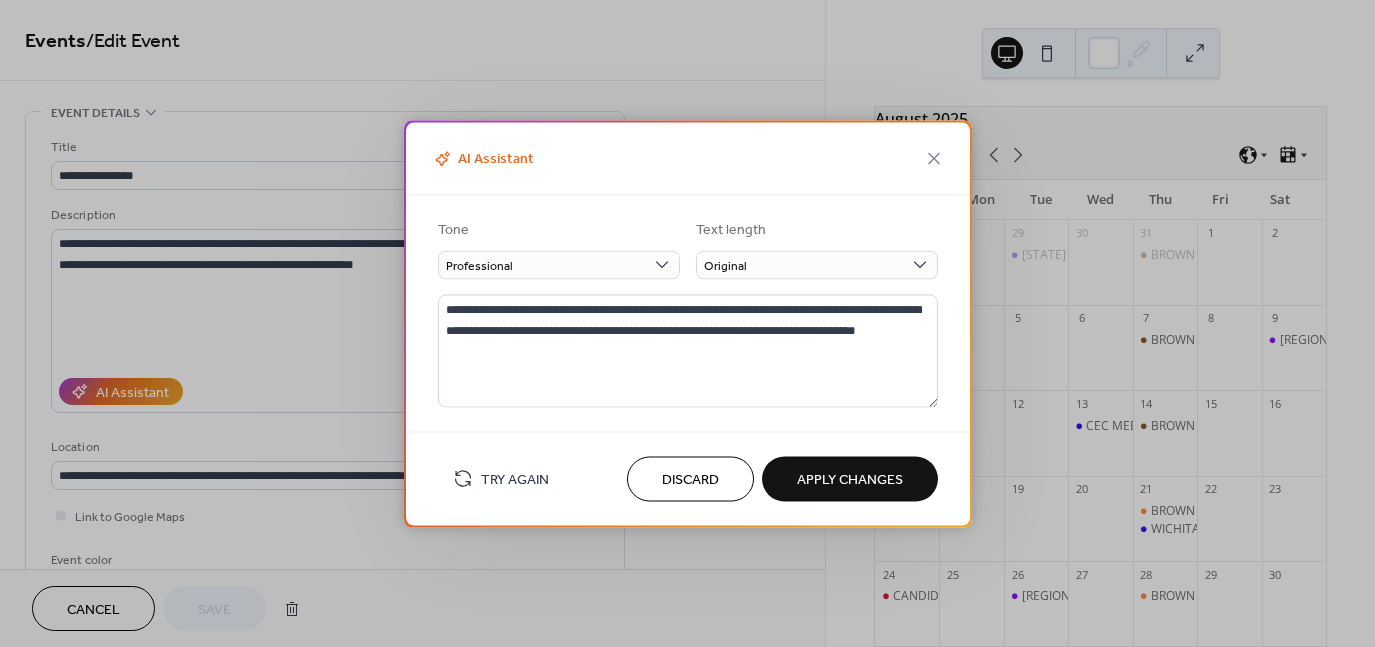 click on "Apply Changes" at bounding box center [850, 480] 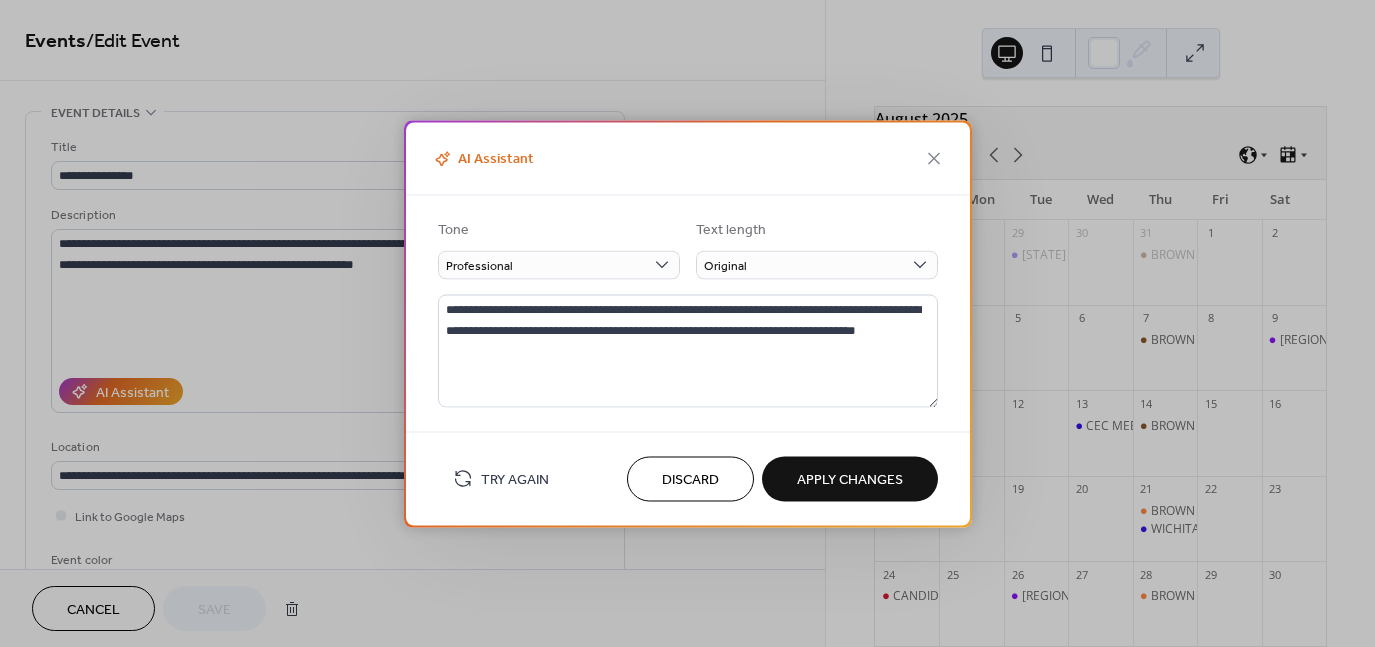 type on "**********" 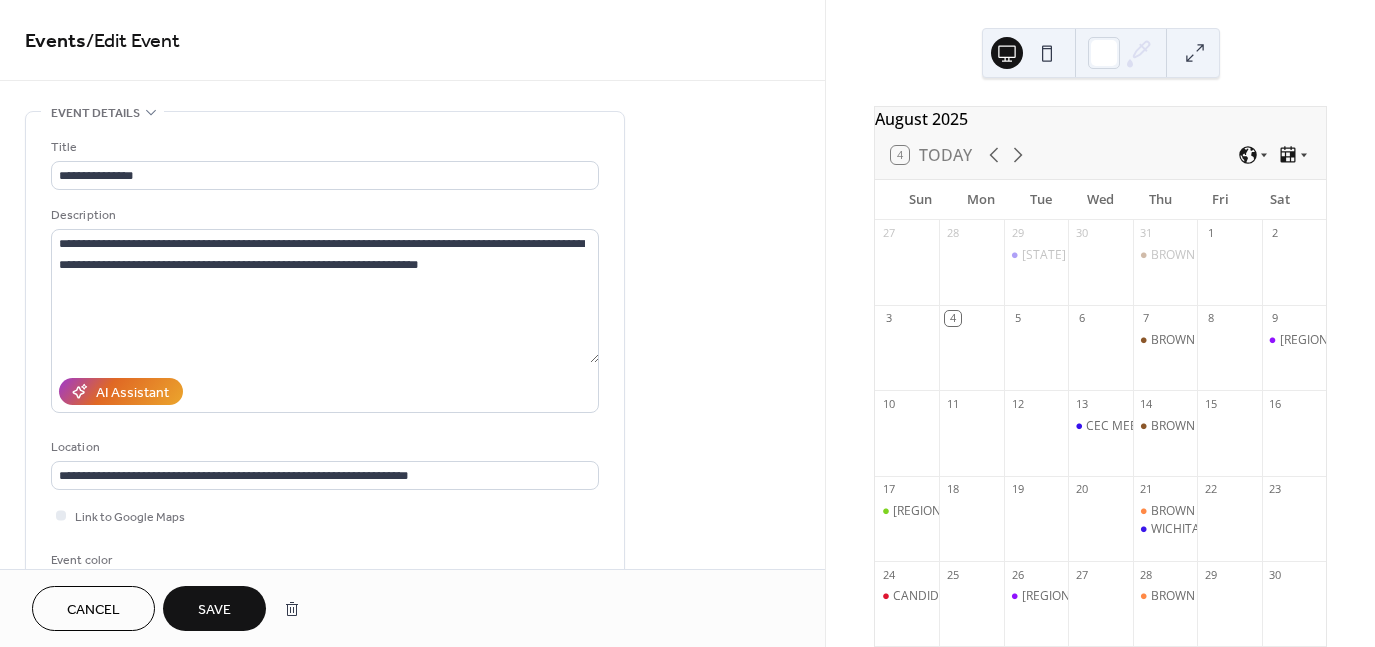 click on "Save" at bounding box center [214, 610] 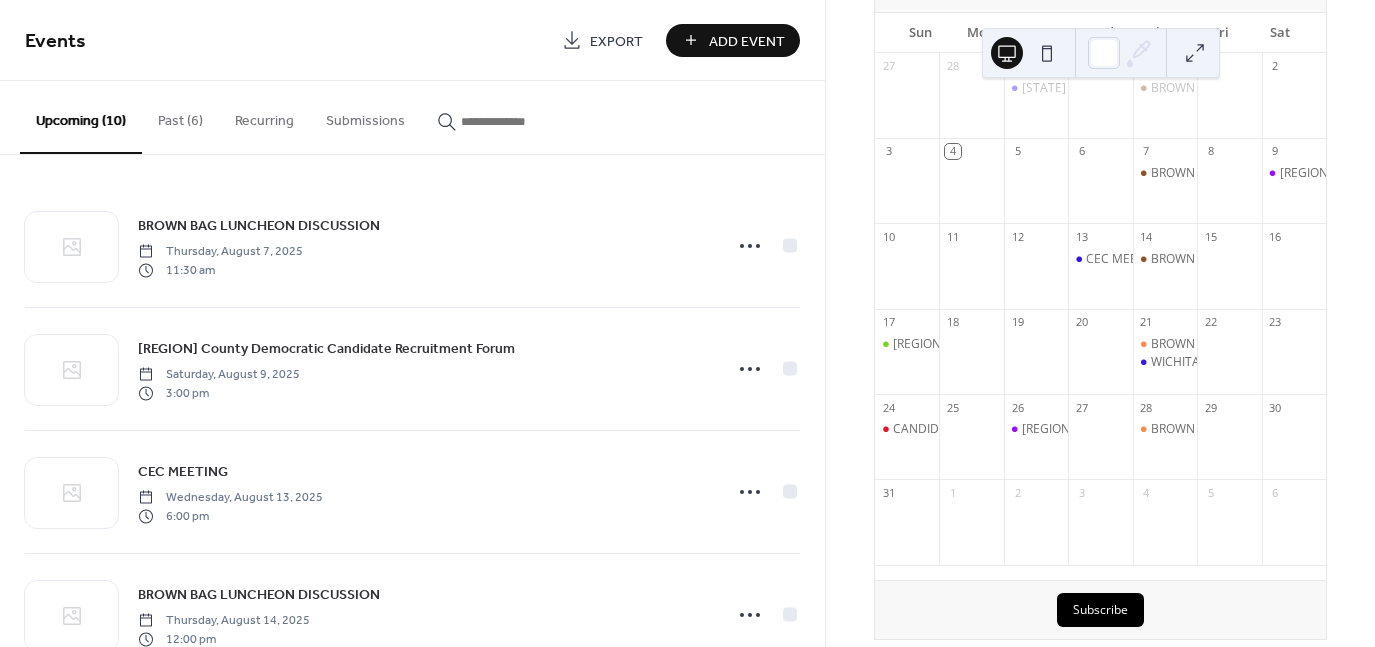scroll, scrollTop: 200, scrollLeft: 0, axis: vertical 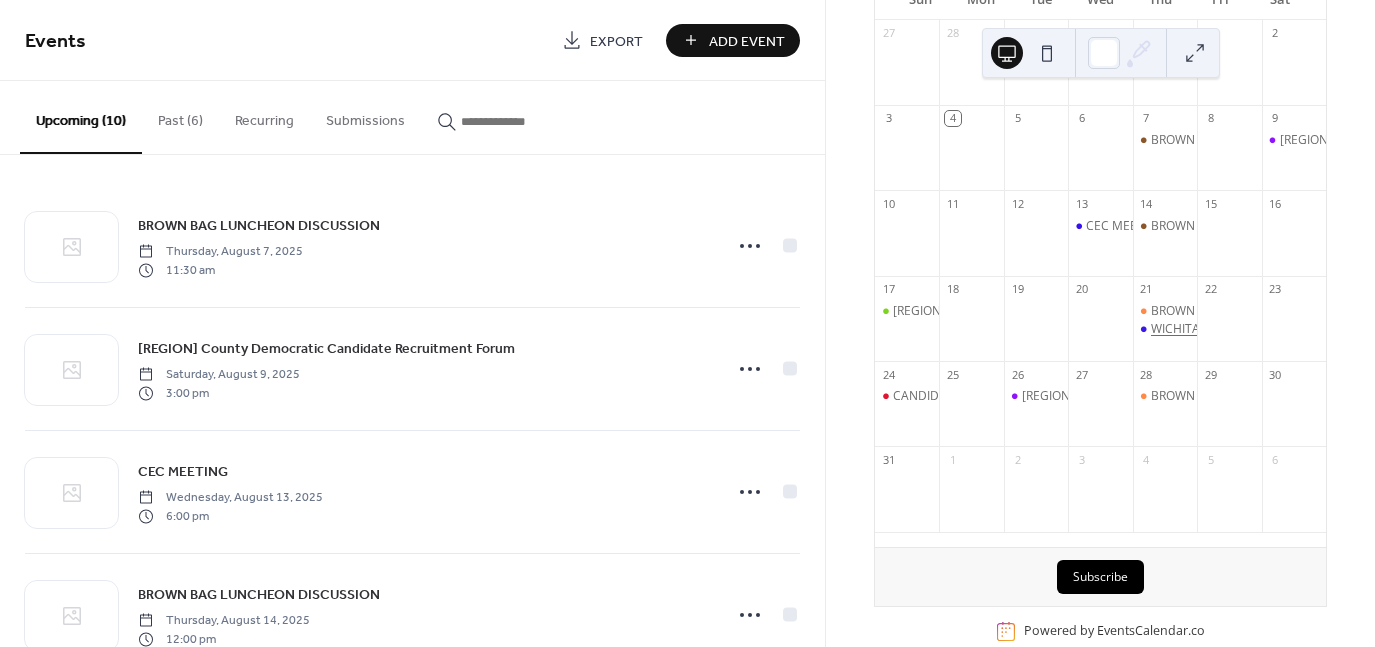 click on "WICHITA COUNTY DEMOCRATIC ASSOCIATION MEETING" at bounding box center (1310, 329) 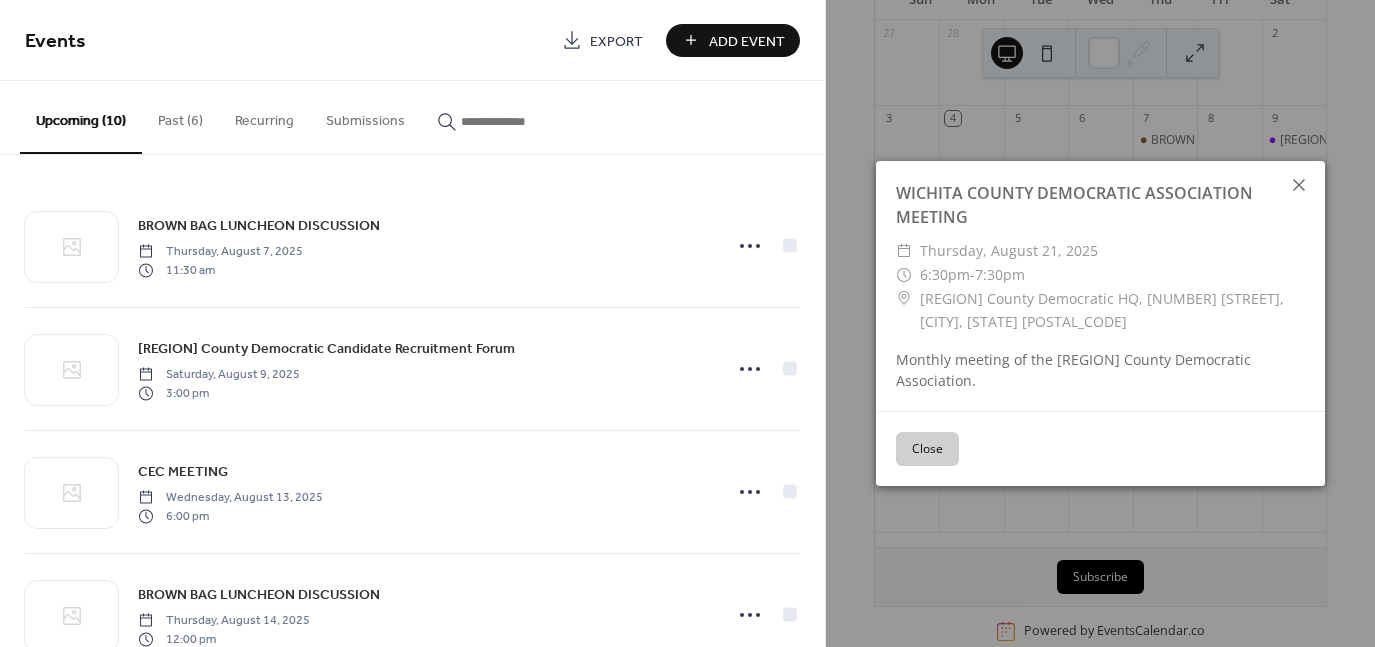 click 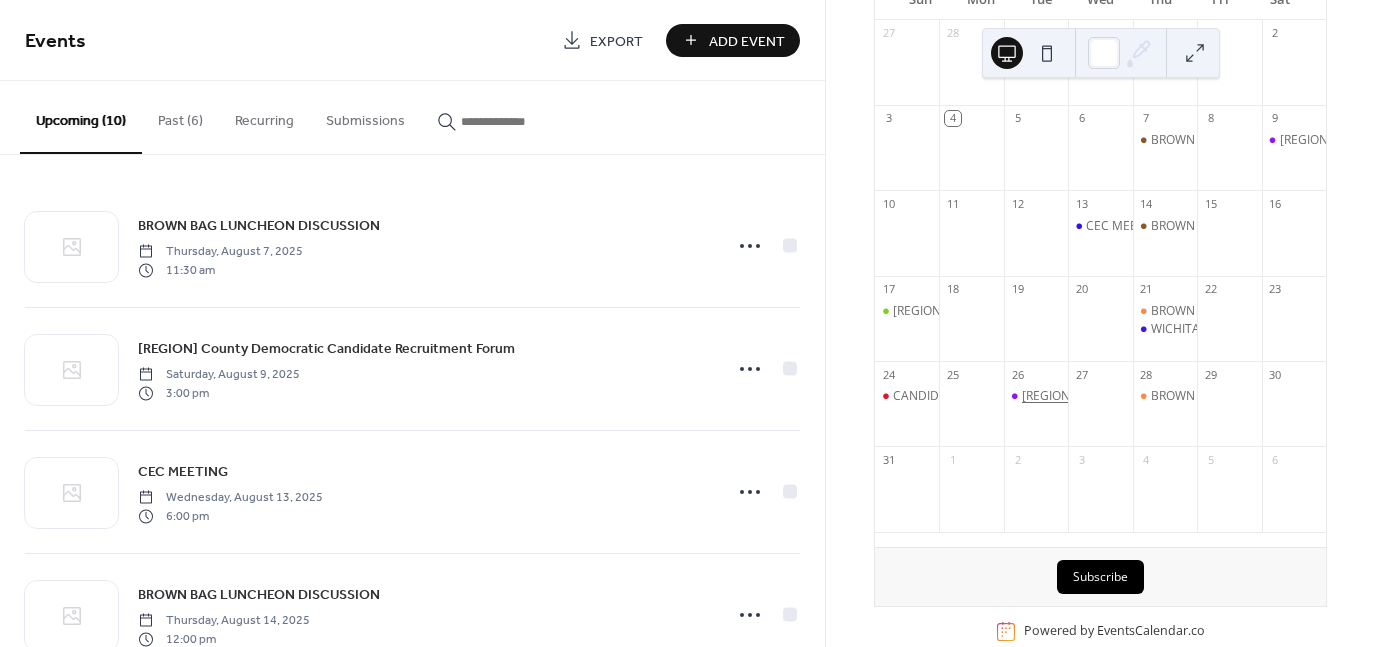 click on "TDW-WA" at bounding box center [1141, 396] 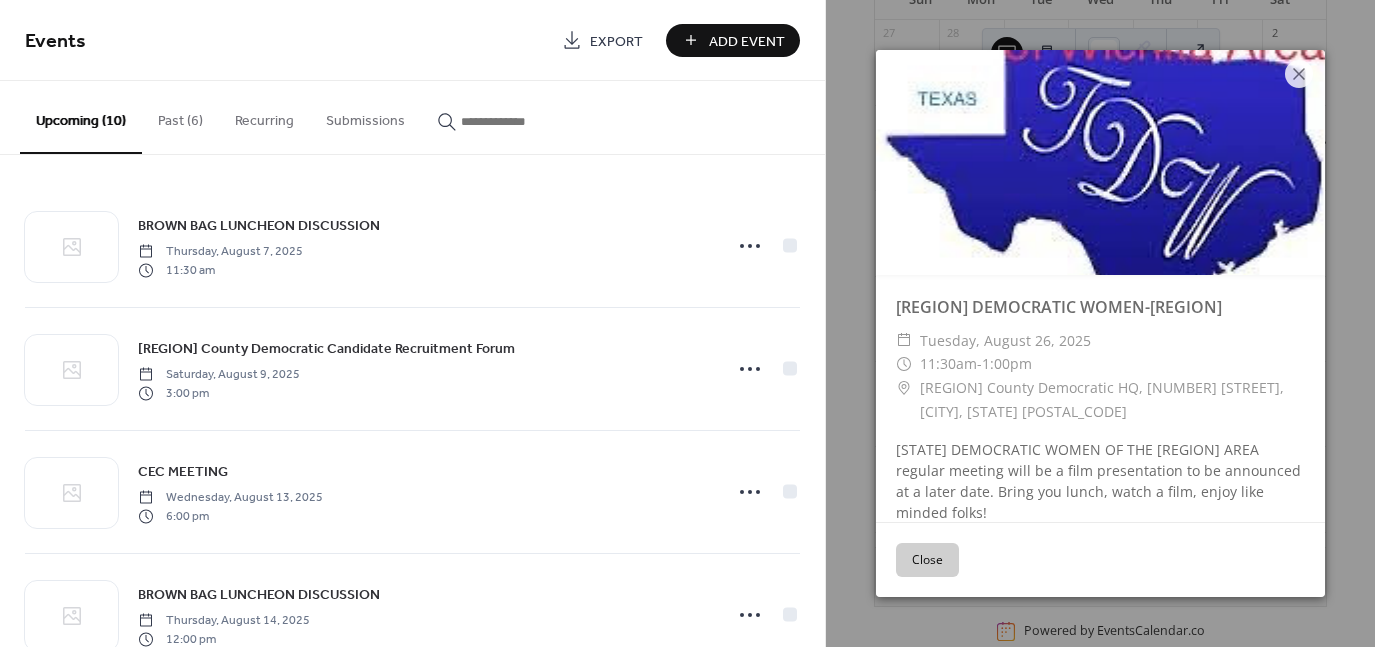 click on "Close" at bounding box center (927, 560) 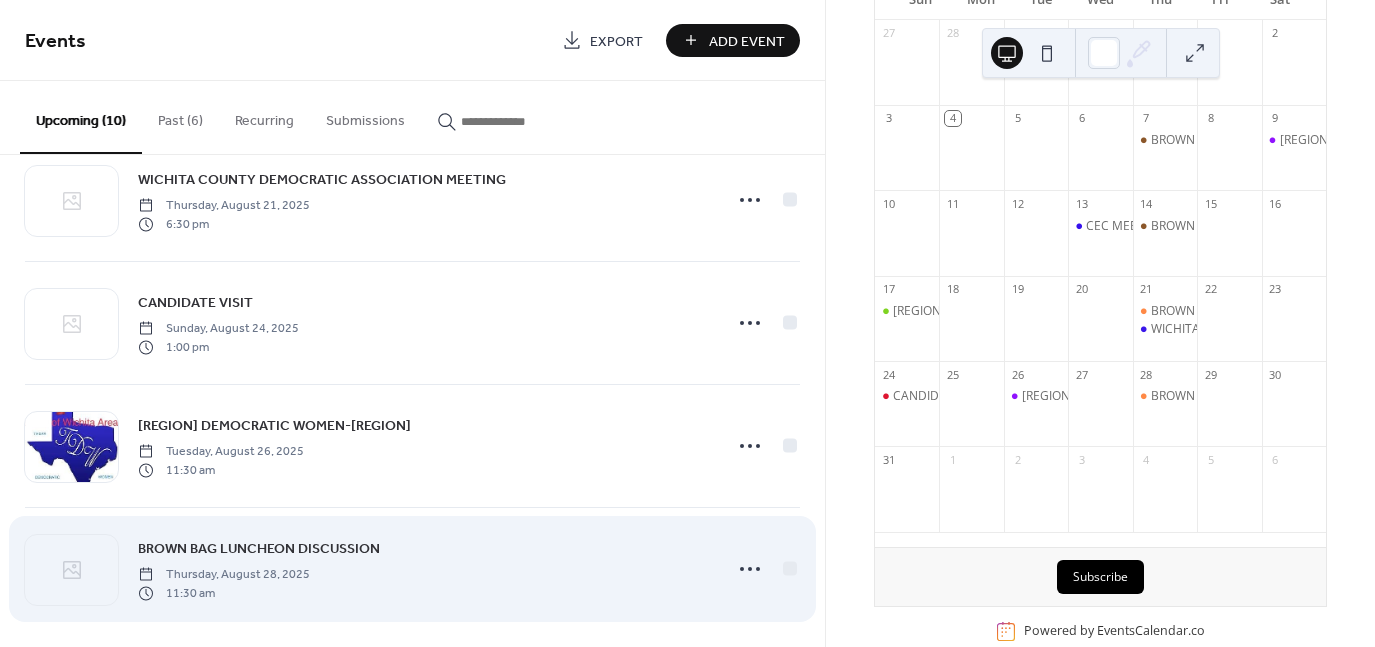 scroll, scrollTop: 794, scrollLeft: 0, axis: vertical 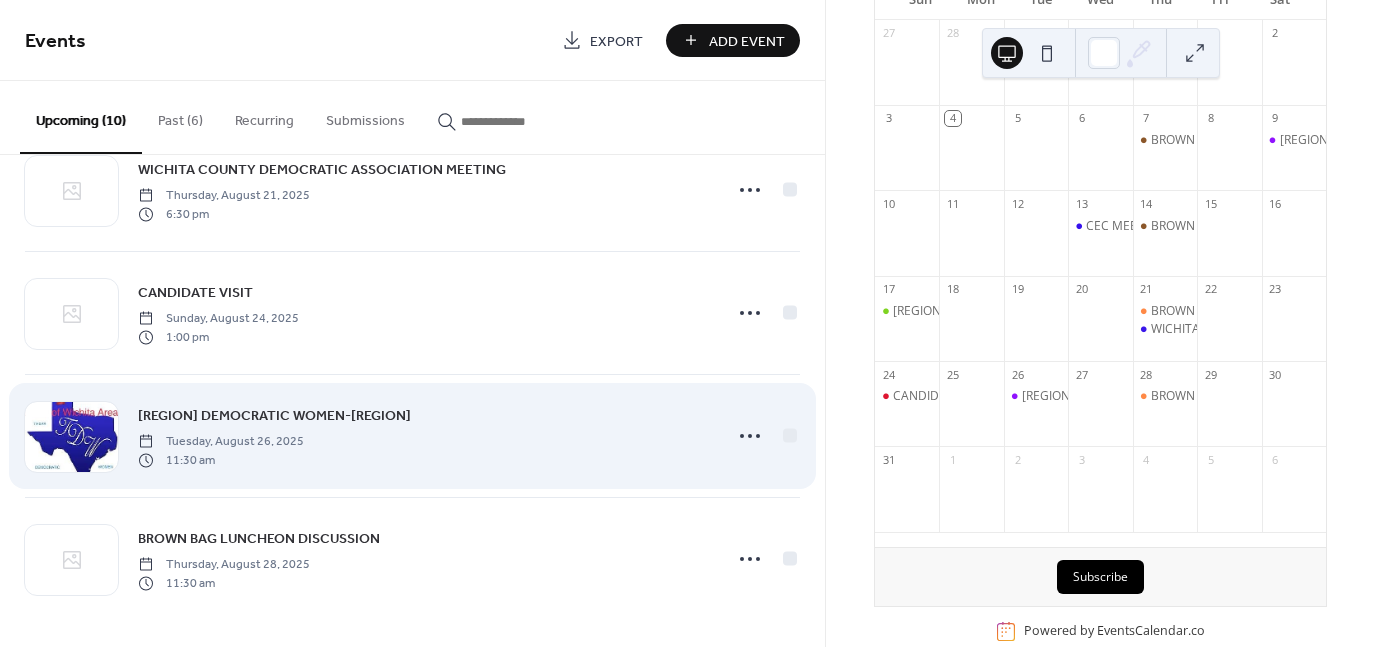 click on "TDW-WA" at bounding box center (274, 416) 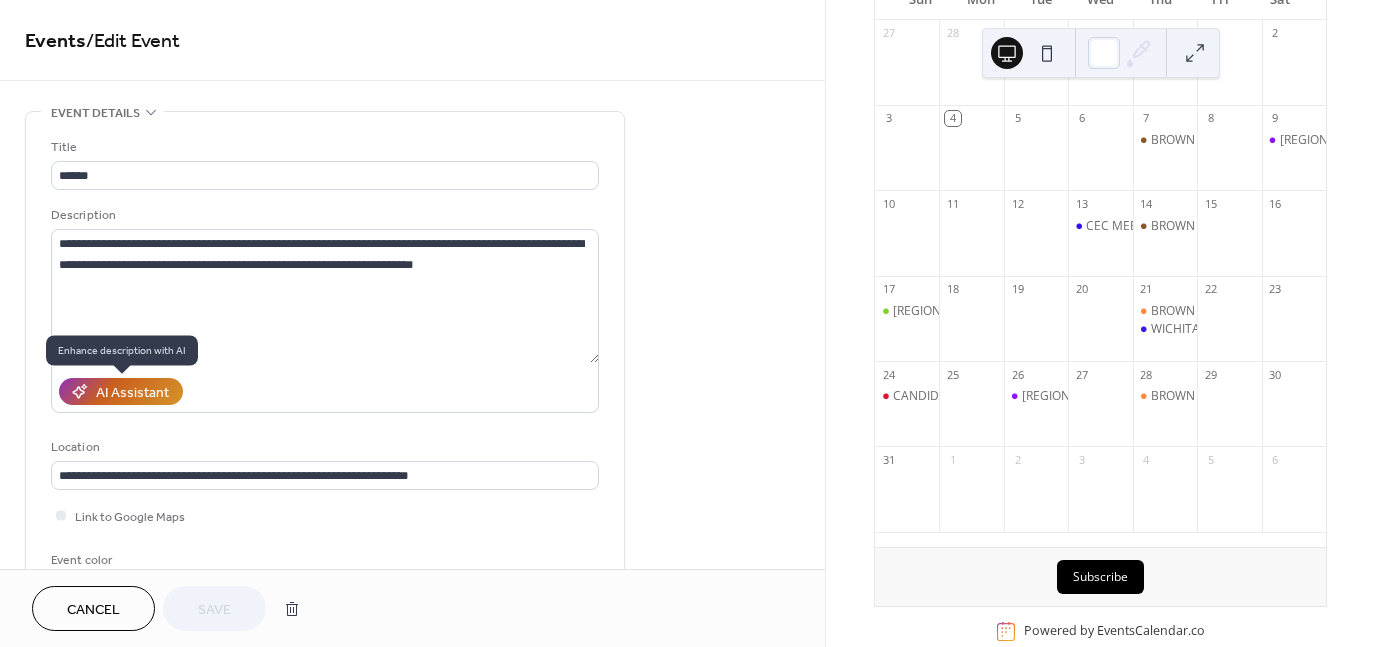 click on "AI Assistant" at bounding box center (132, 393) 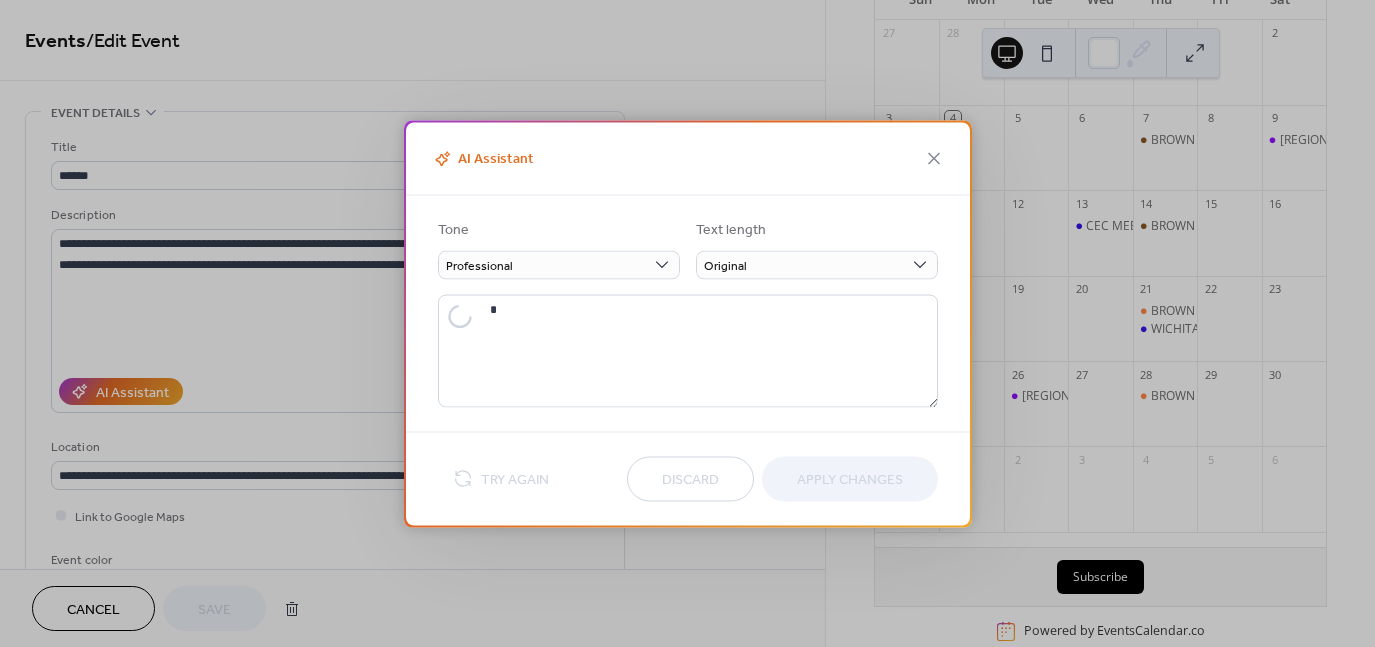 type on "**********" 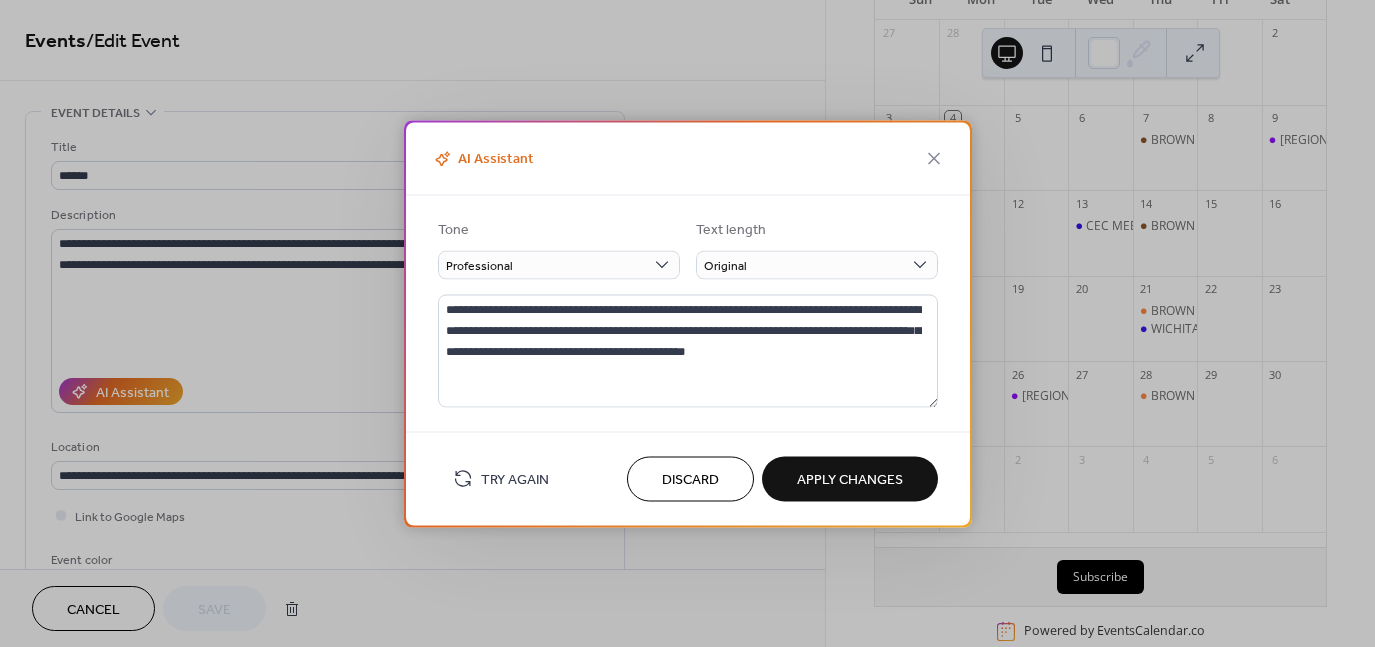 click on "Apply Changes" at bounding box center (850, 480) 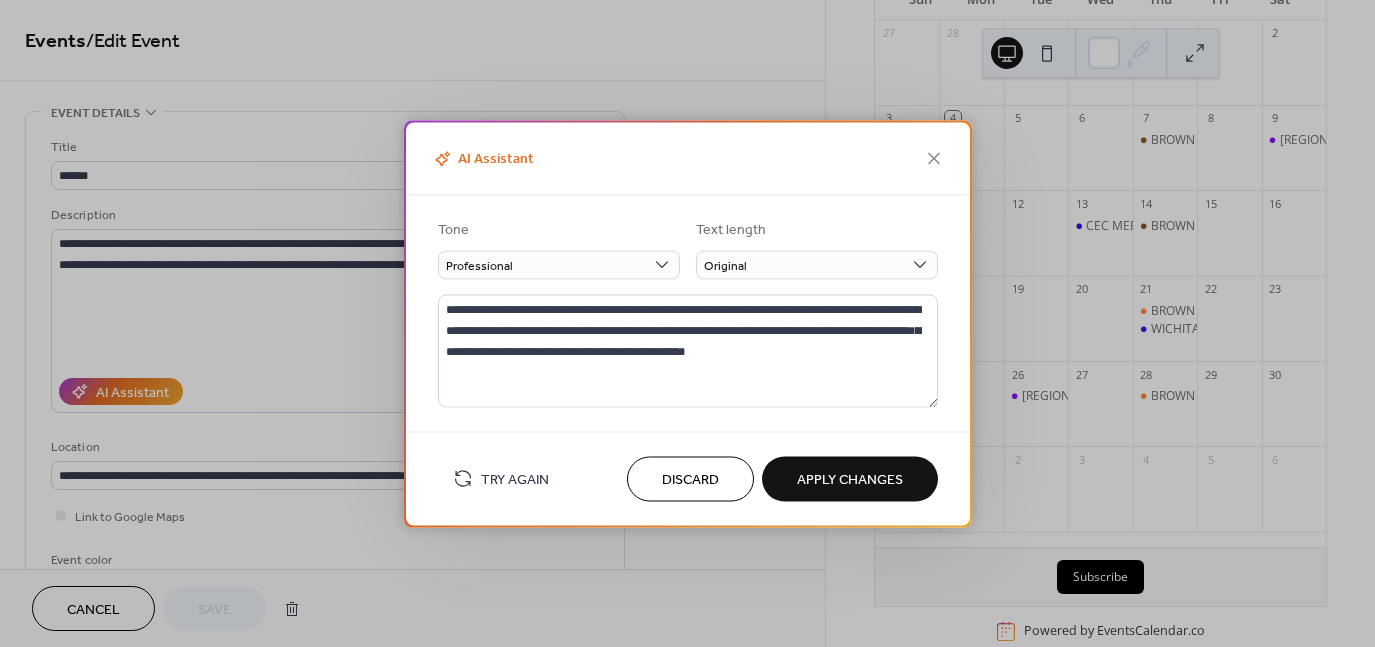 type on "**********" 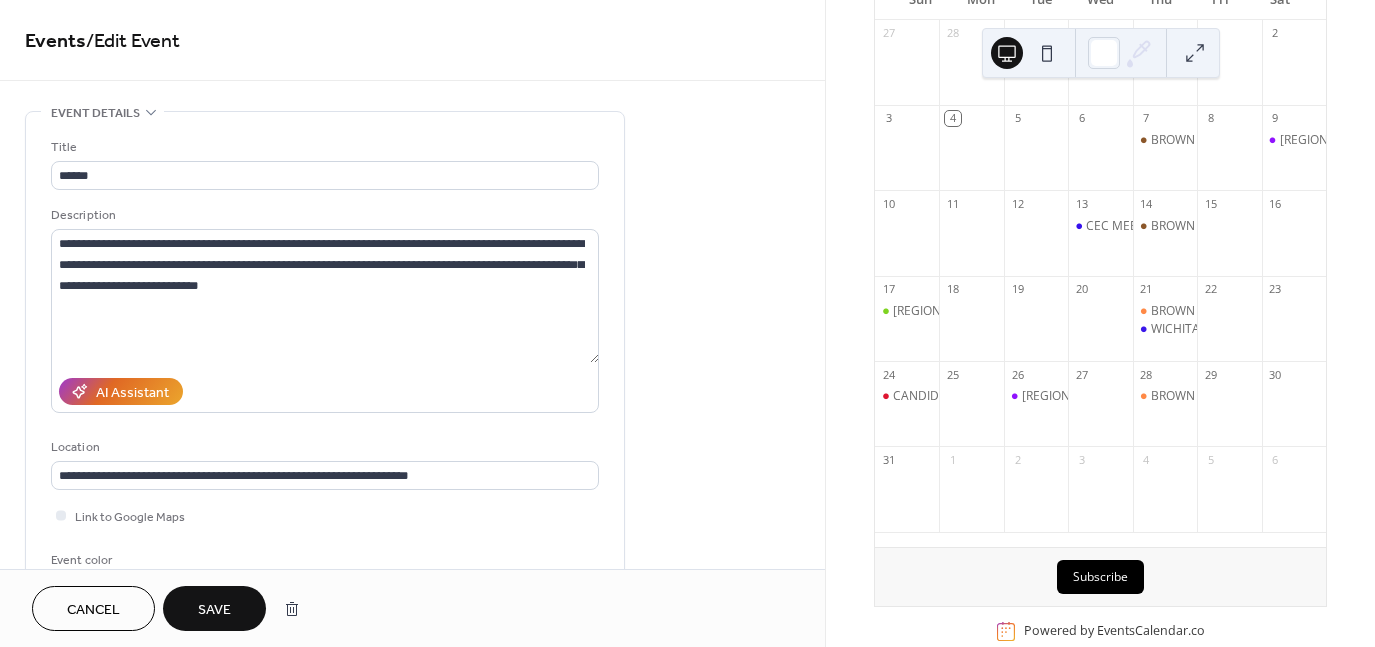 click on "Save" at bounding box center [214, 608] 